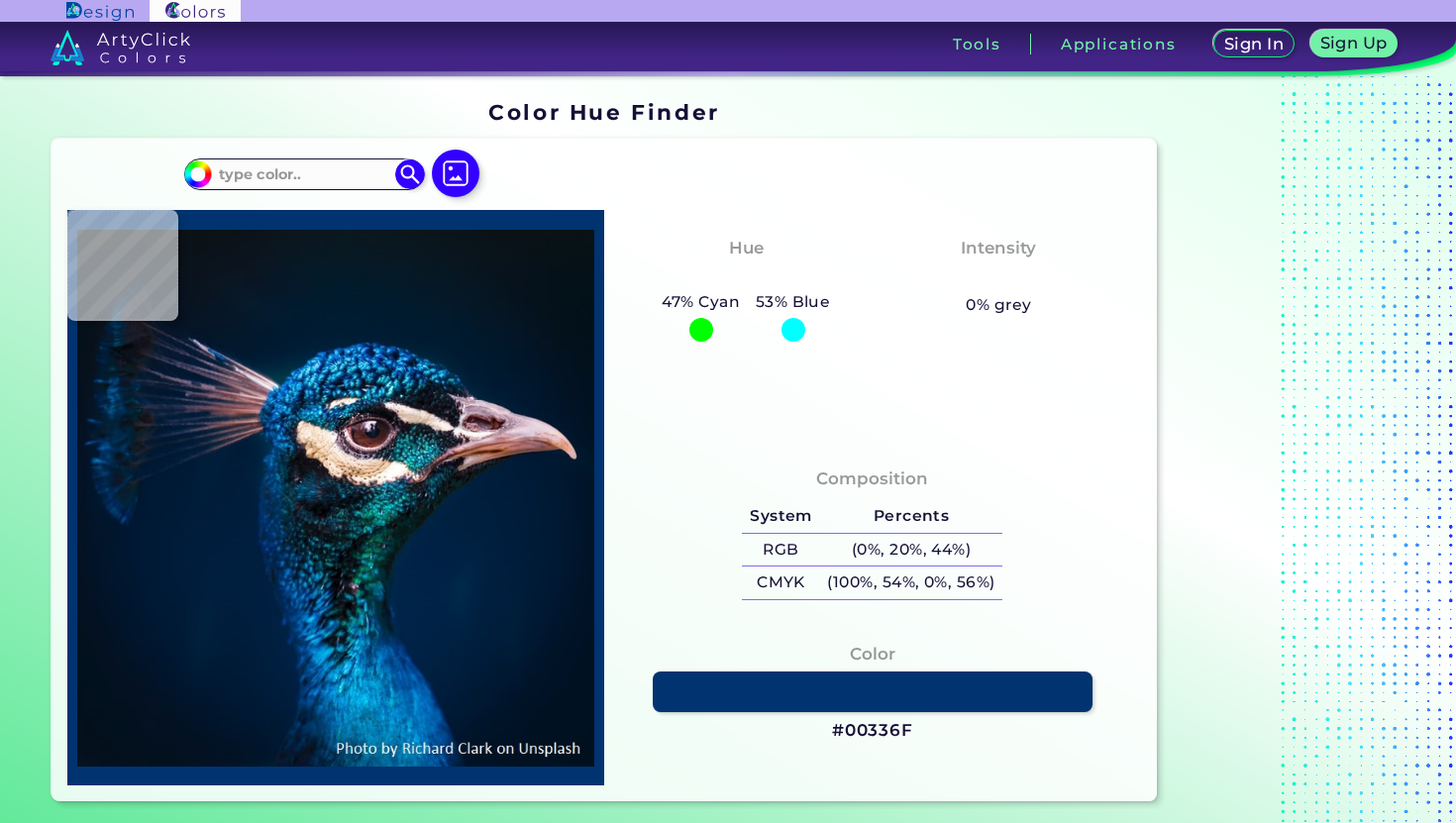 scroll, scrollTop: 0, scrollLeft: 0, axis: both 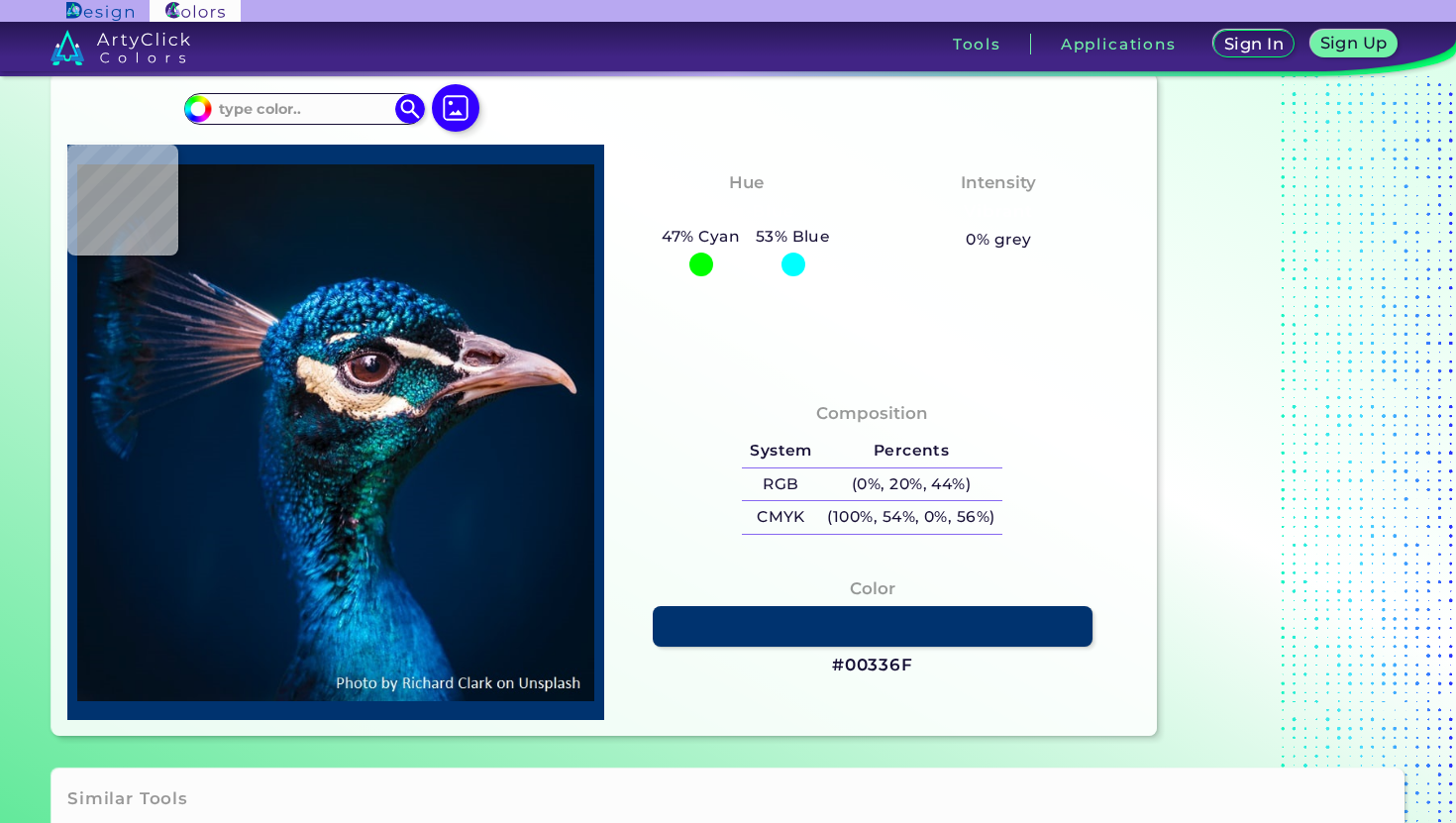 type on "#01172f" 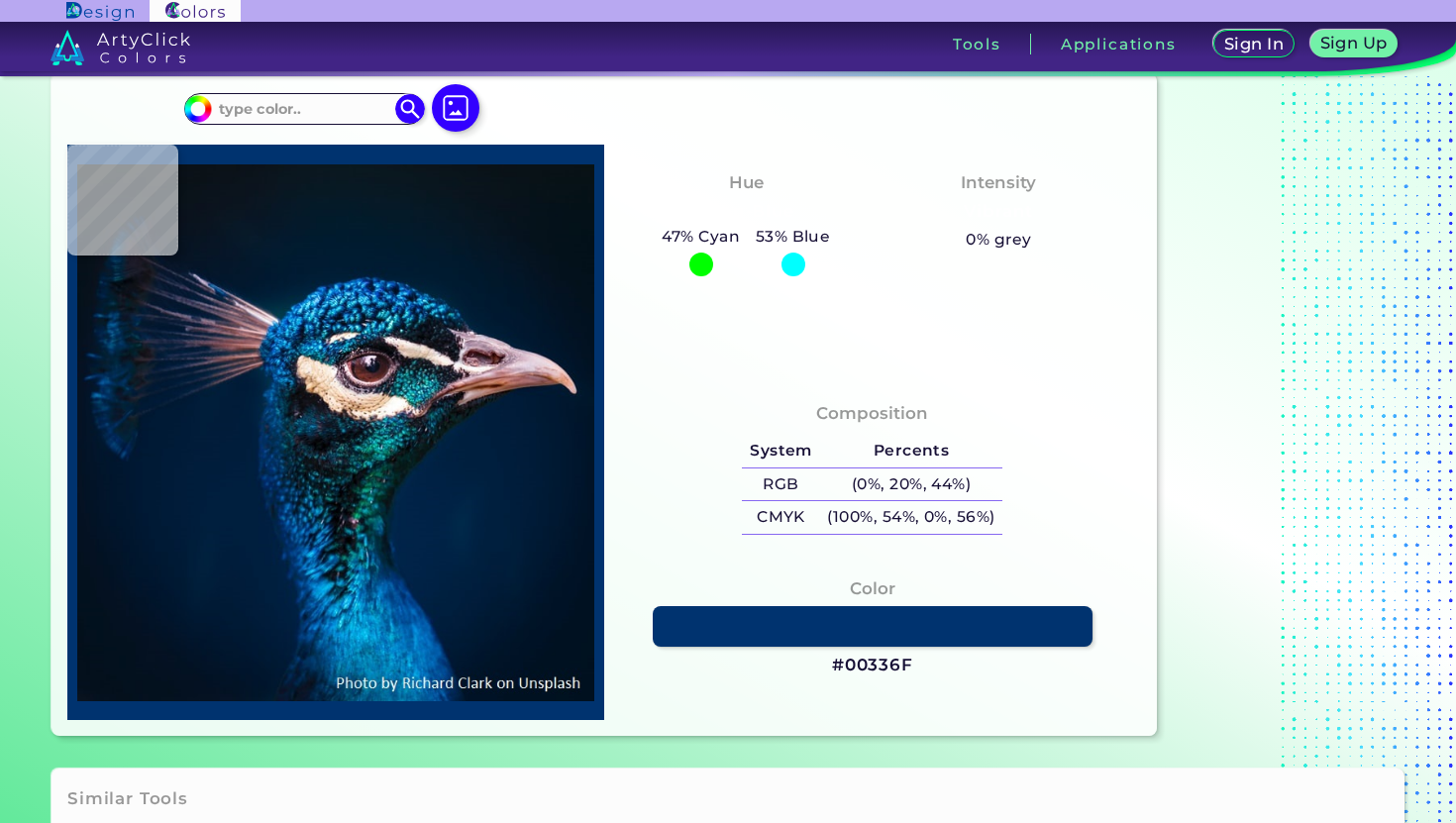 type on "#01172F" 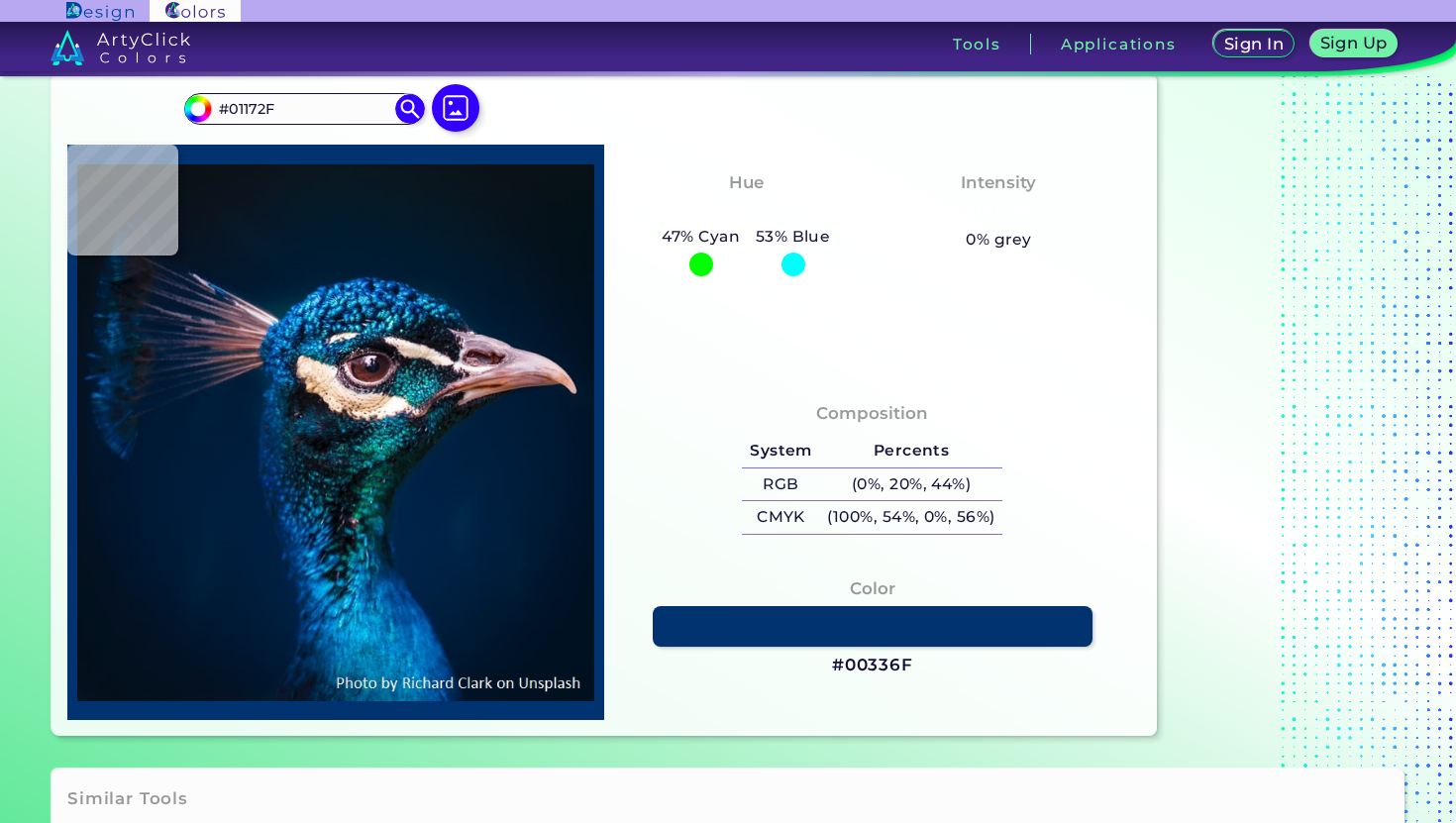 type on "#001c39" 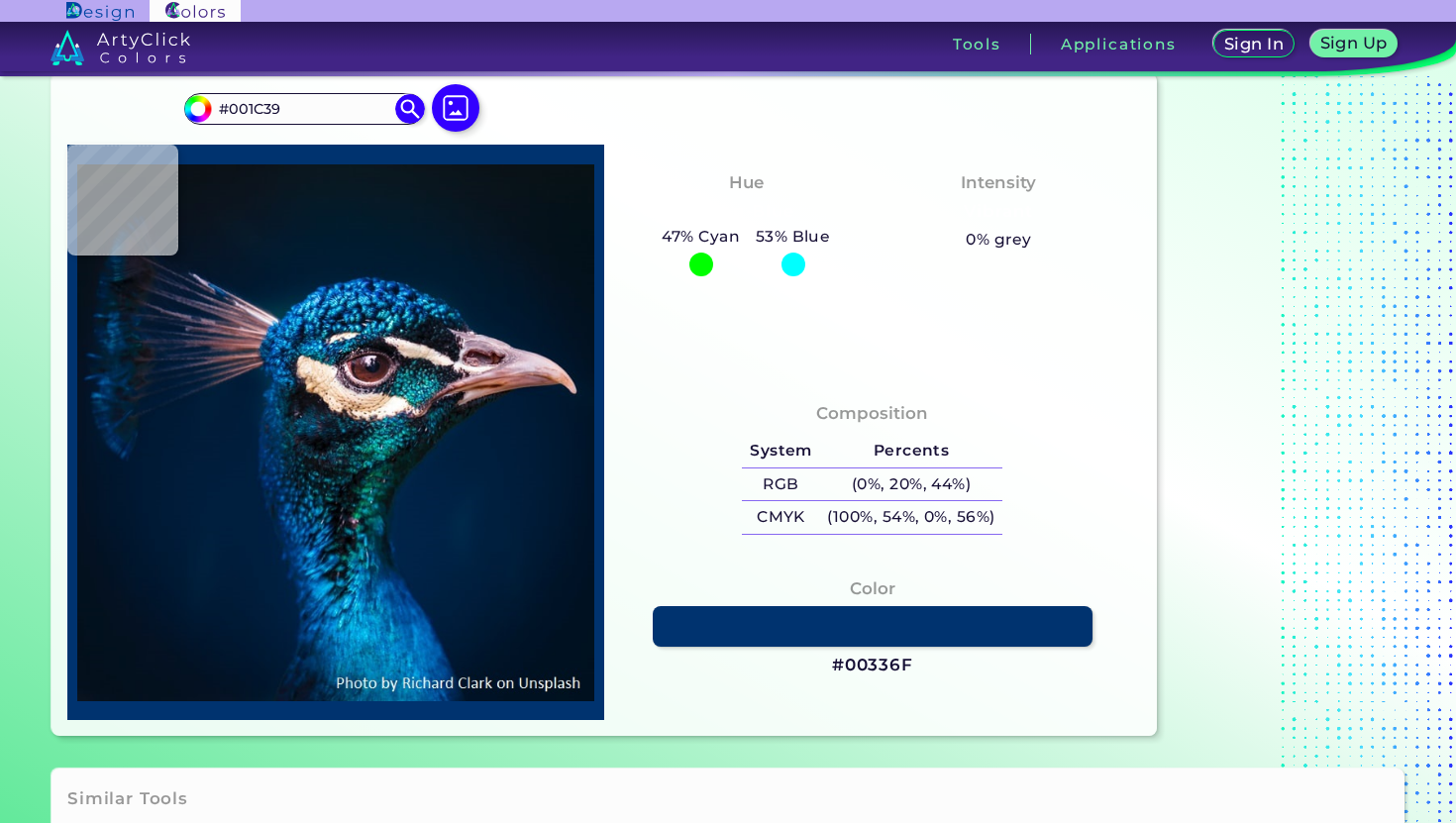 type on "#001f3e" 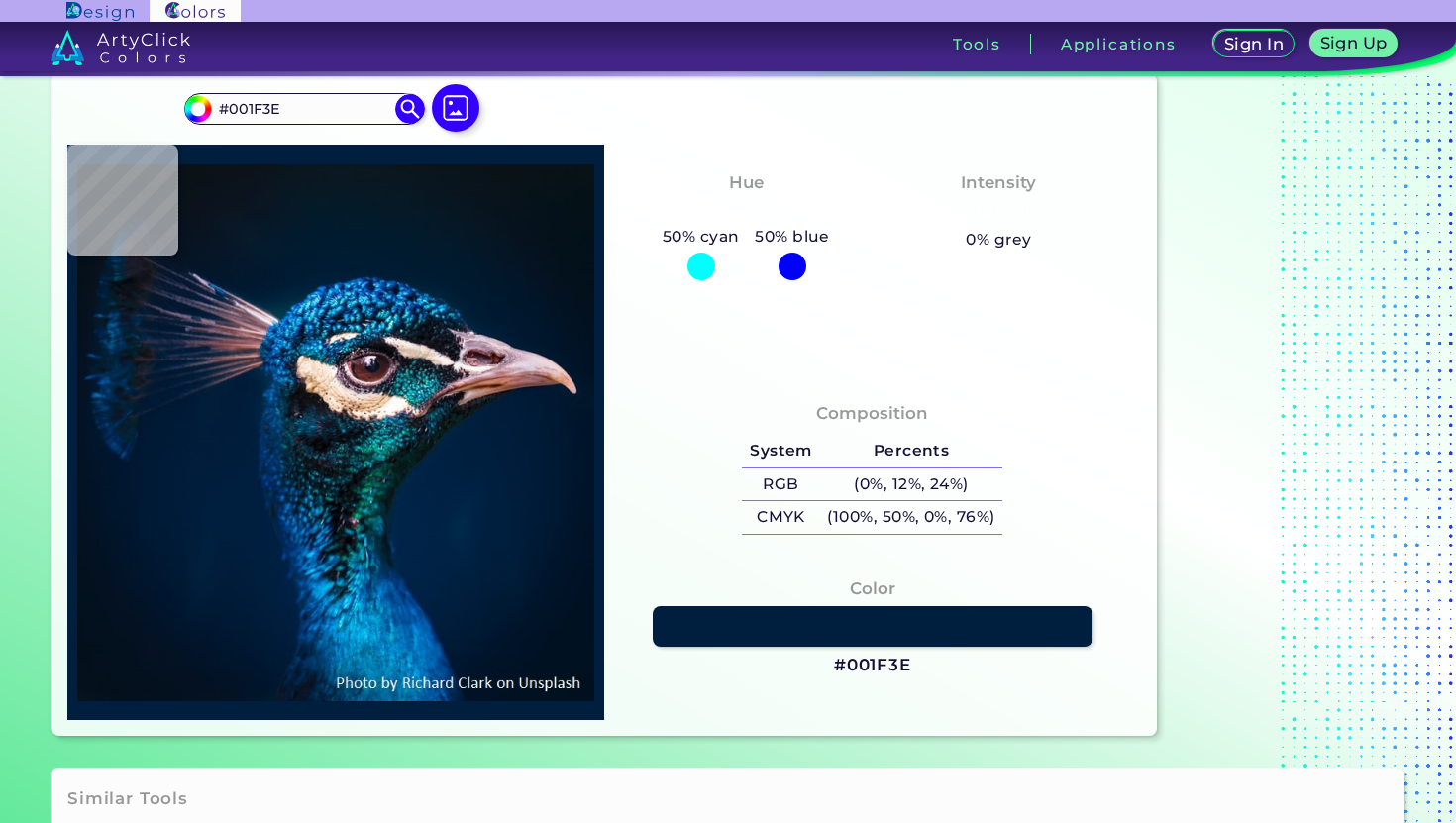 type on "#002c51" 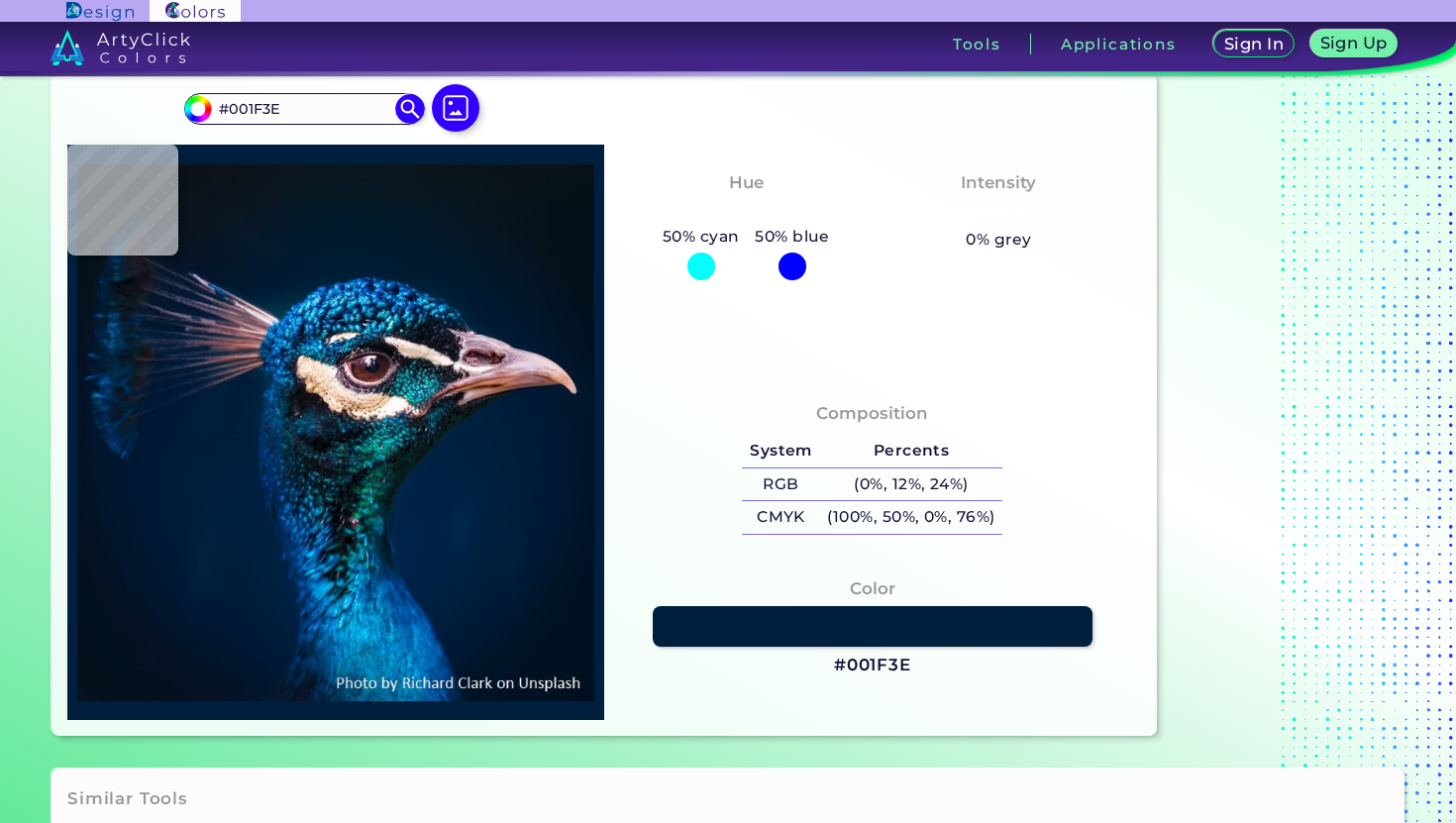 type on "#002C51" 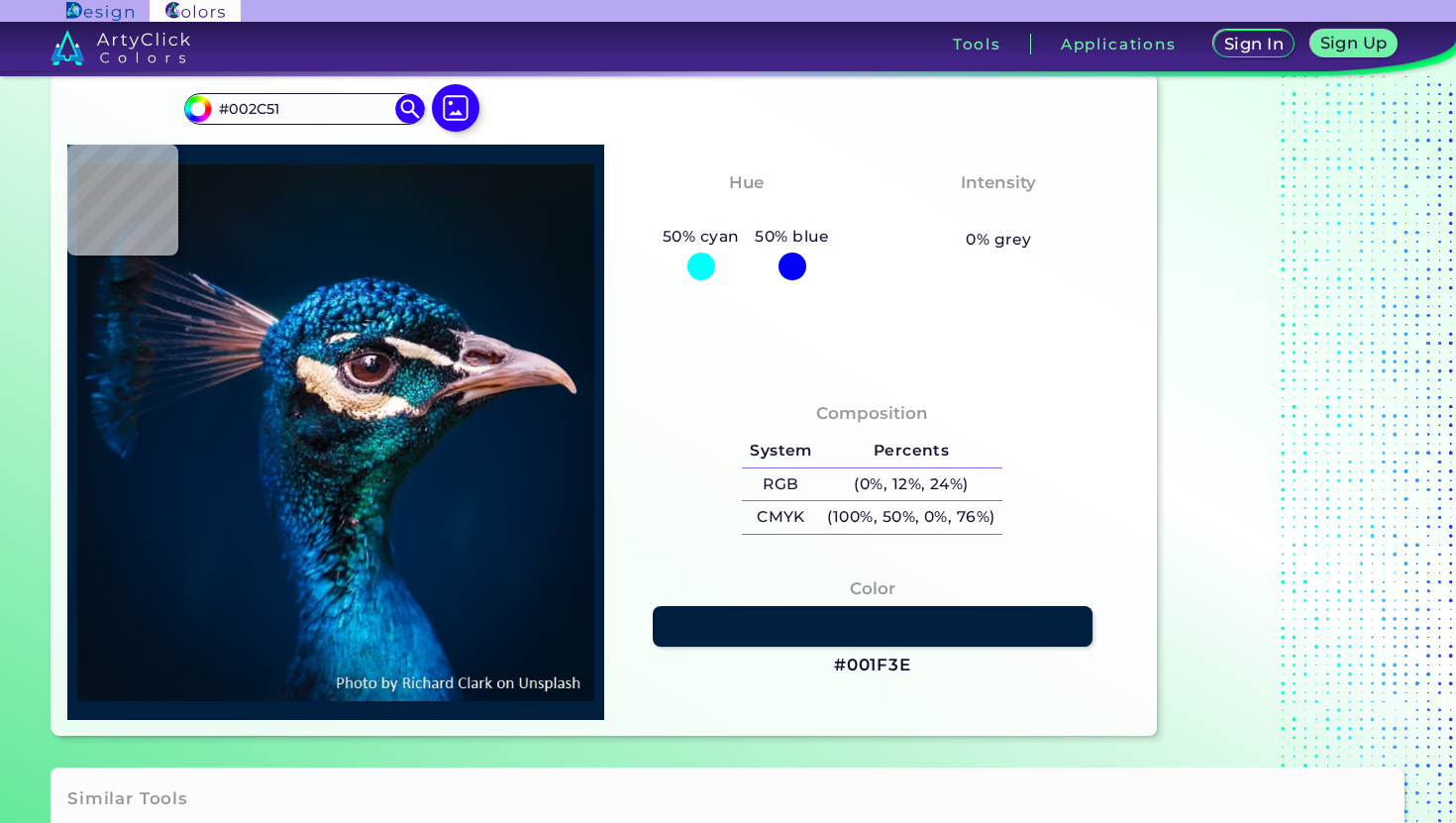 type on "#032558" 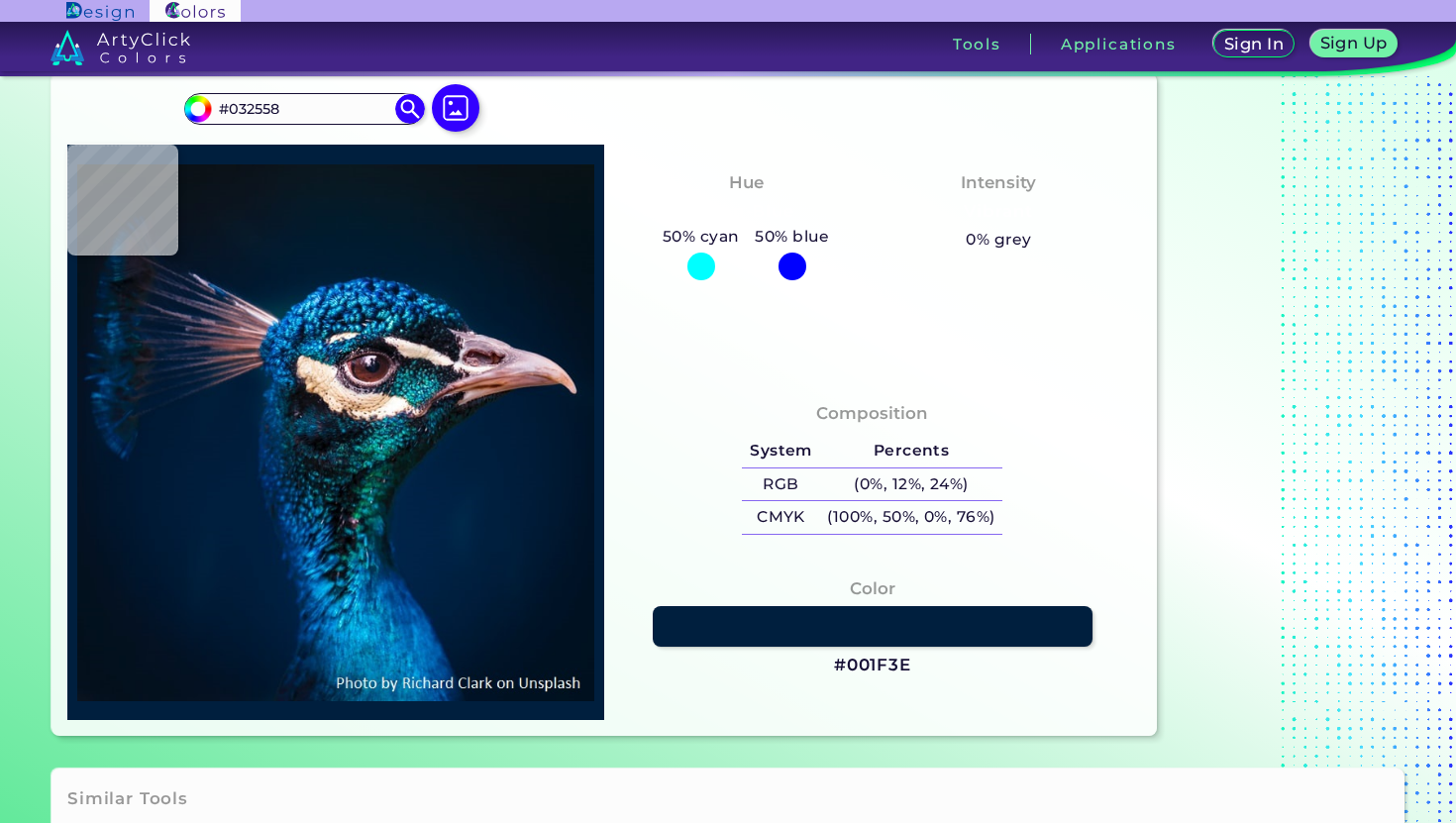 type on "#0e5585" 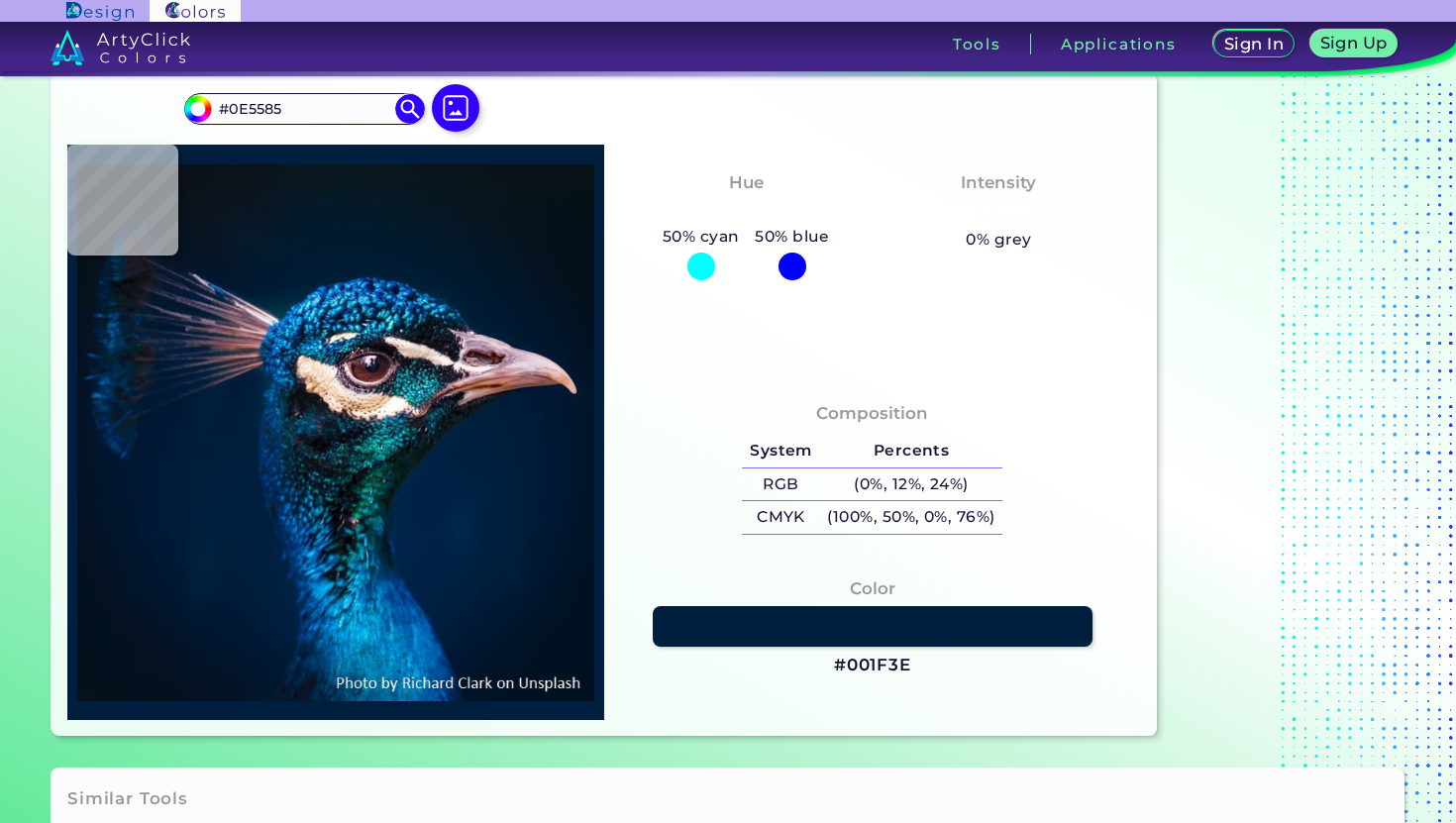 type on "#061e31" 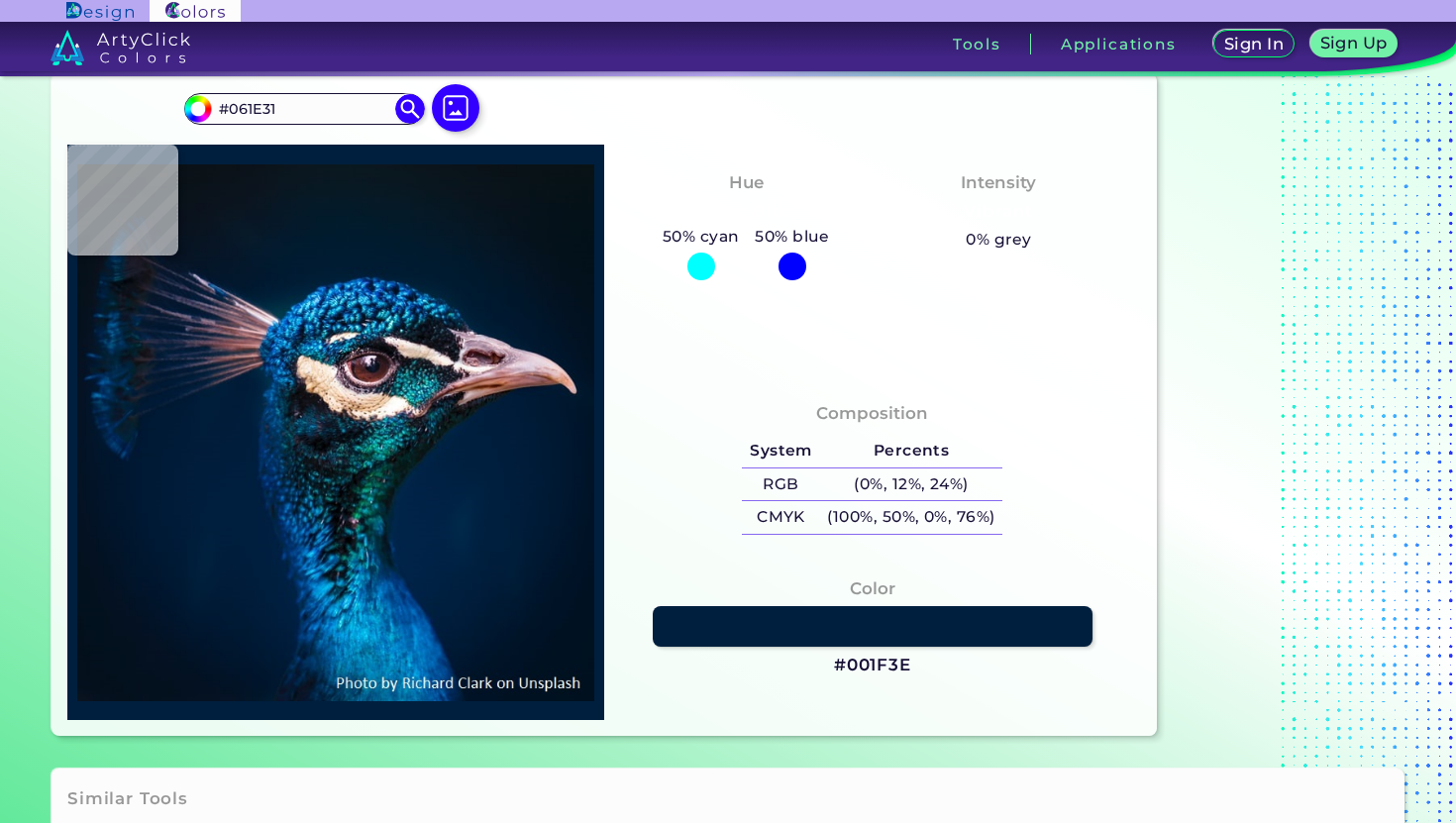 type on "#011118" 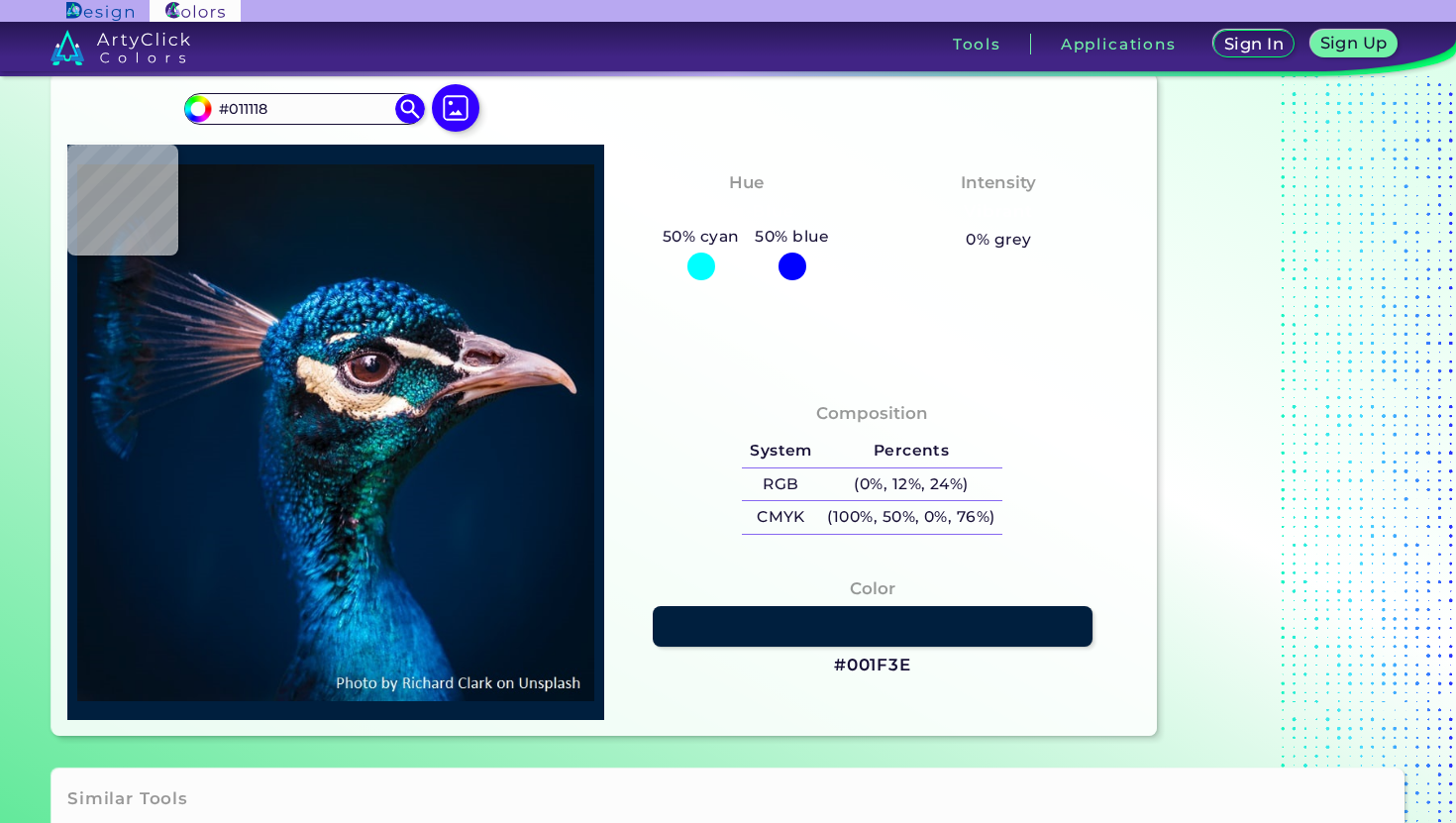 type on "#011524" 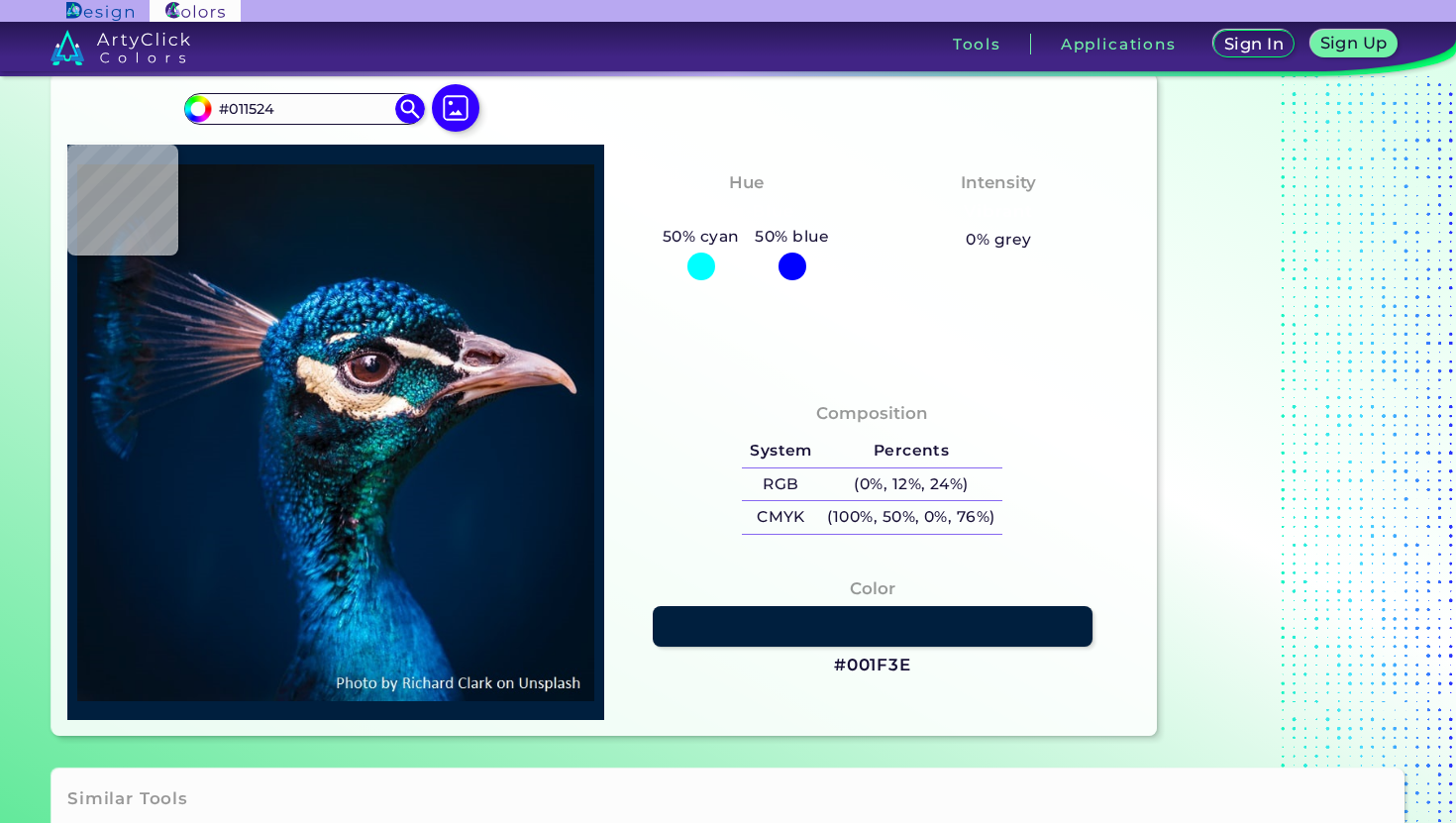 type on "#072a37" 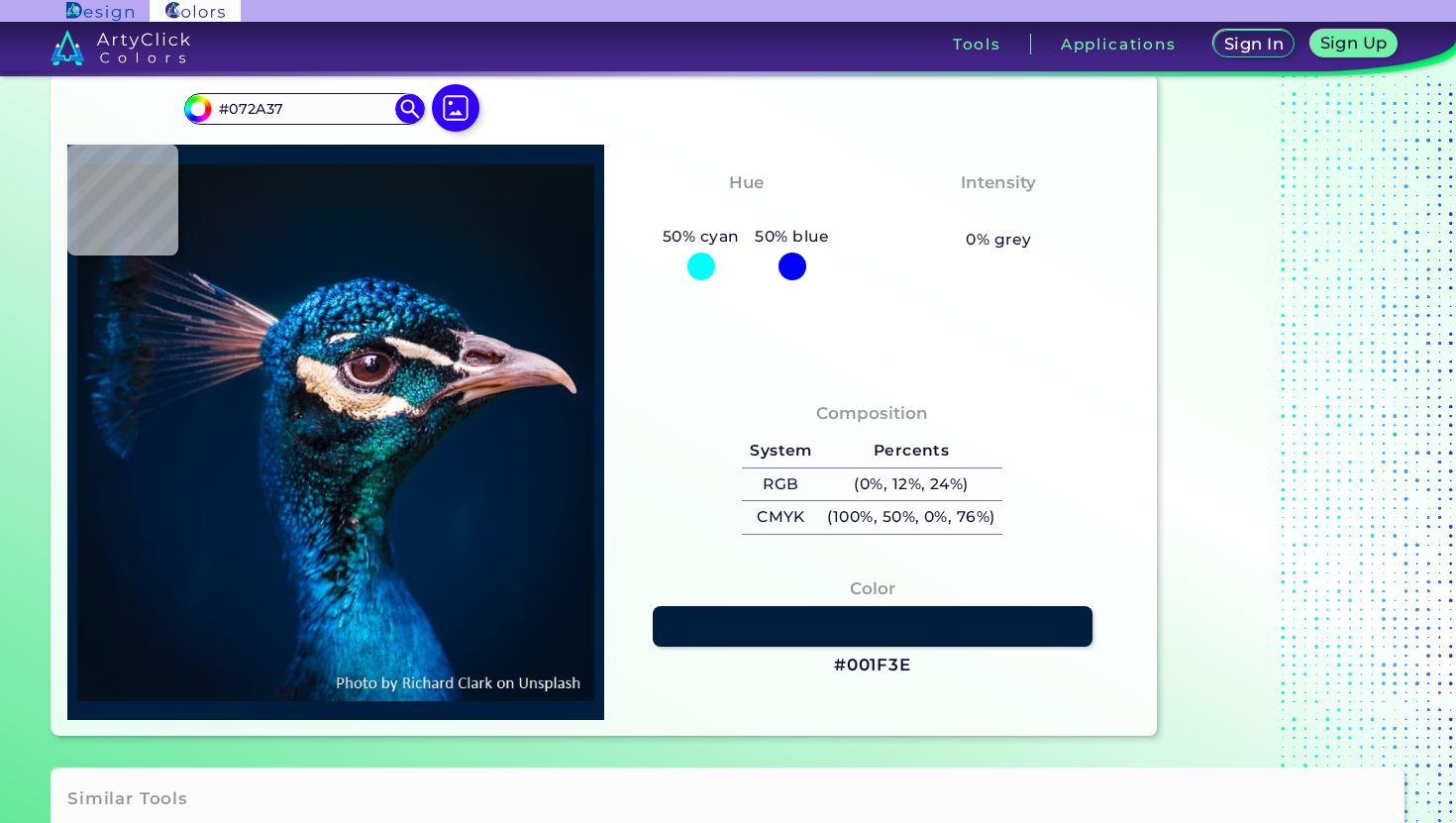 type on "#00242d" 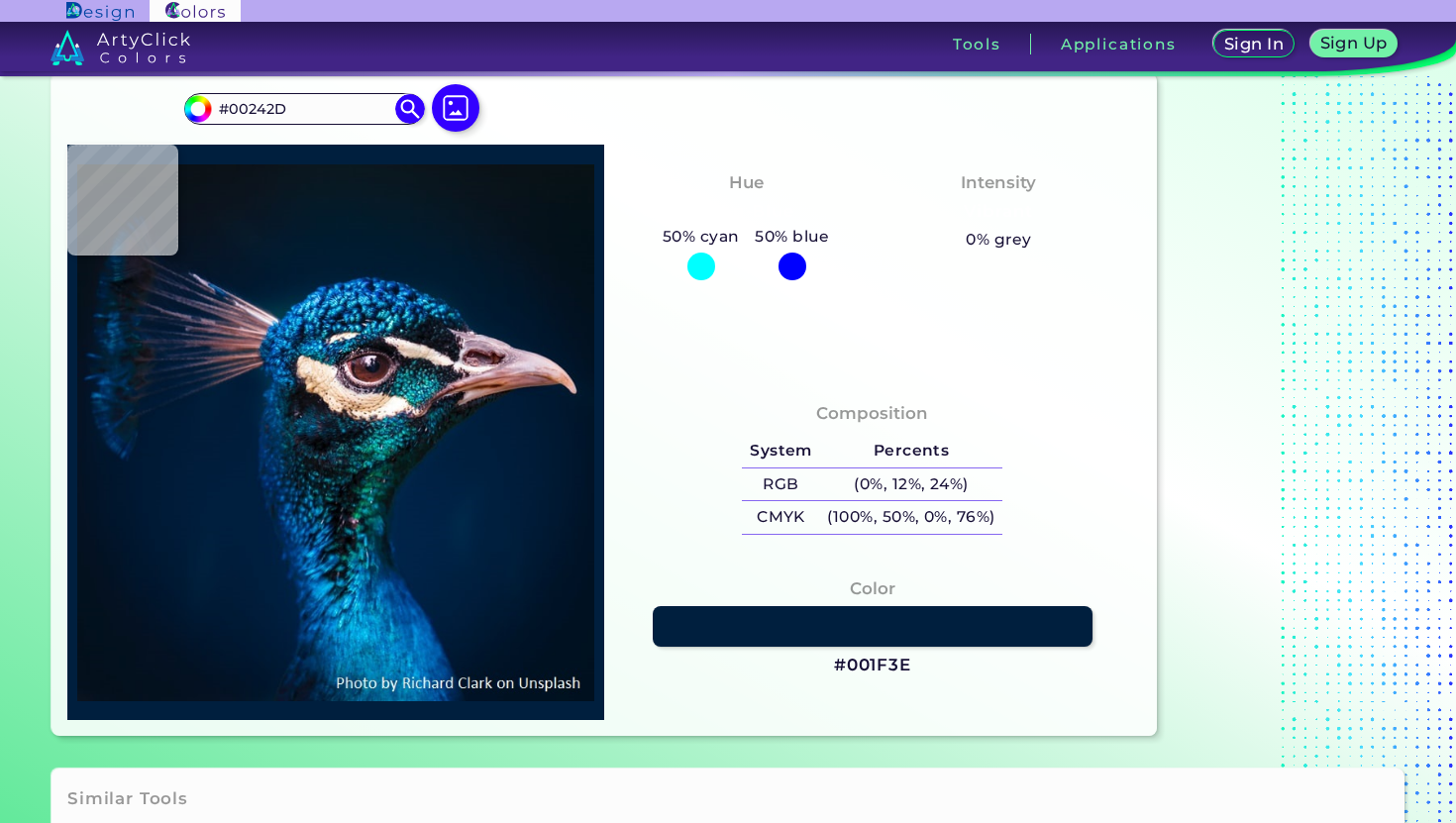 type on "#002025" 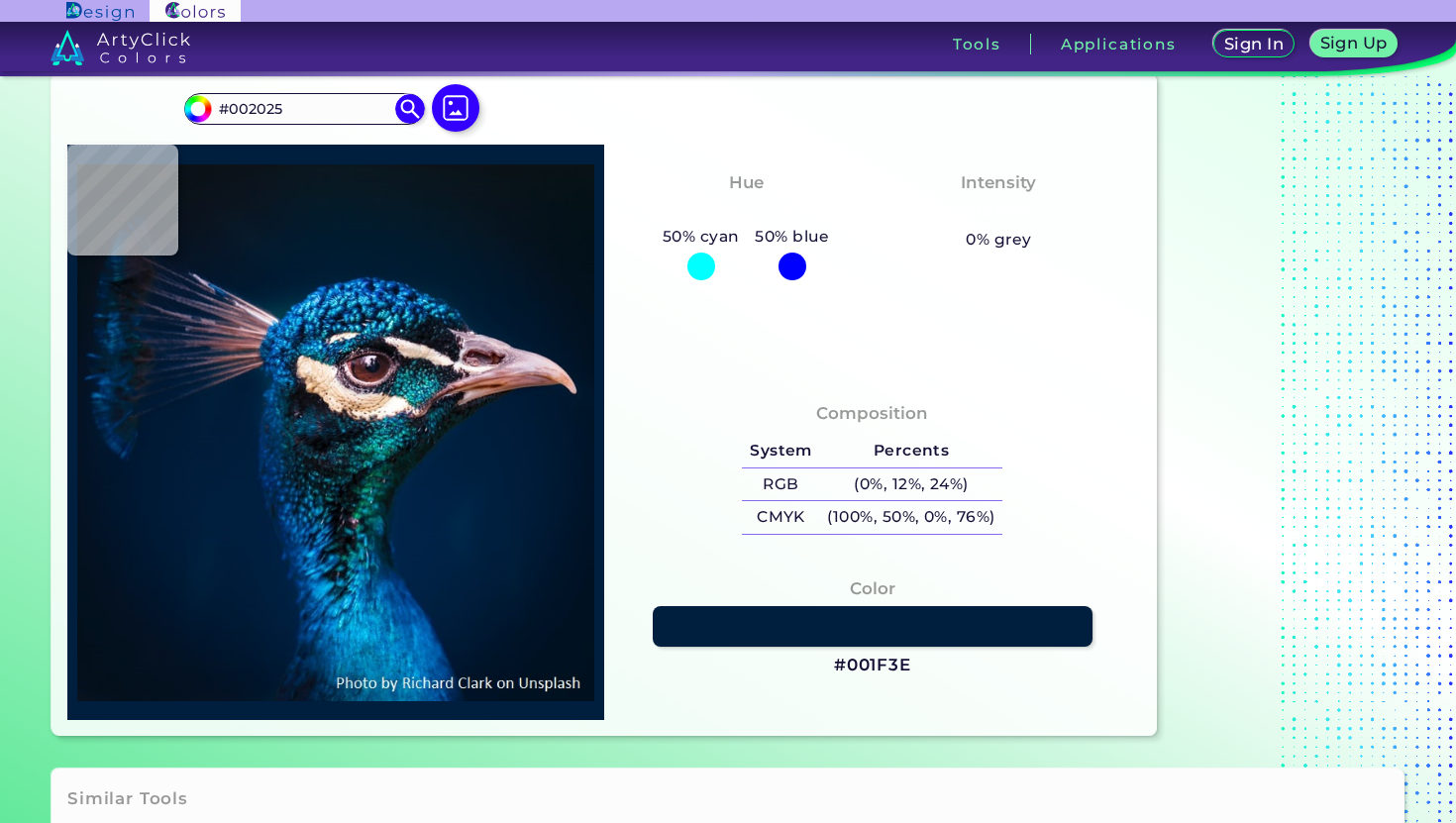 type on "#05292a" 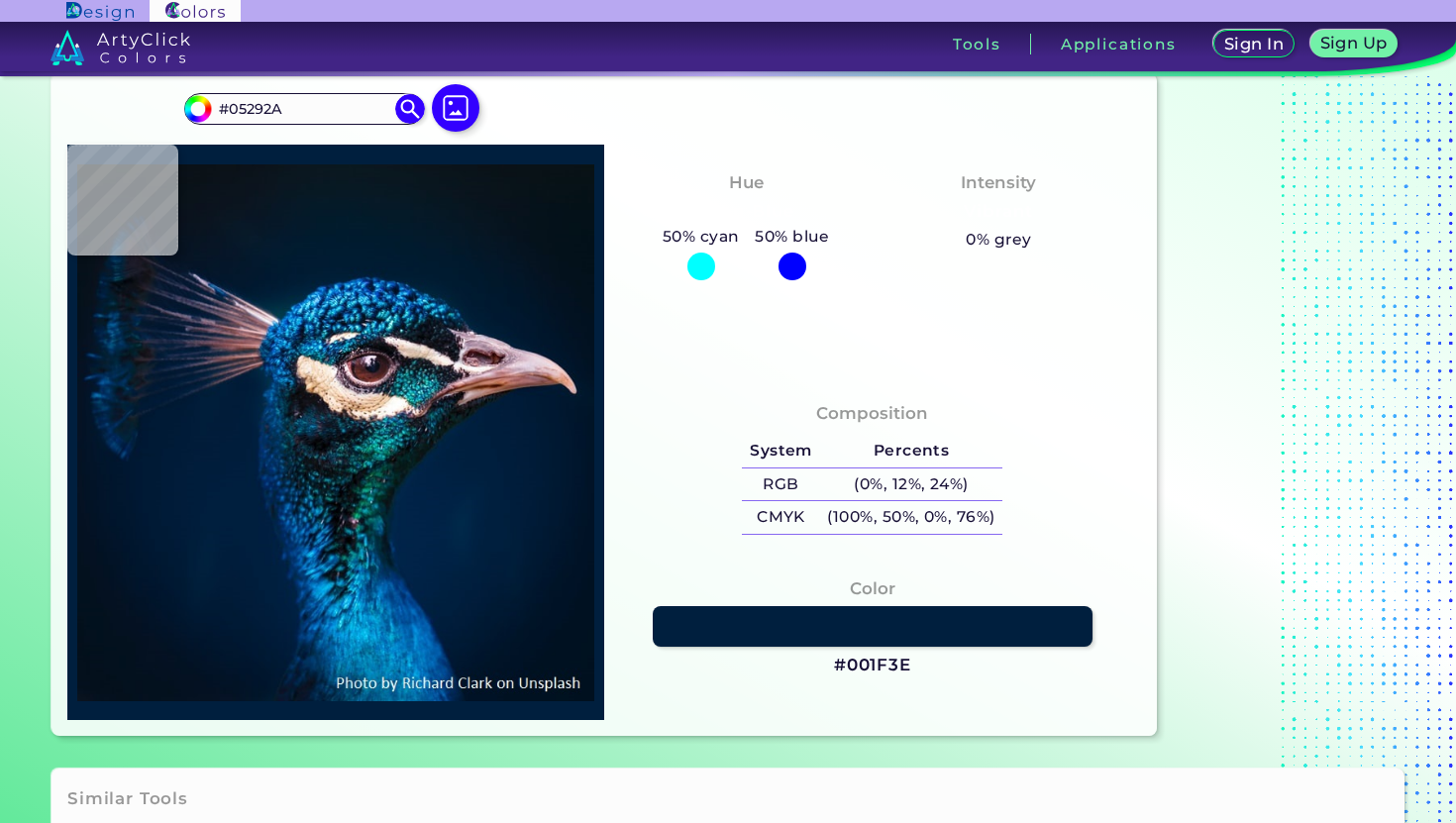 type on "#10242e" 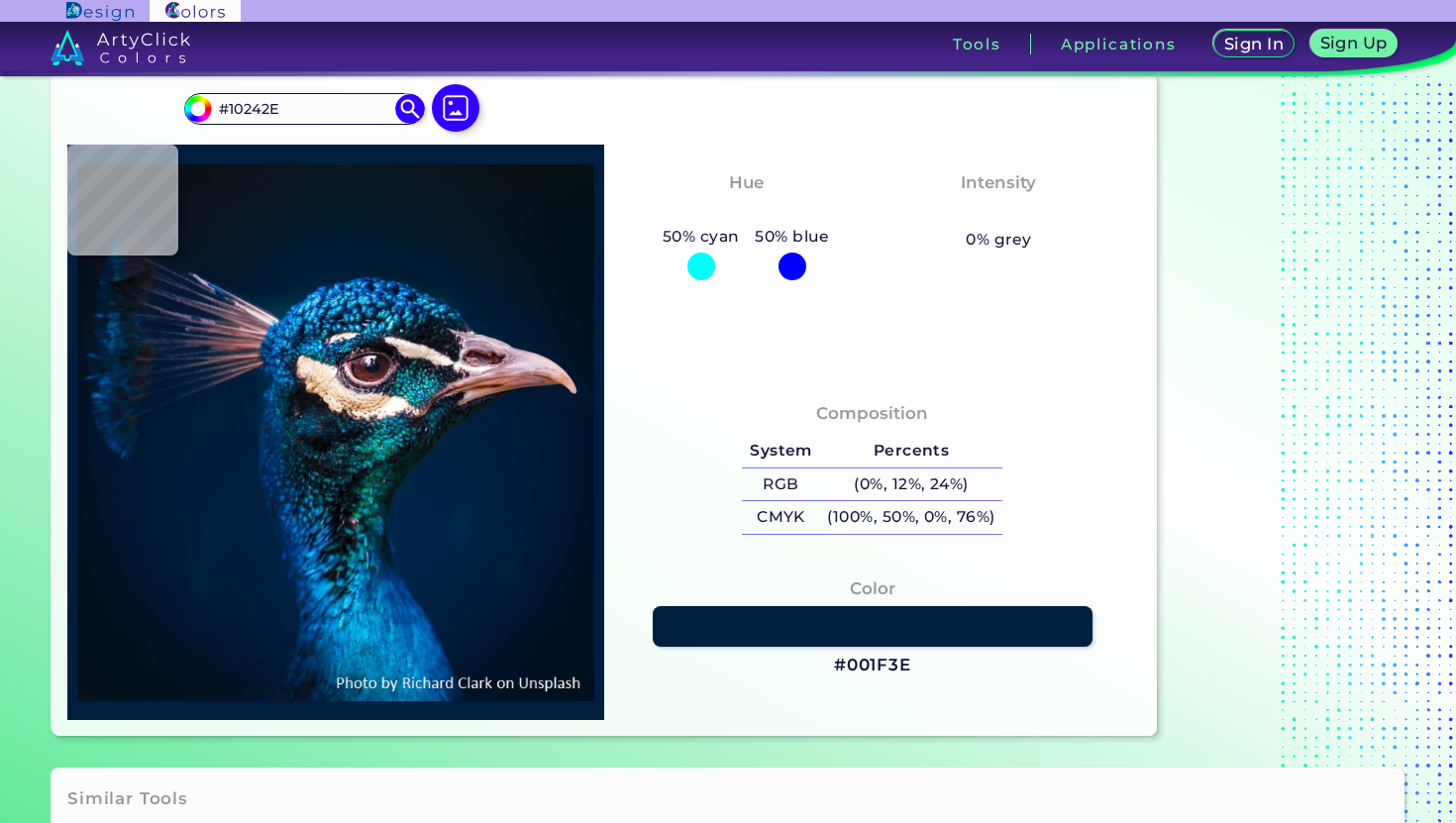 type on "#14171b" 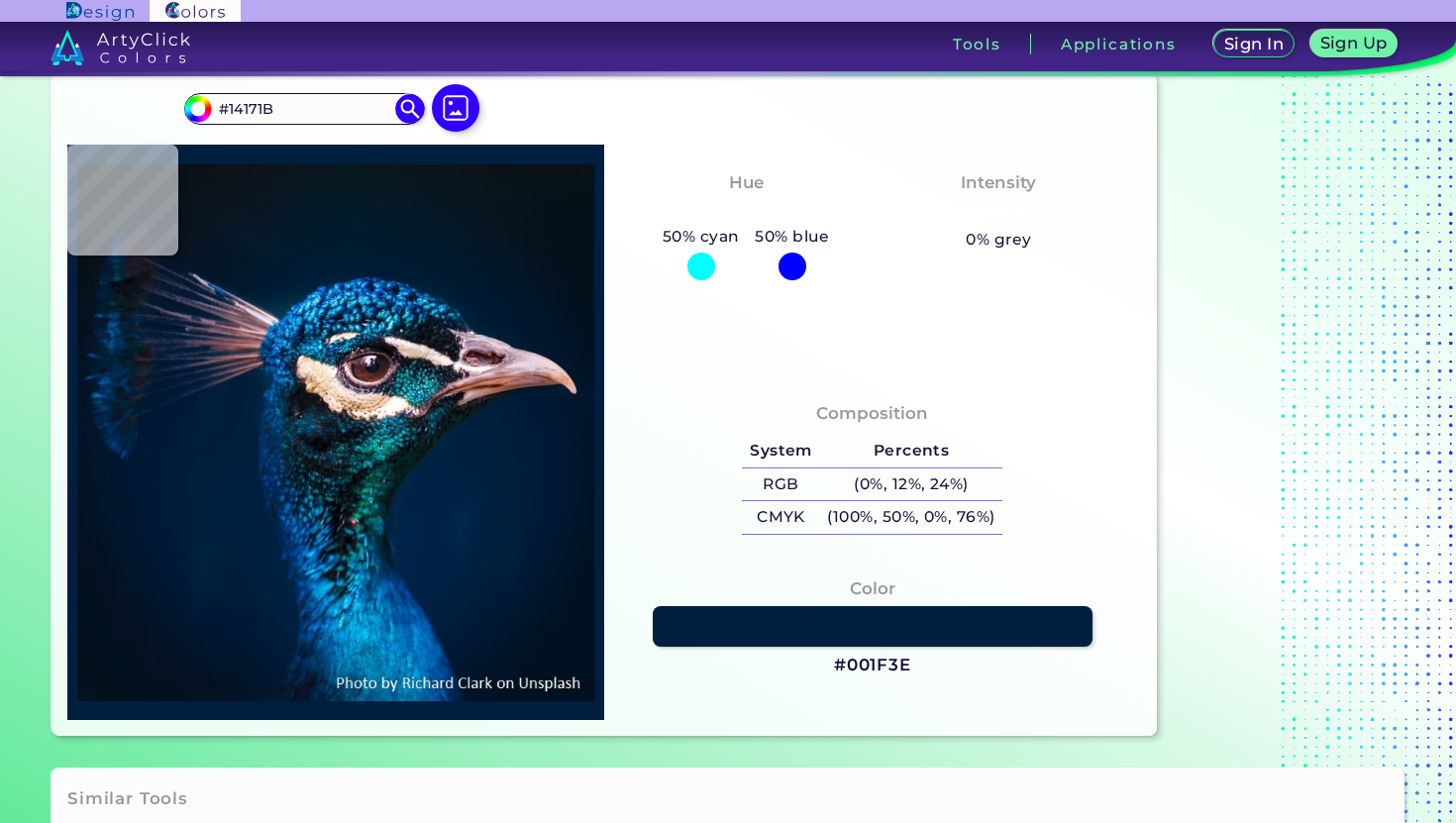 type on "#111f31" 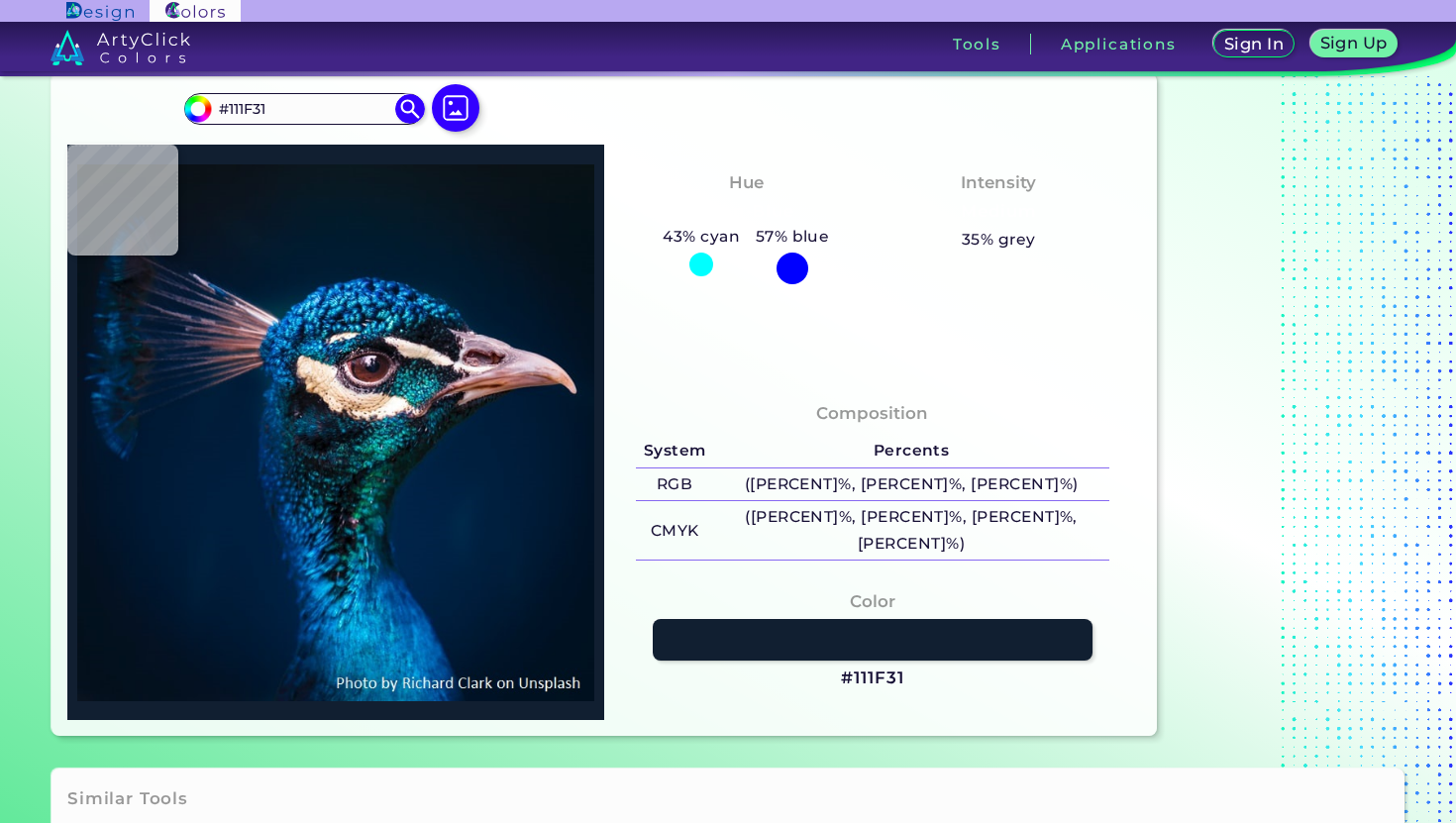 type on "#293d4b" 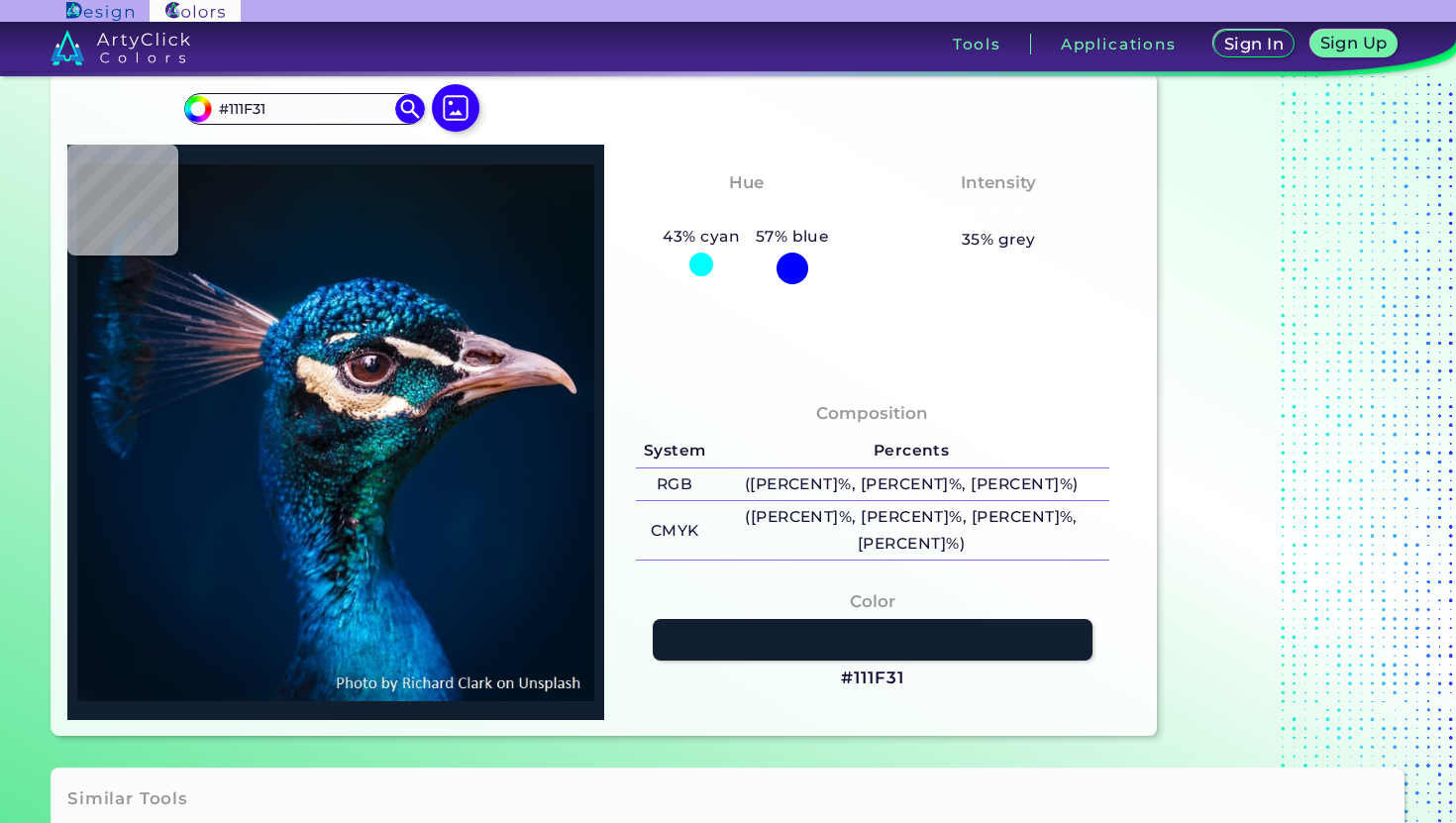 type on "#293D4B" 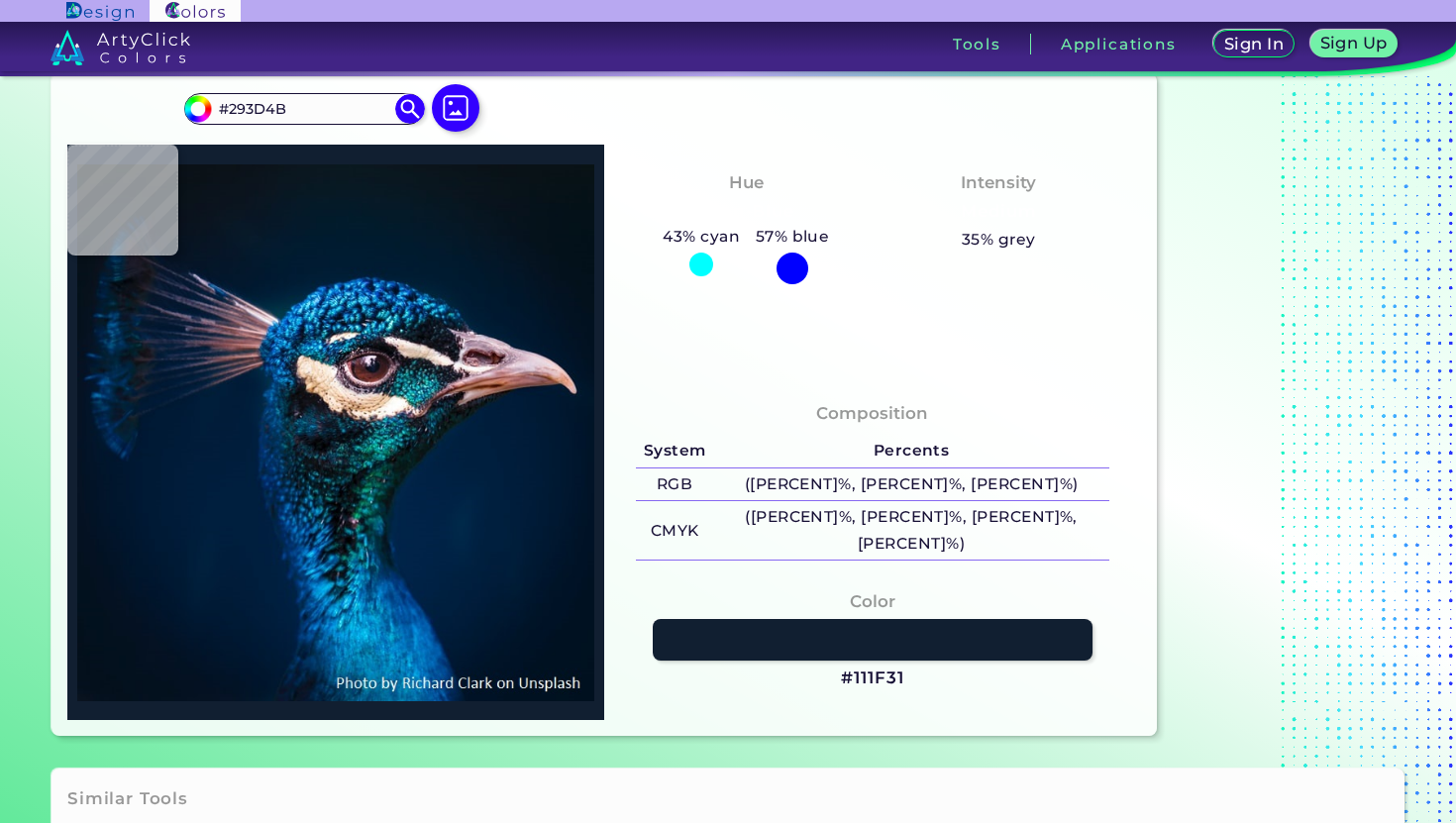 type on "#213444" 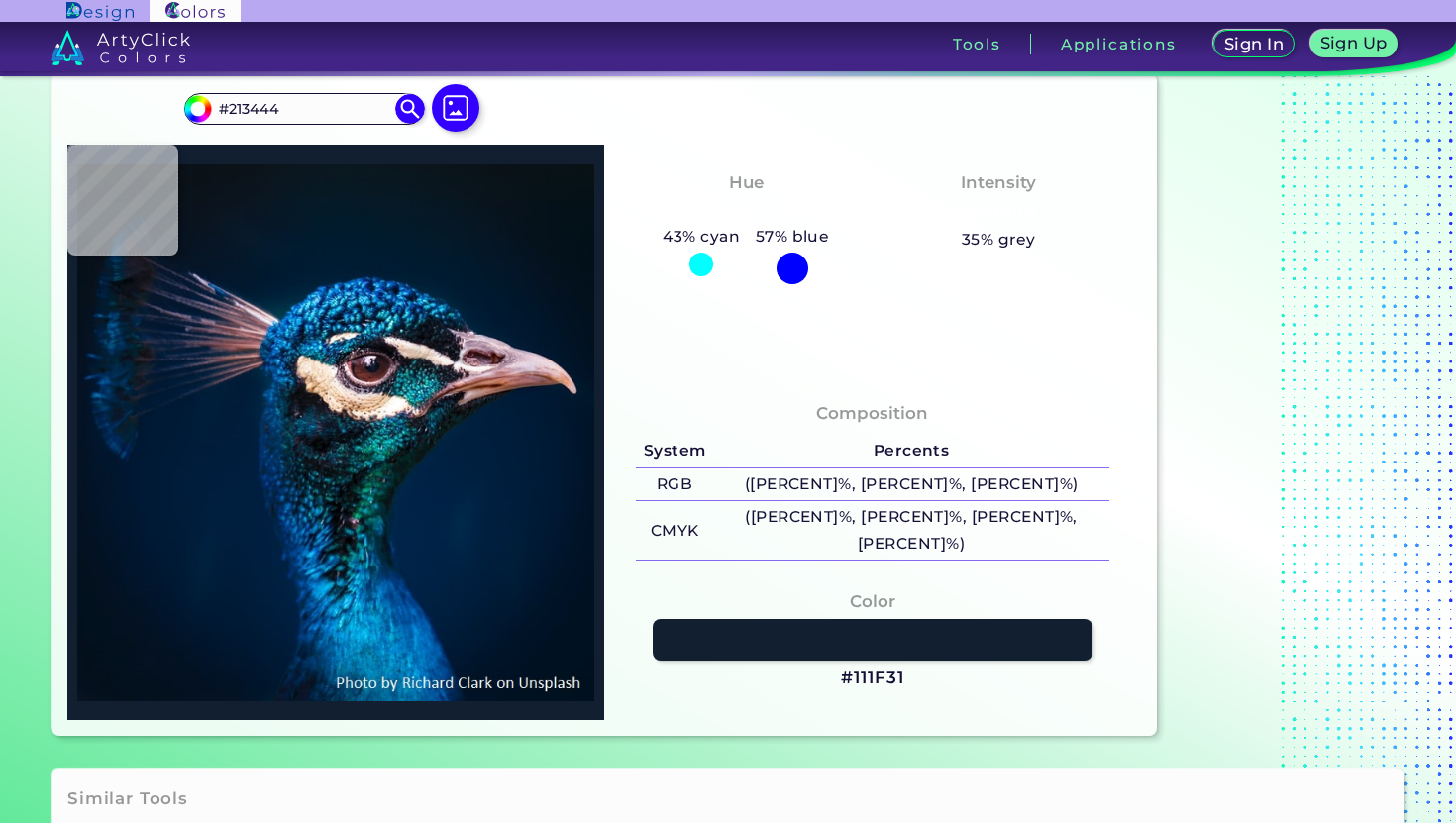 type on "#213646" 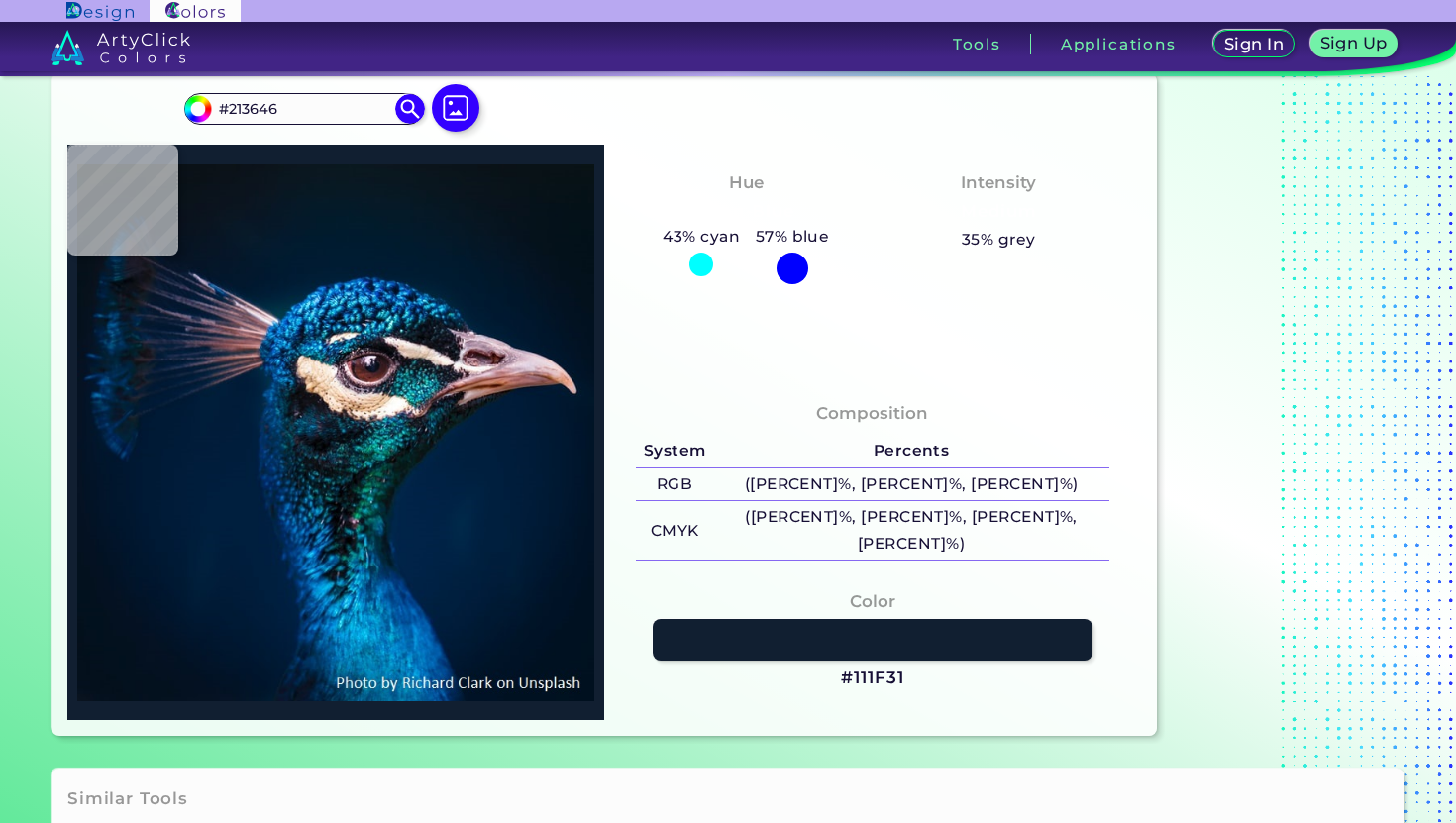 type on "#1e3242" 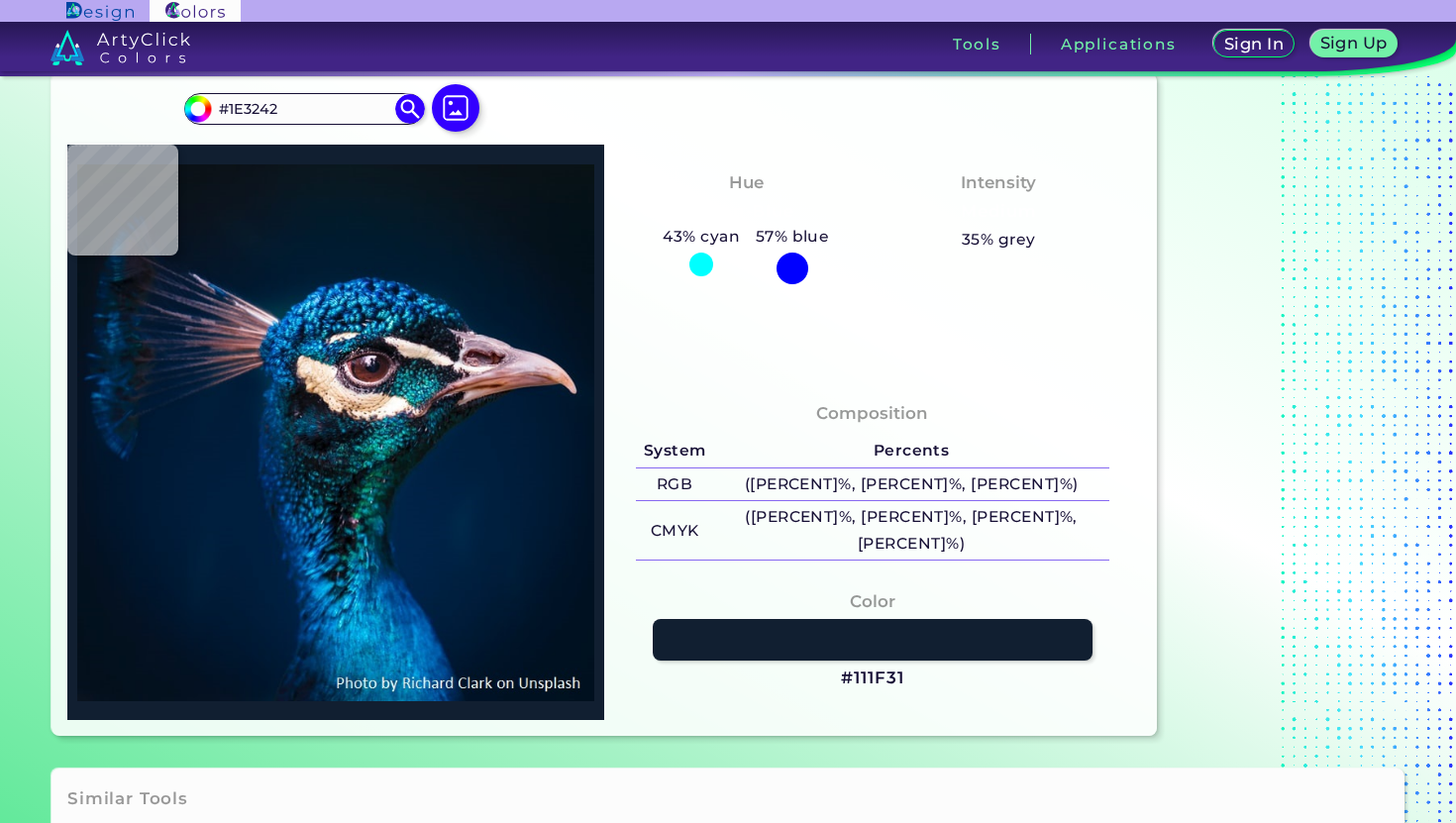 type on "#152736" 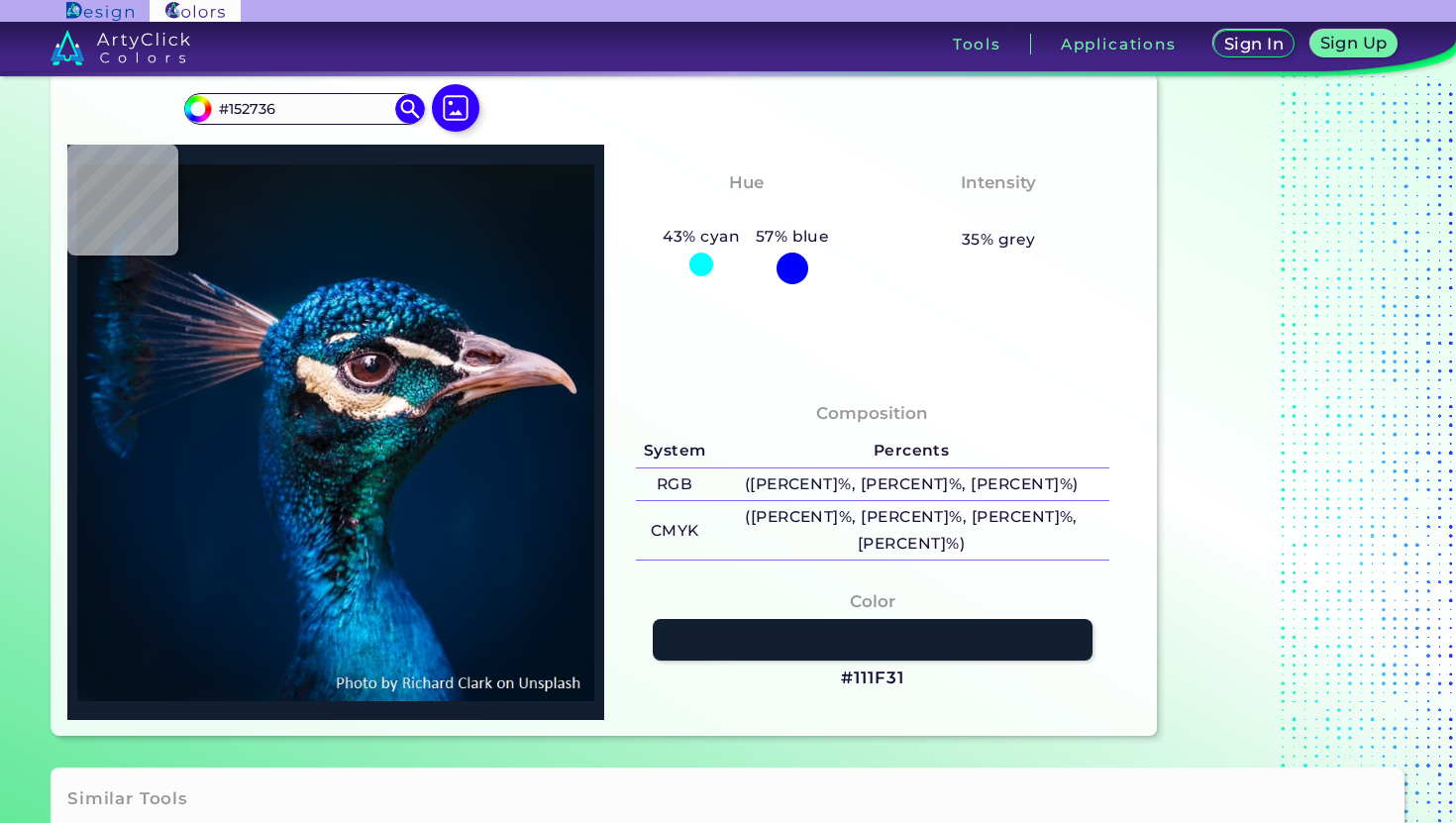 type on "#0e2231" 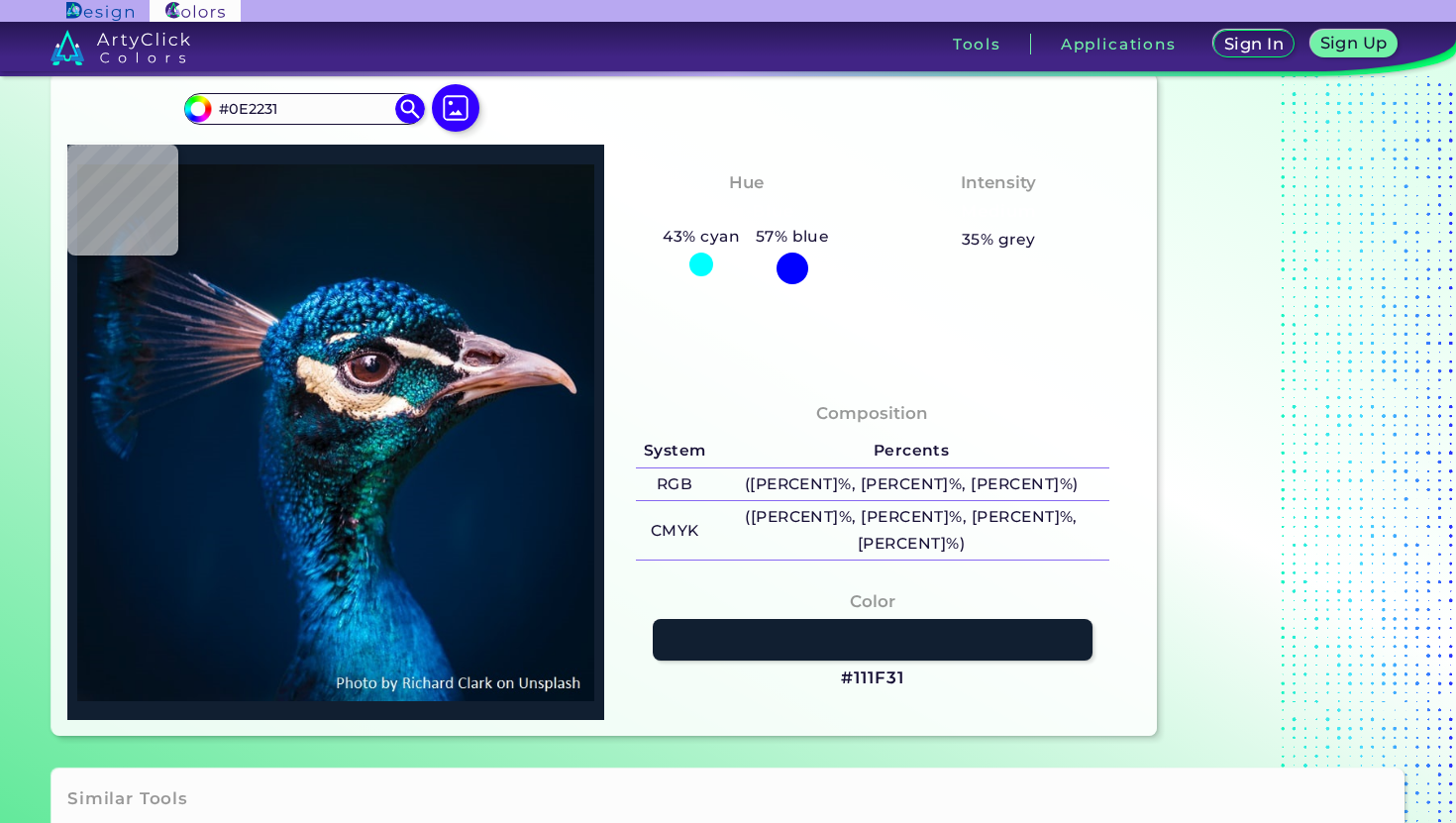 type on "#0f3044" 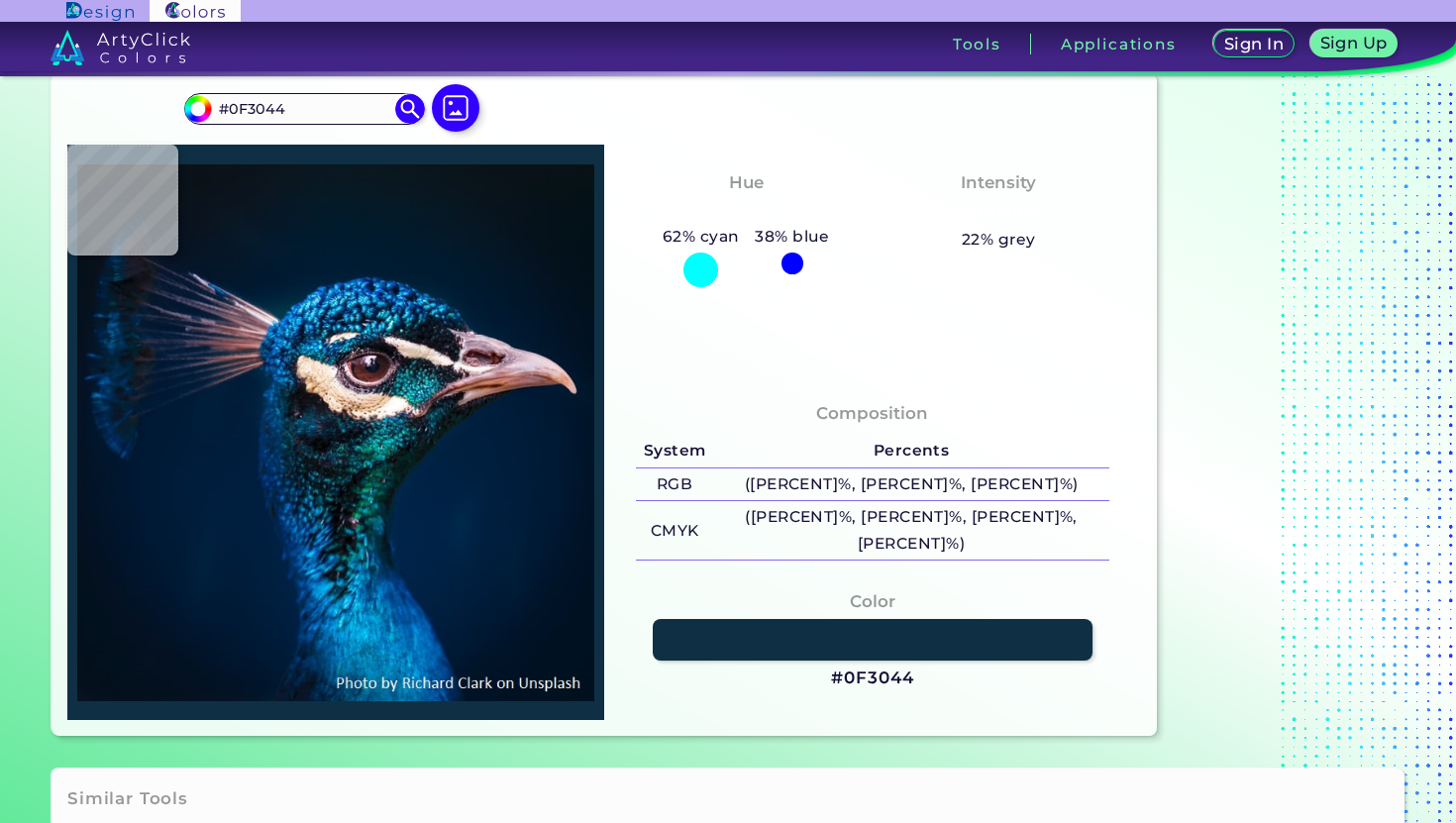 type on "#134350" 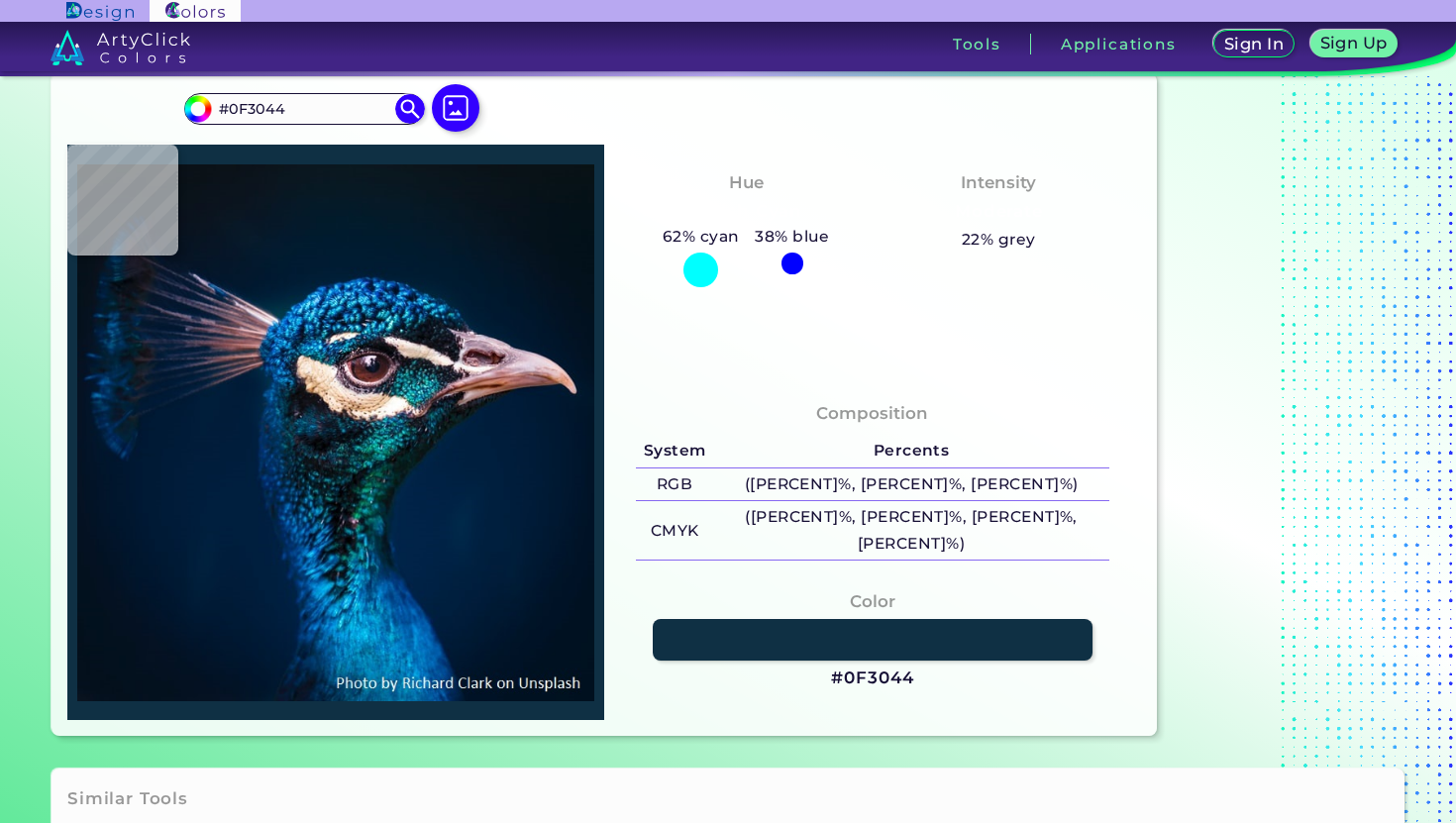 type on "#134350" 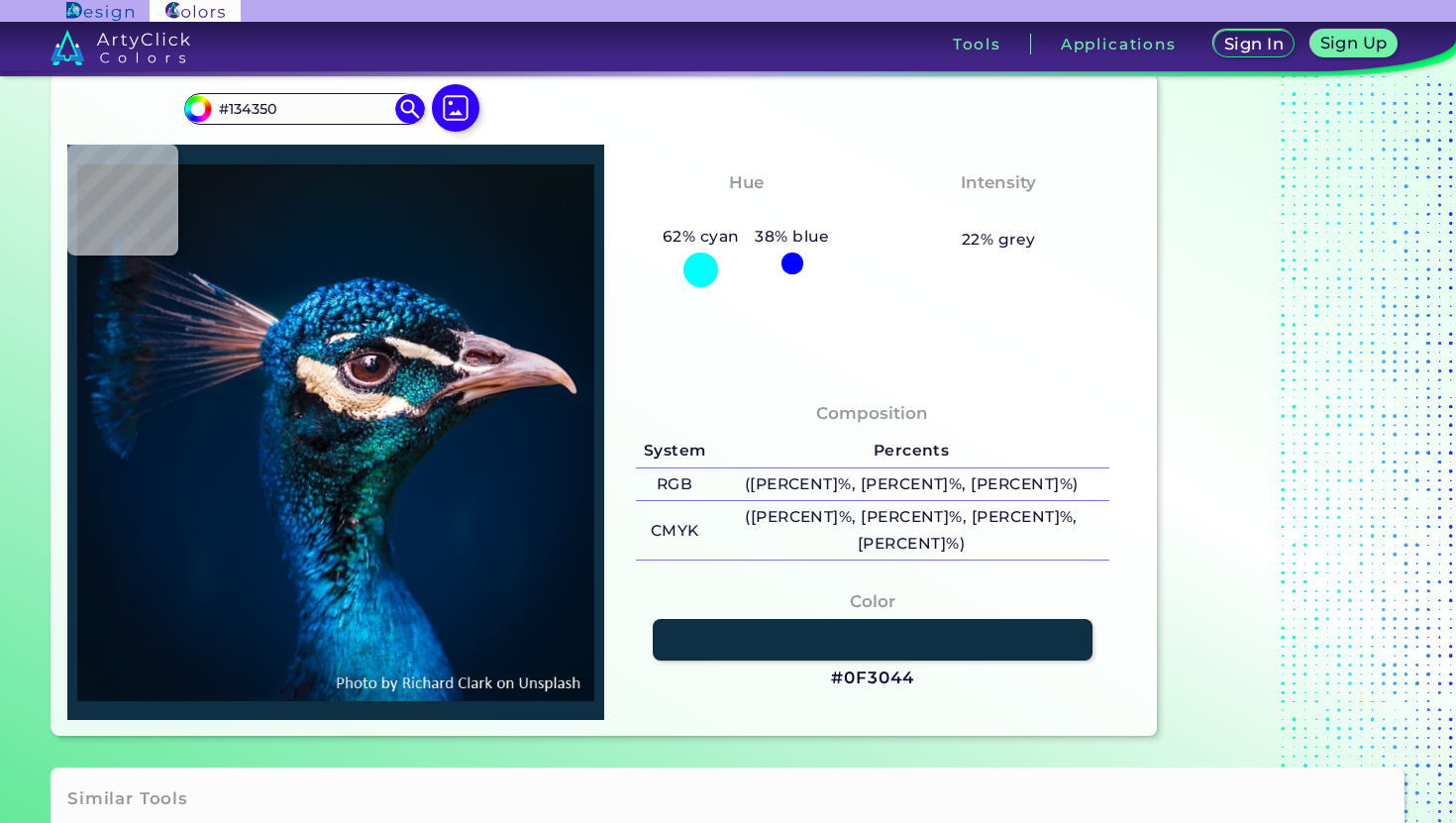 type on "#0c1a2b" 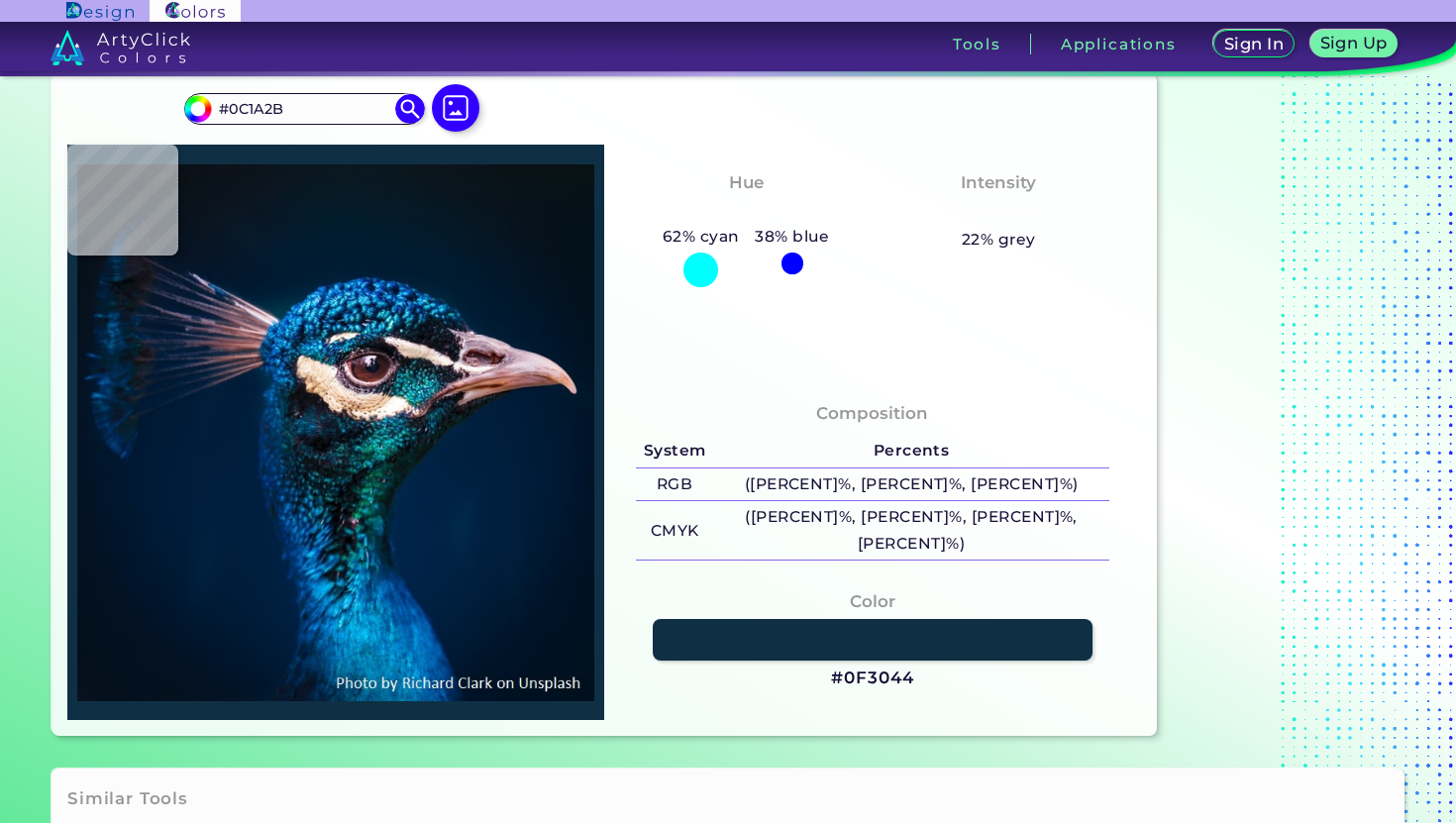 type on "#0f3443" 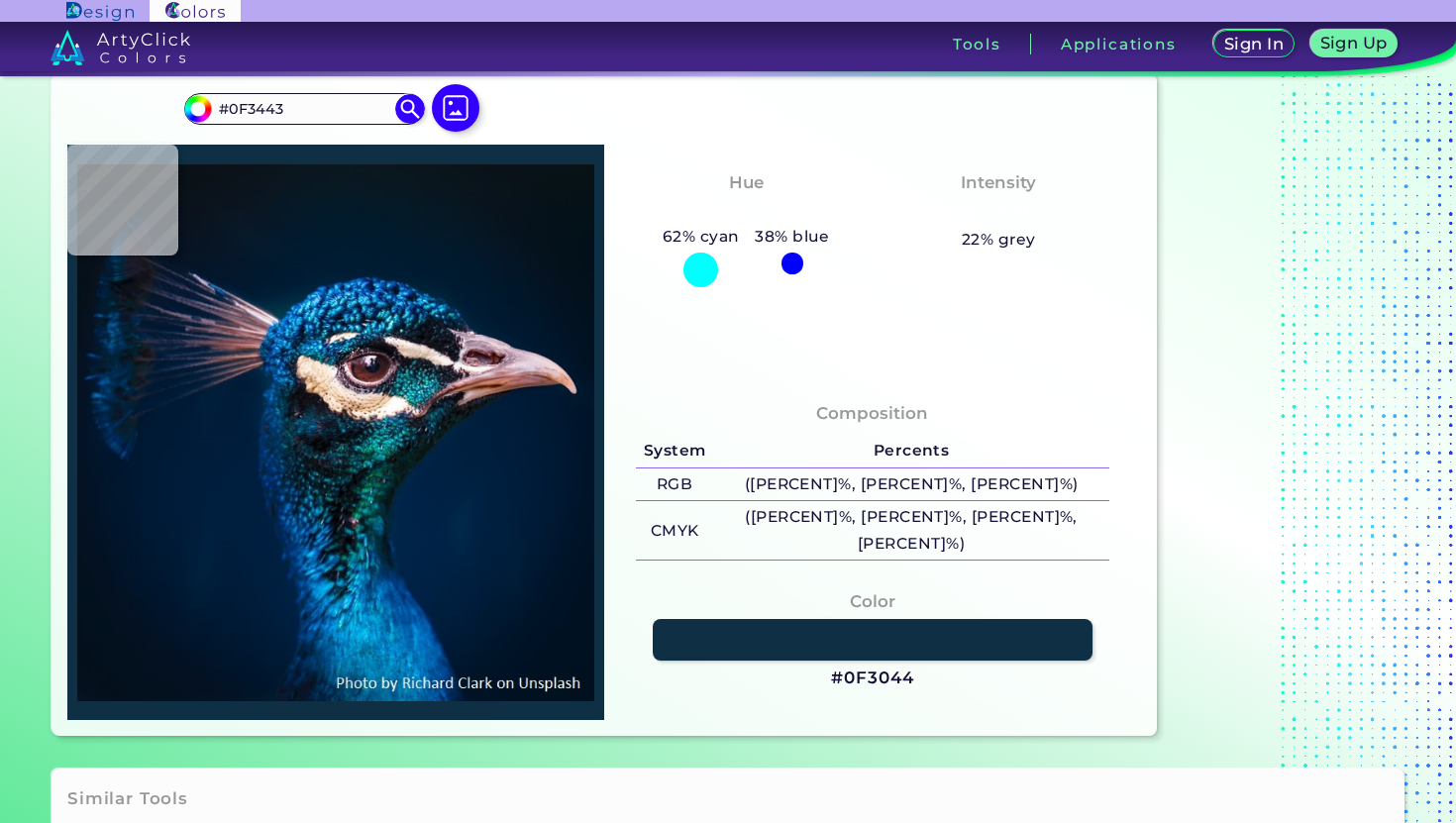 type on "#184551" 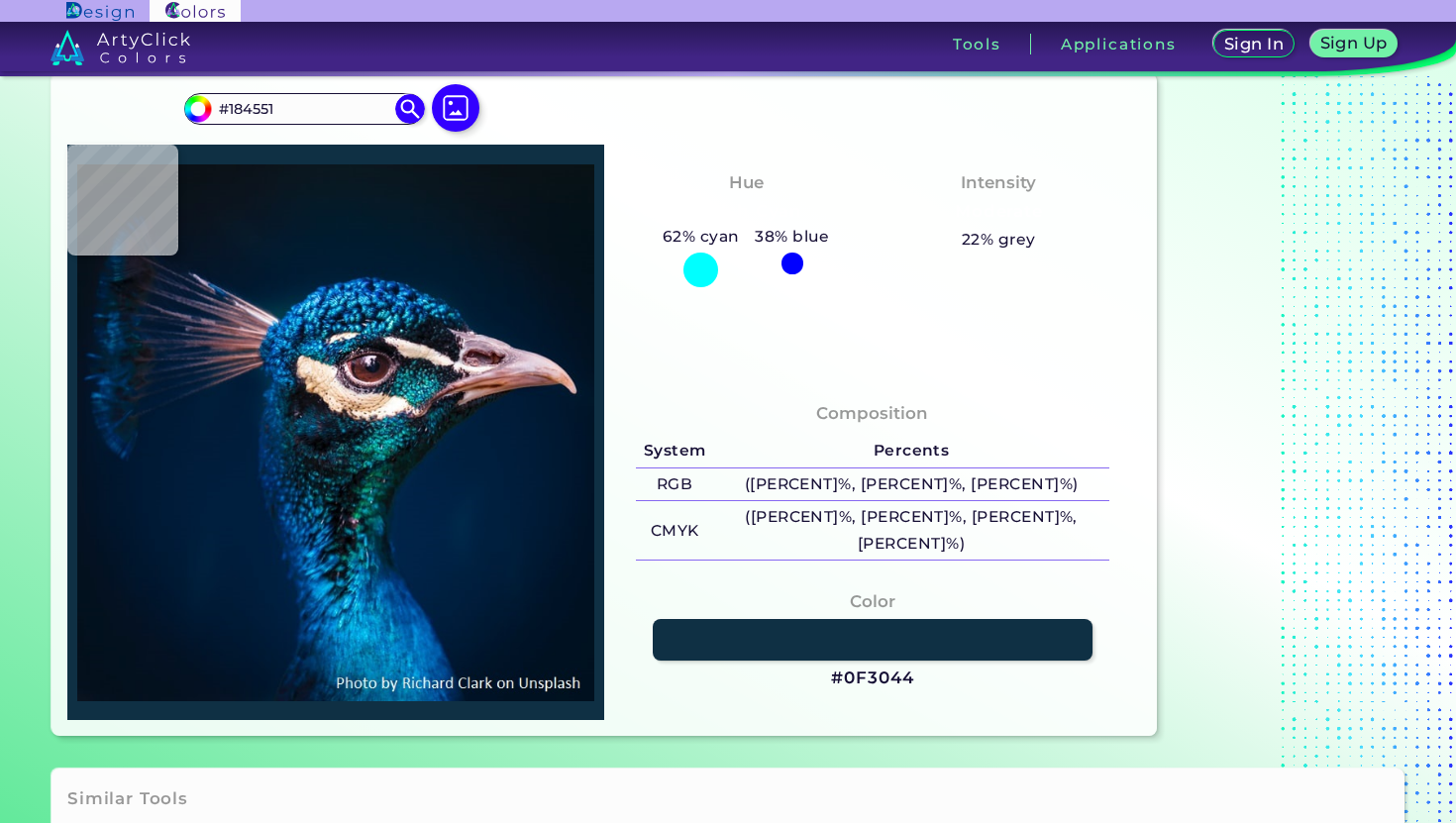 type on "#25636a" 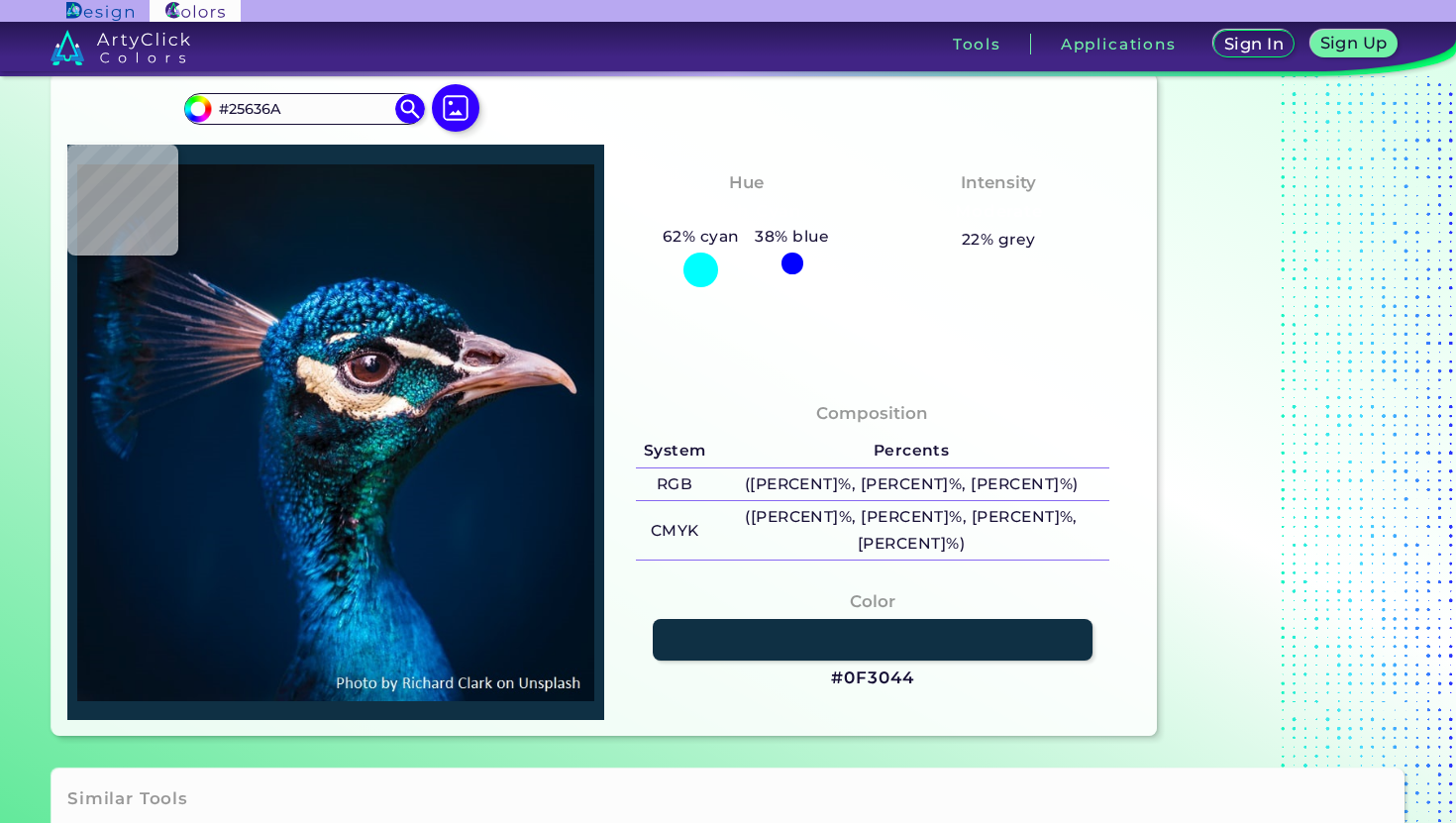 type on "#0b3e4b" 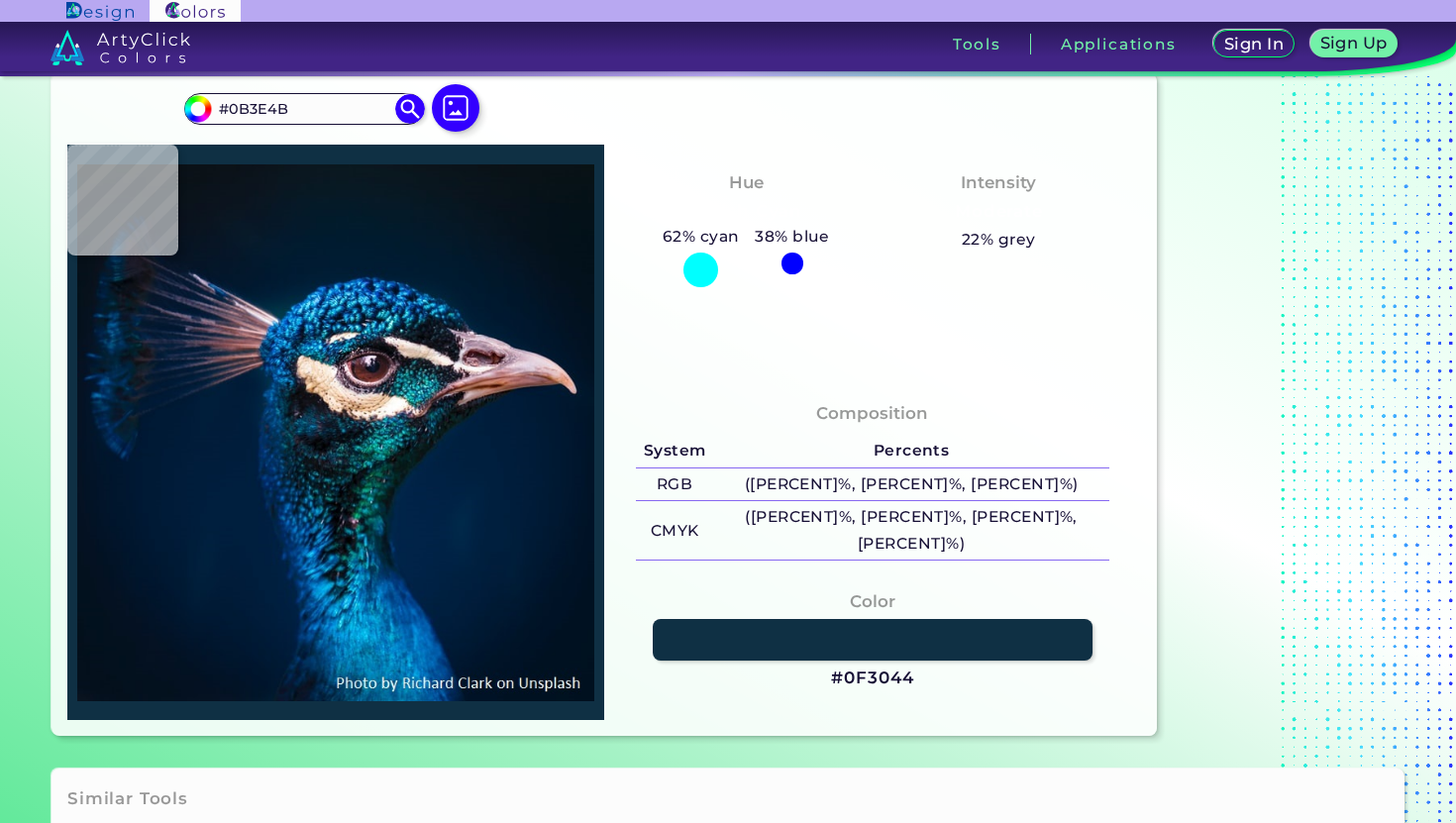 type on "#1a5f66" 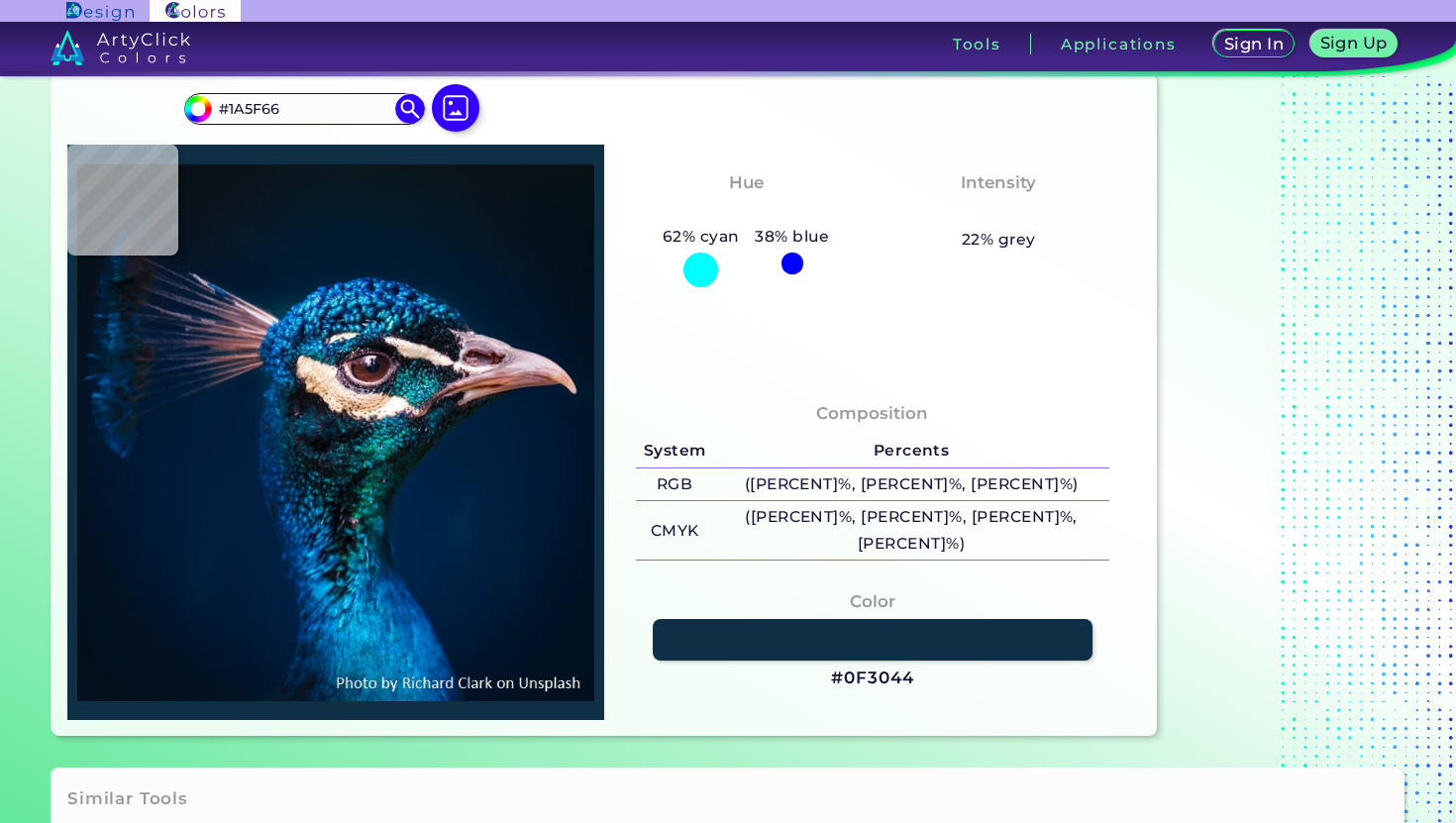 type on "#10404b" 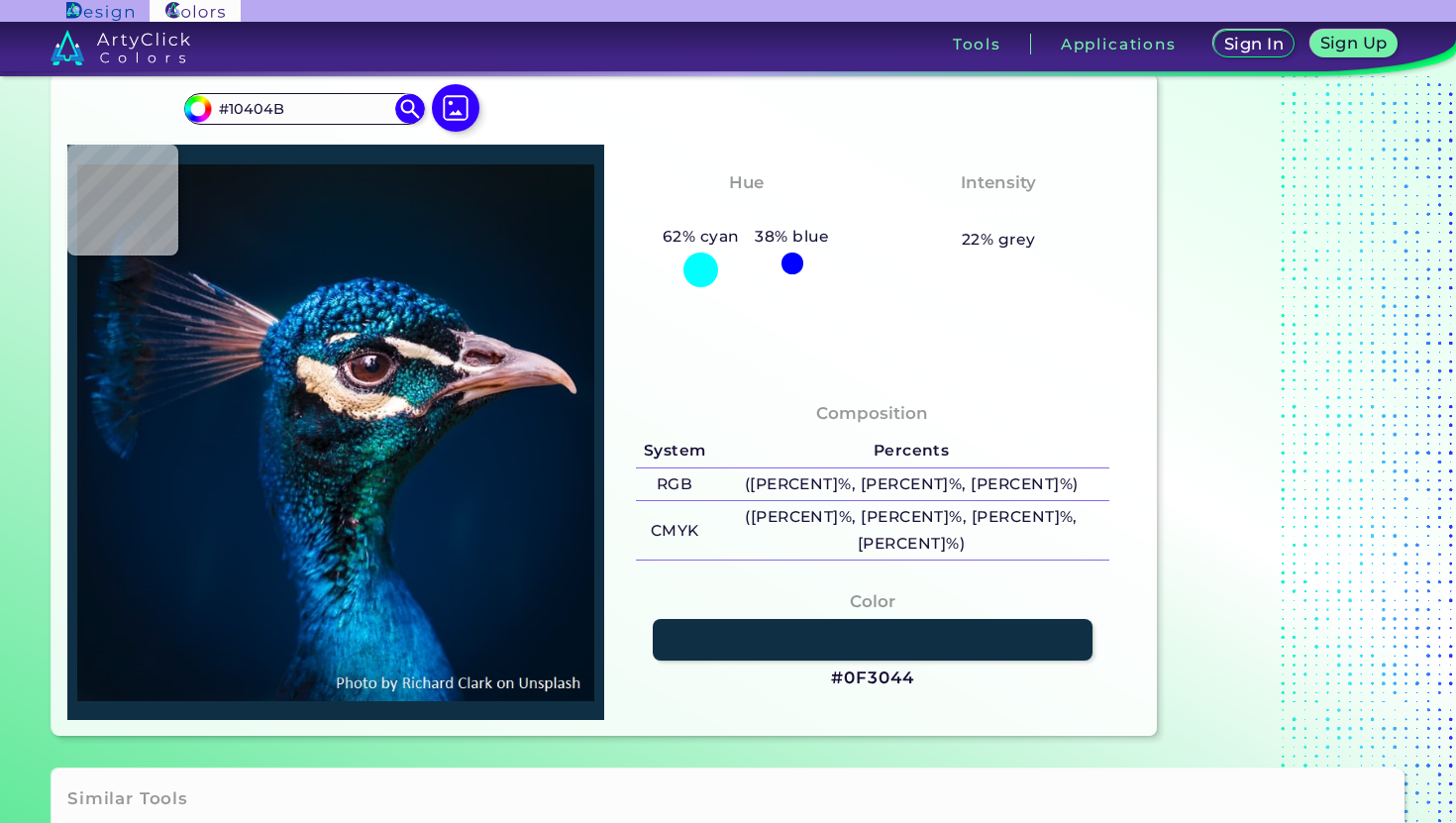 type on "#254e56" 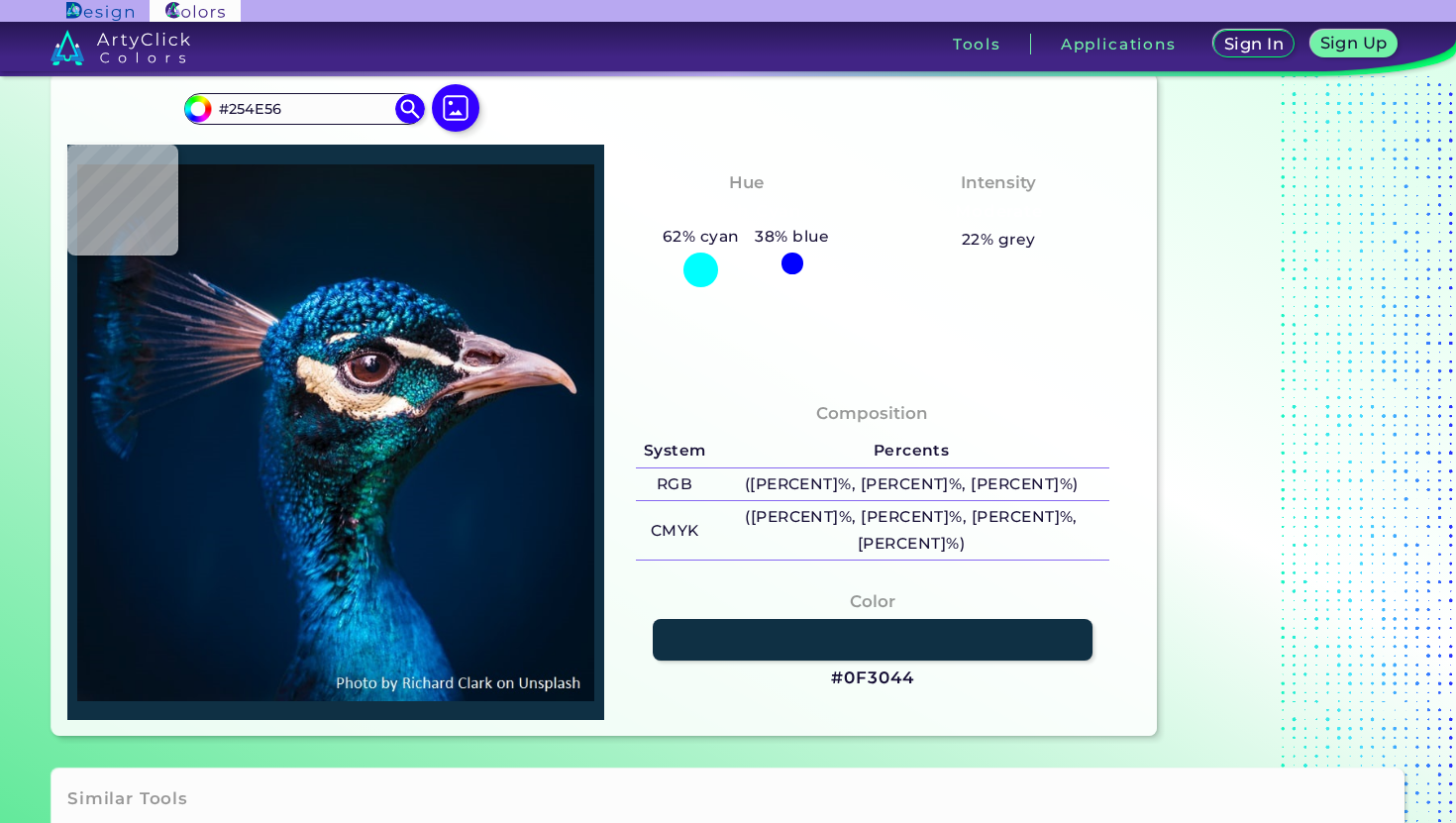 type on "#29474b" 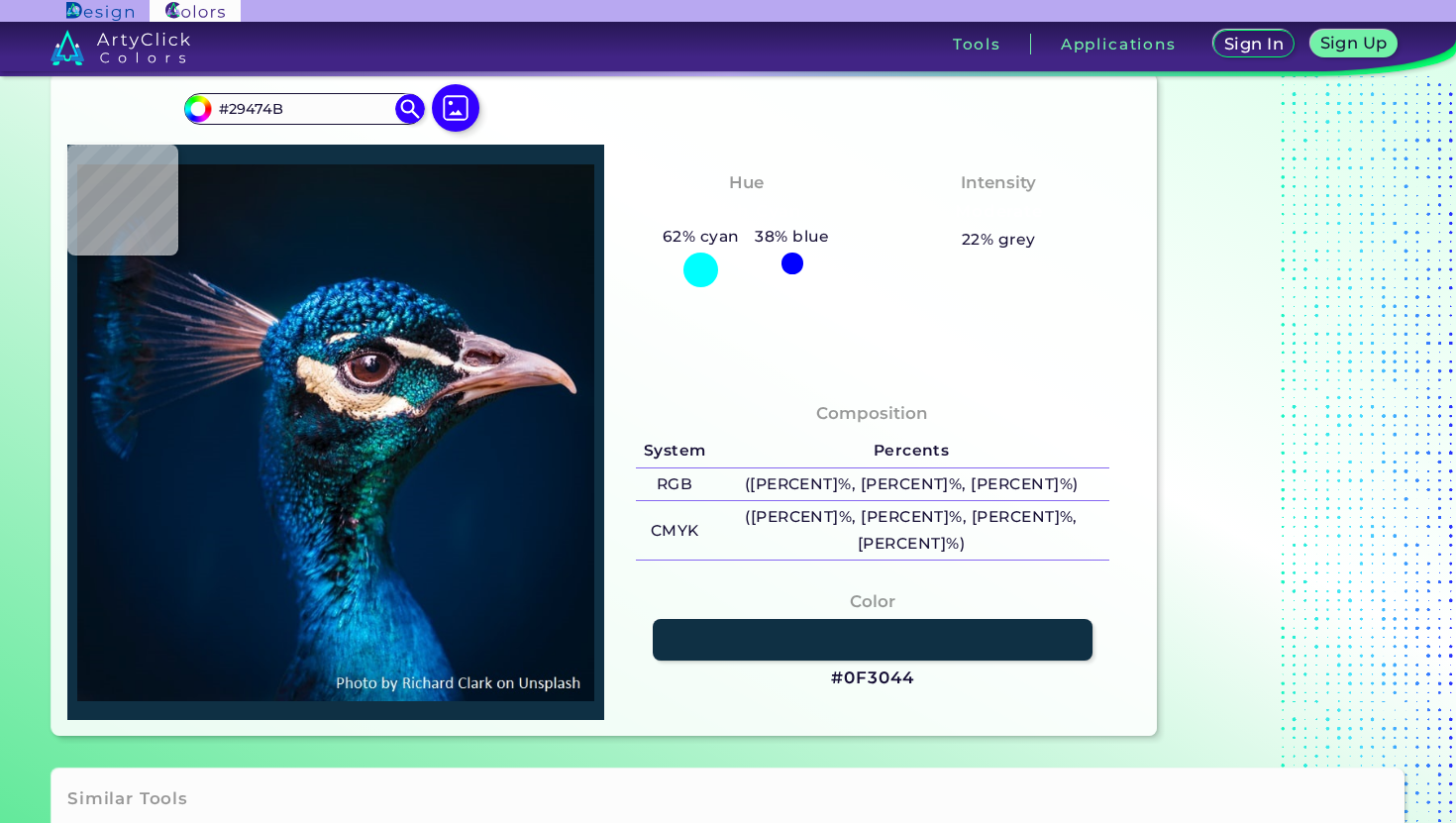 type on "#18272e" 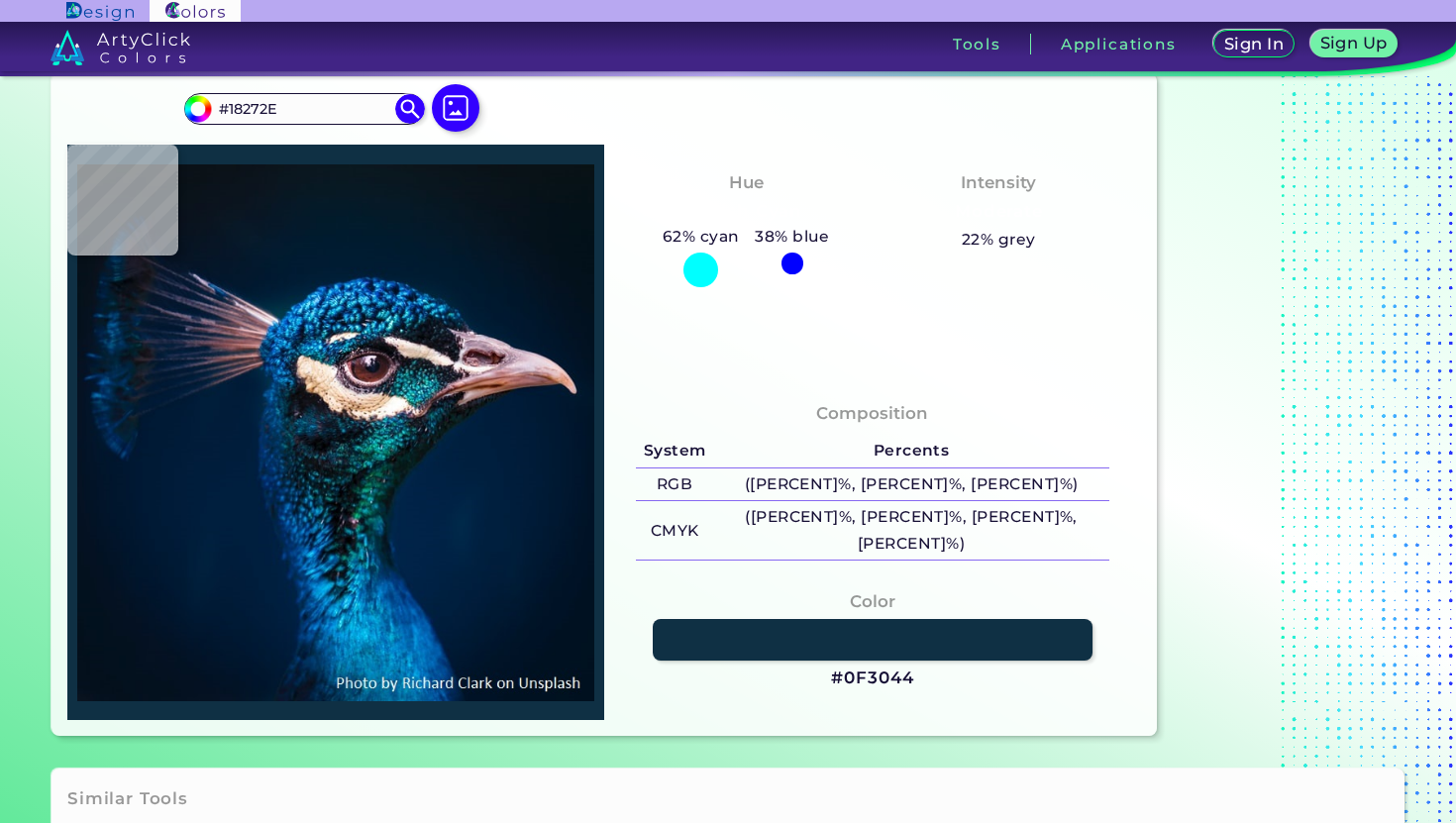 type on "#0c0f17" 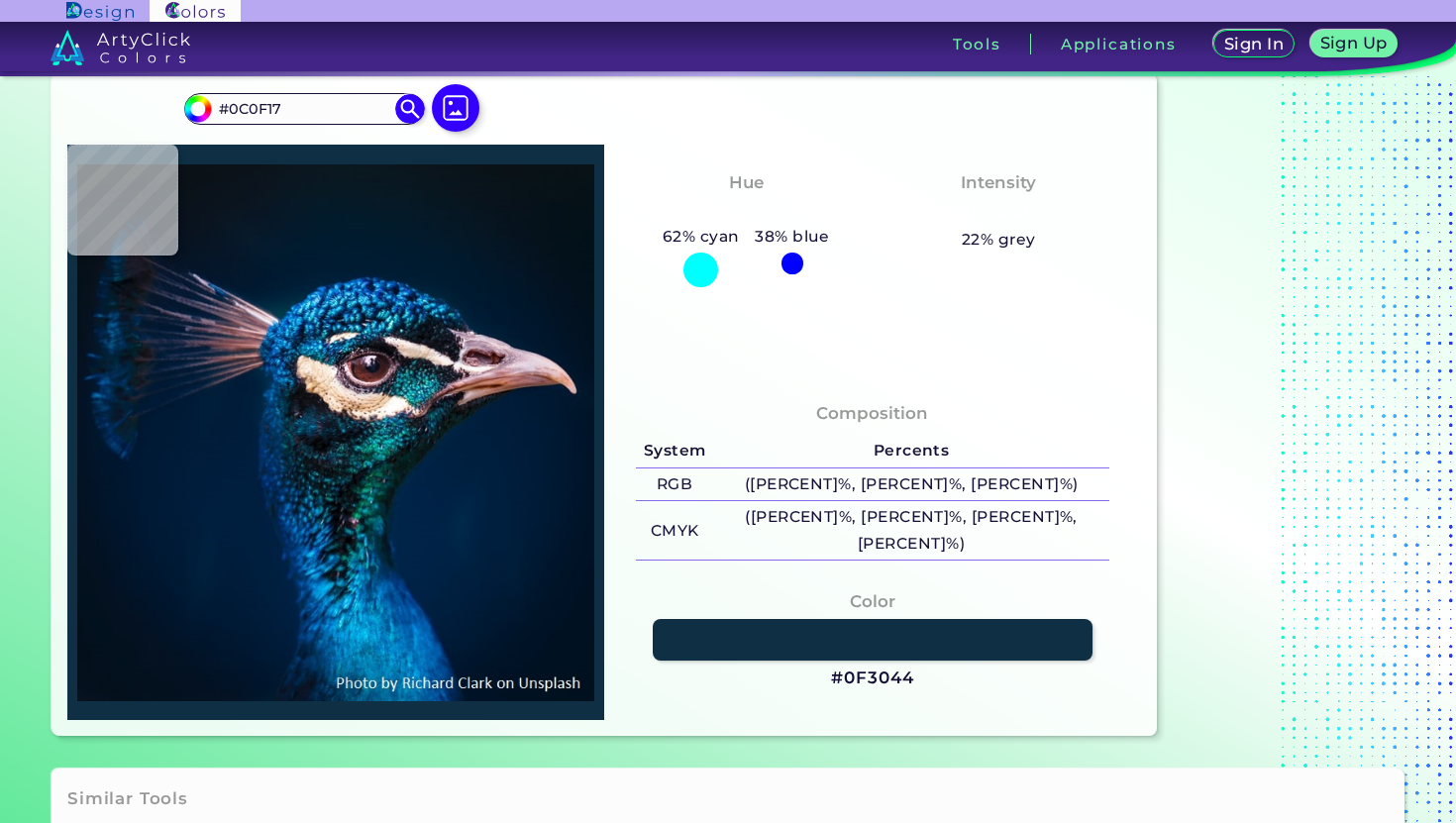 type on "#01070f" 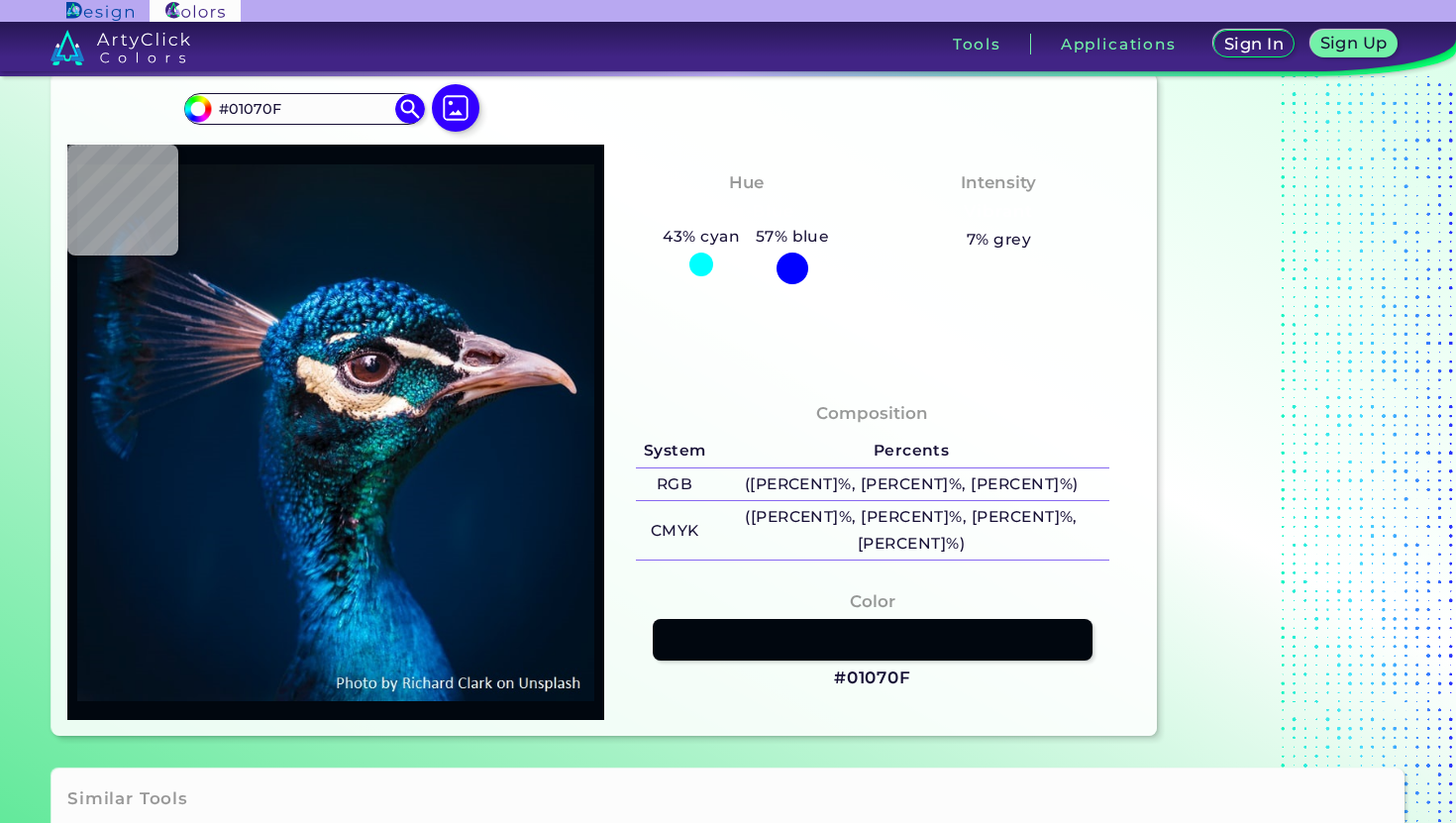 type on "#0d1b23" 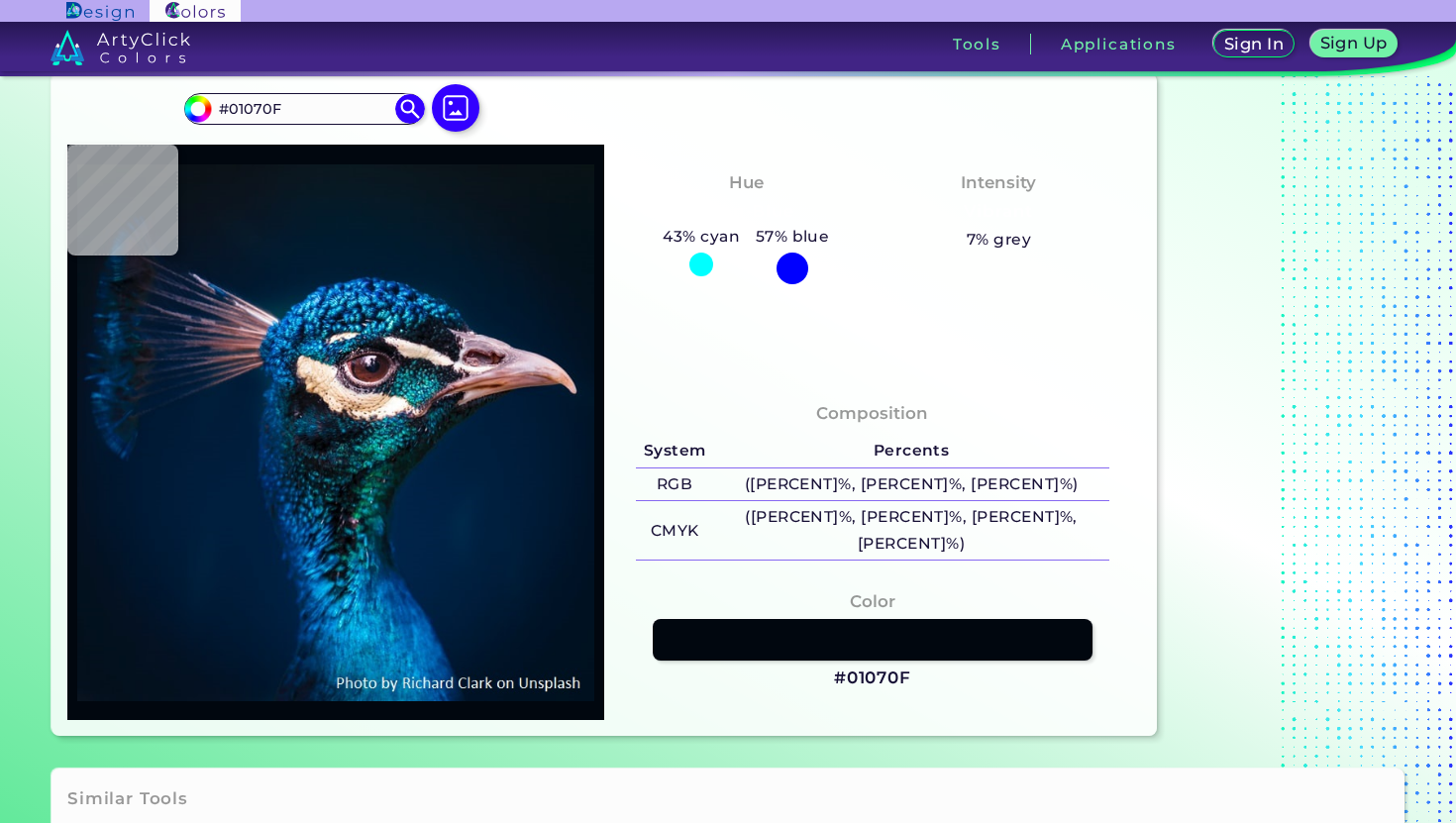 type on "#0D1B23" 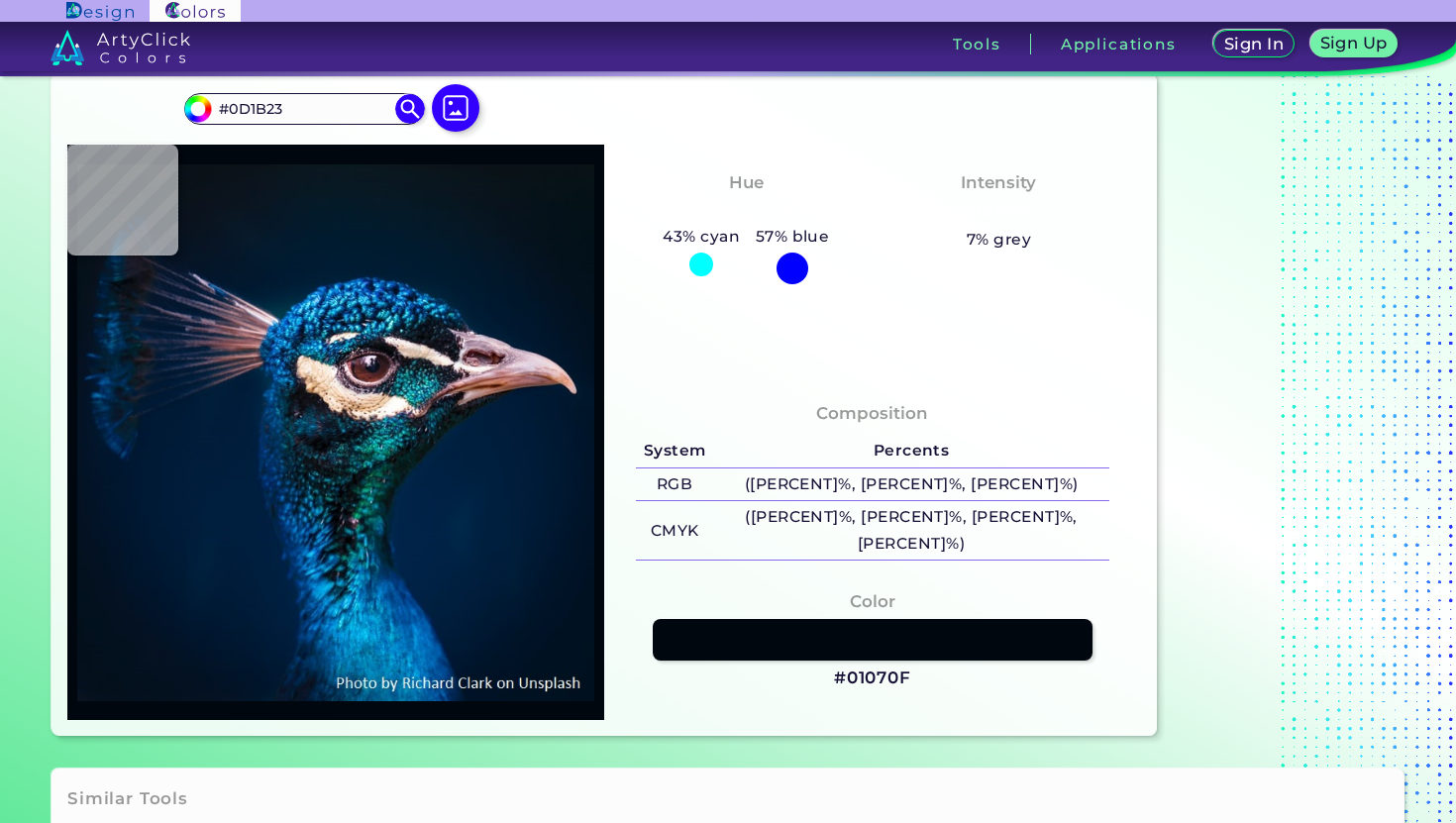 type on "#040c18" 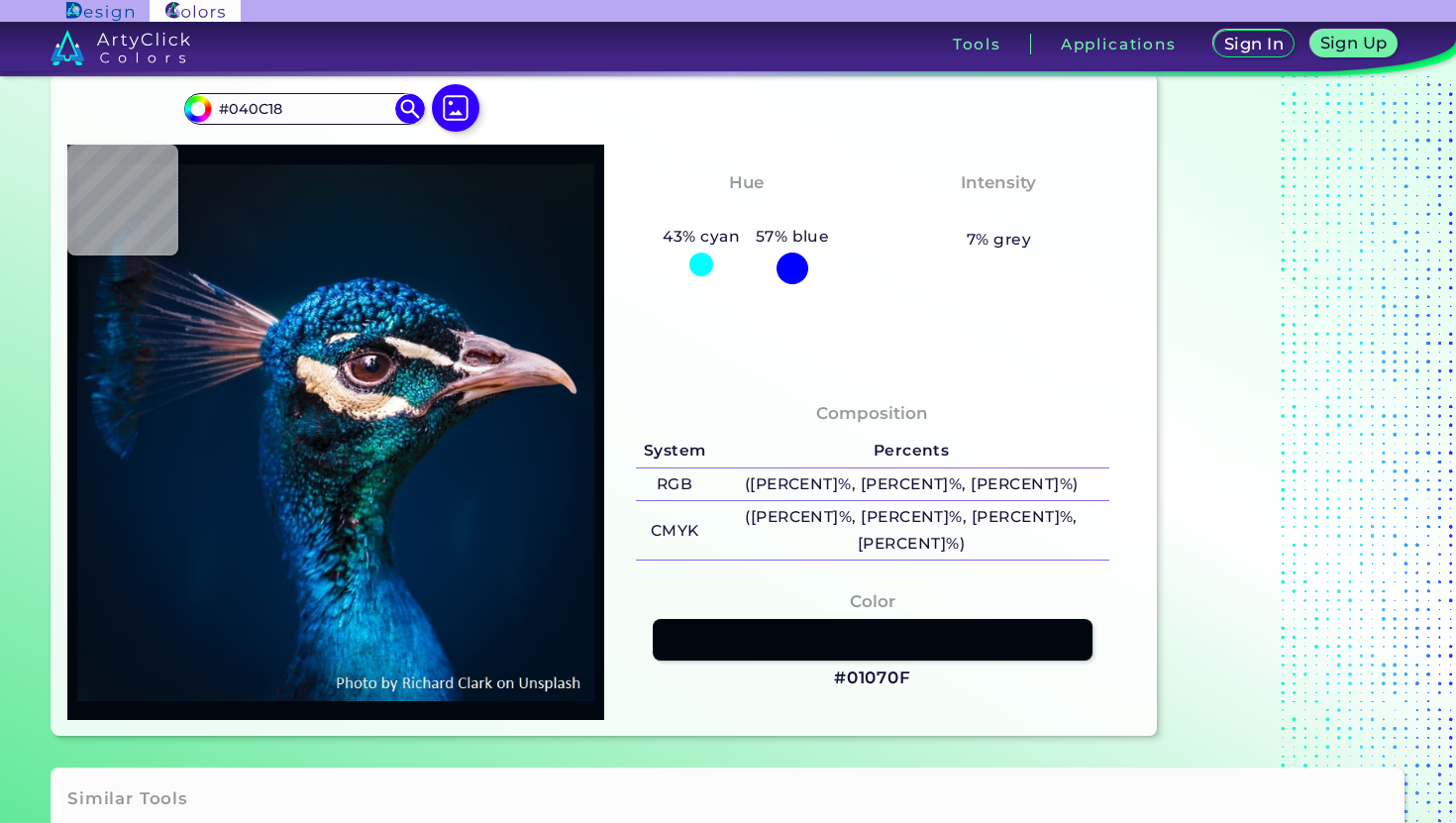 type on "#24839c" 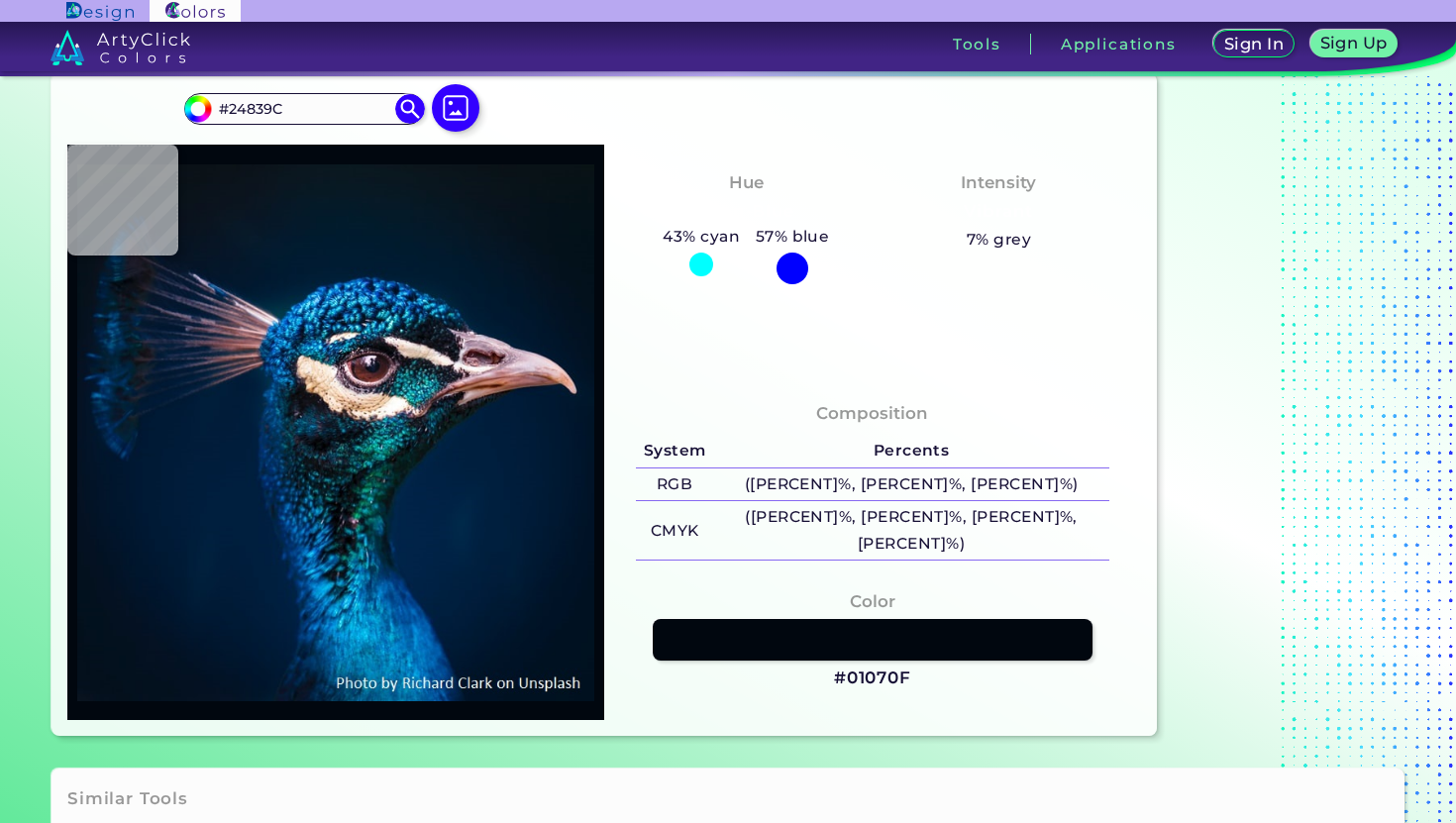 type on "#0f4655" 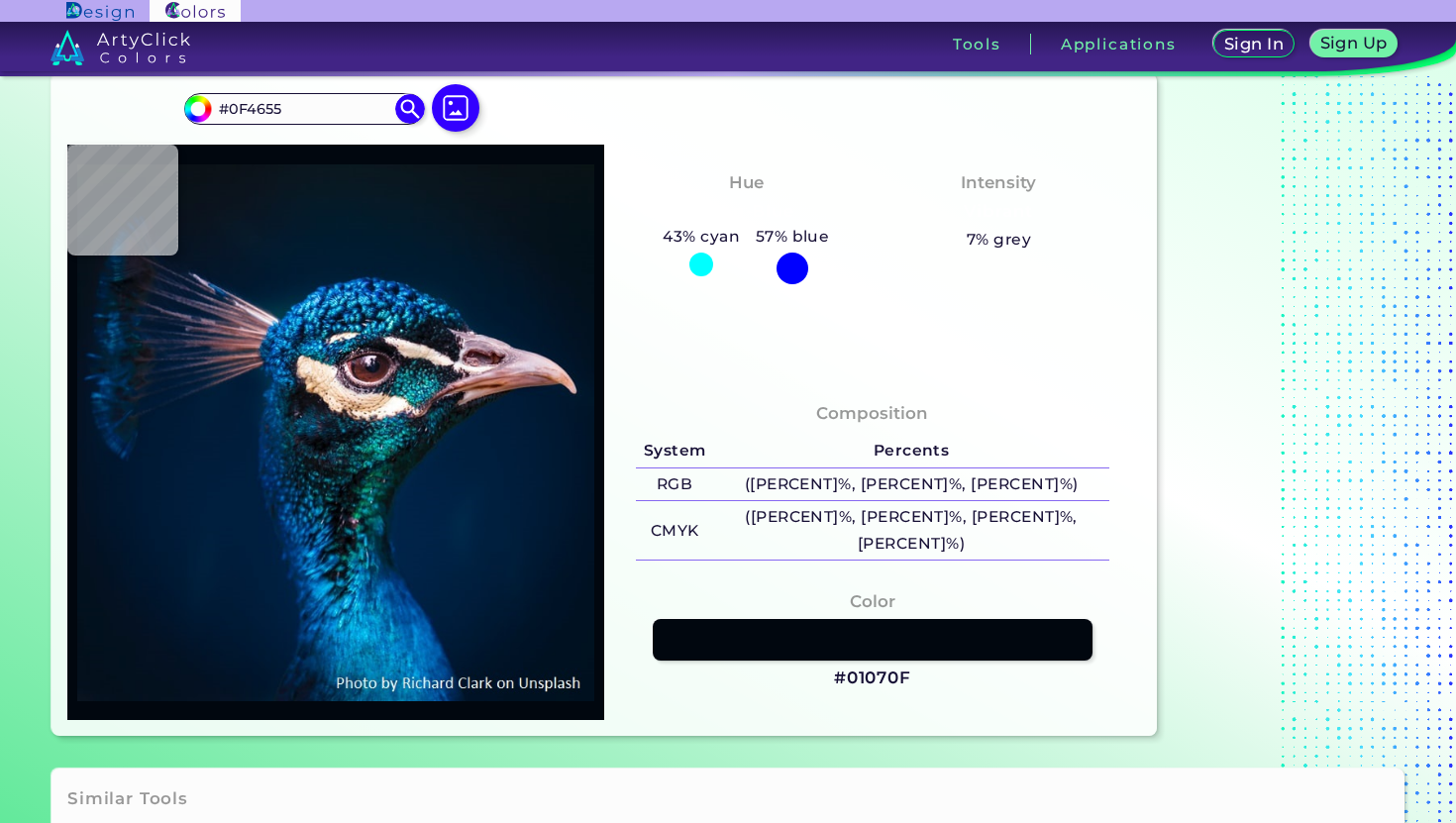 type on "#184759" 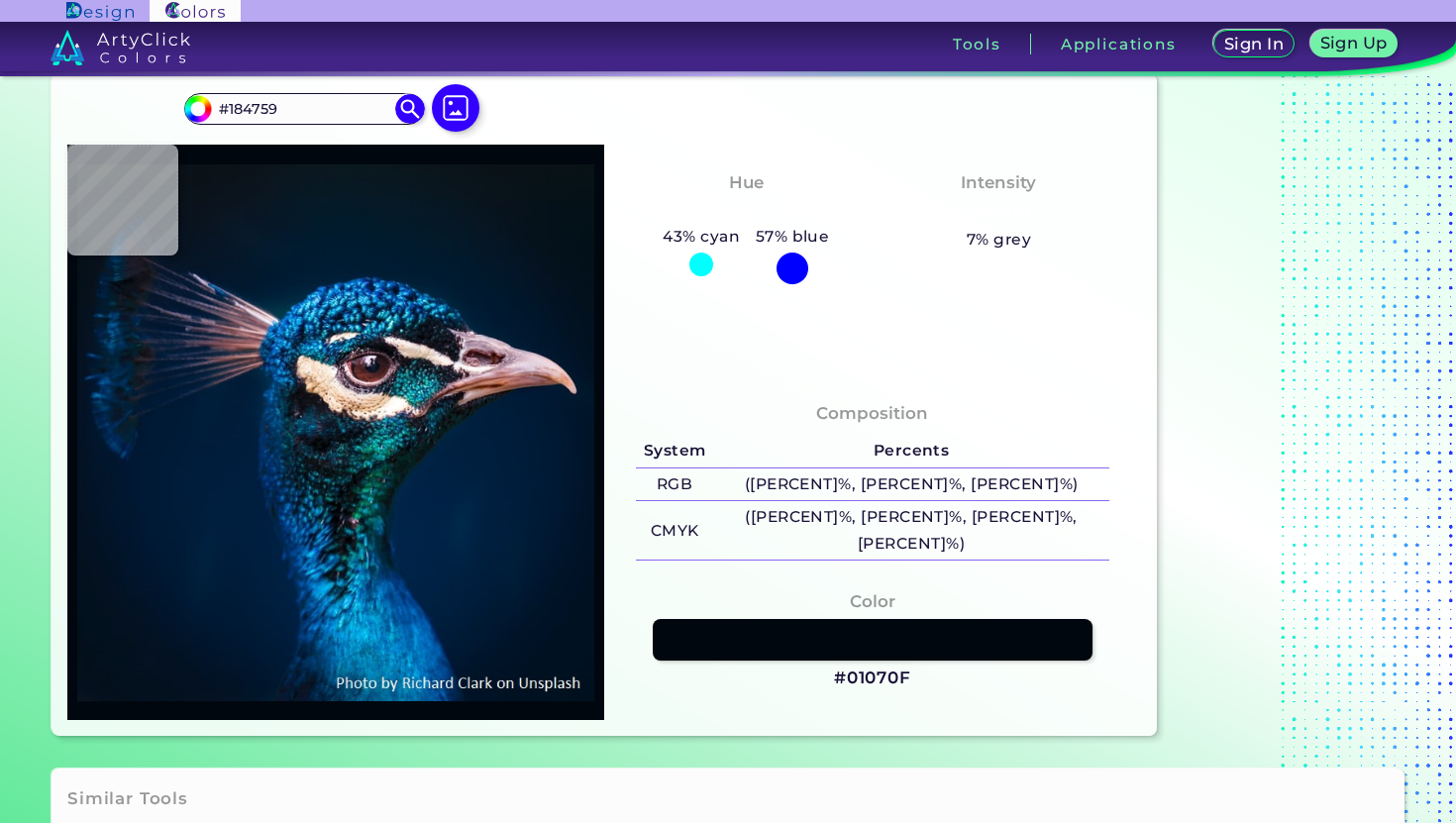 type on "#05121d" 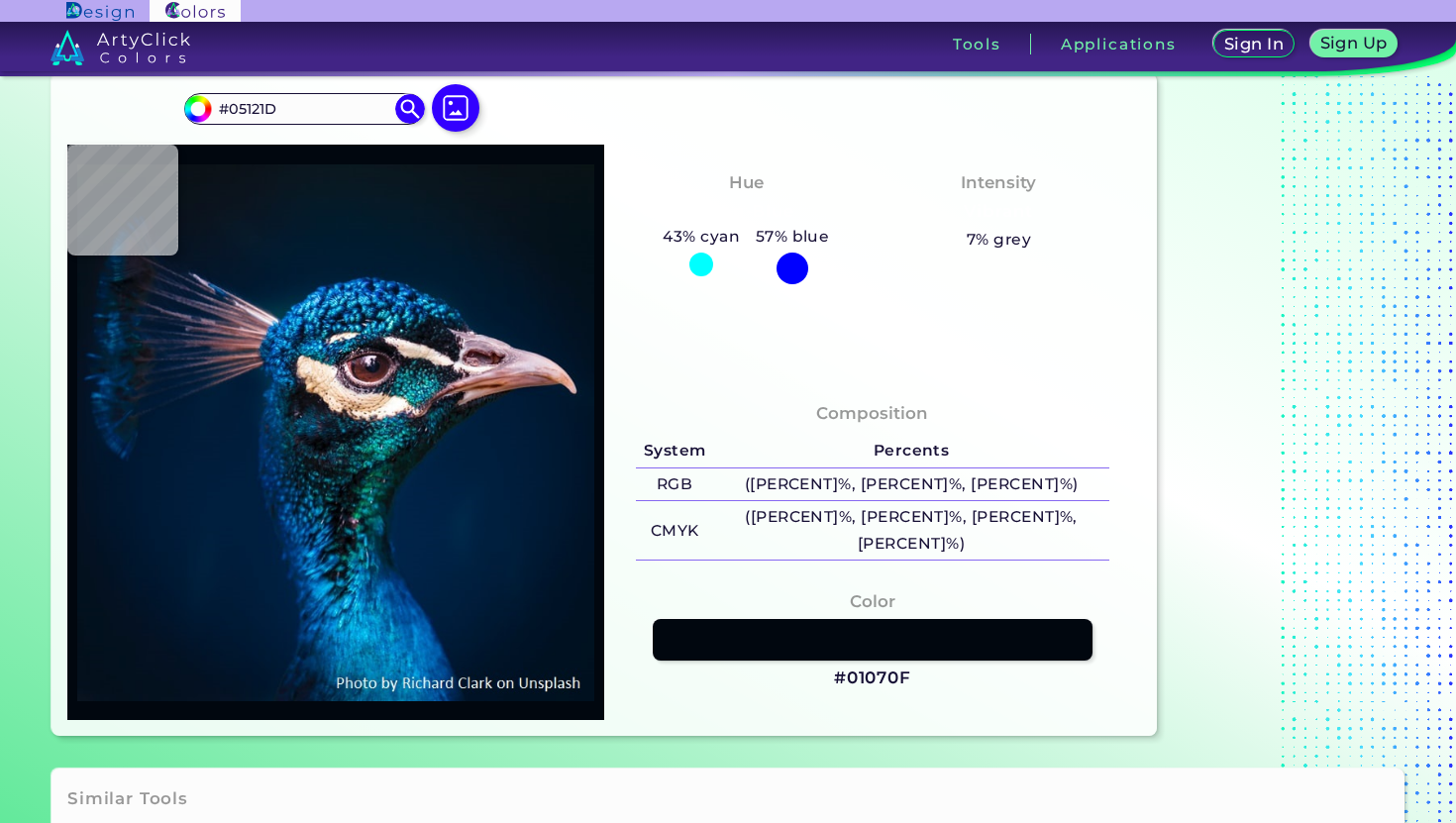 type on "#0b171f" 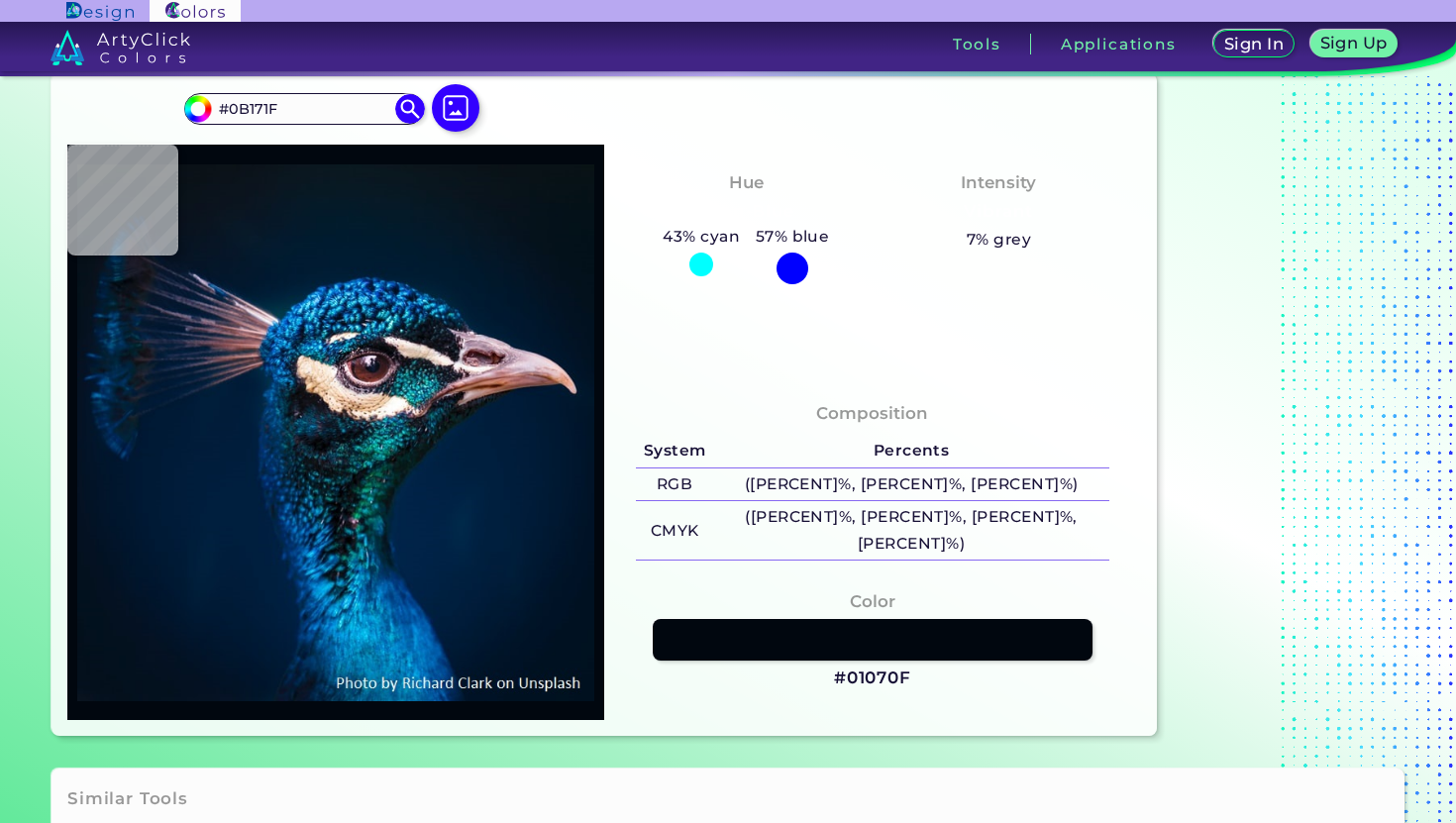type on "#071920" 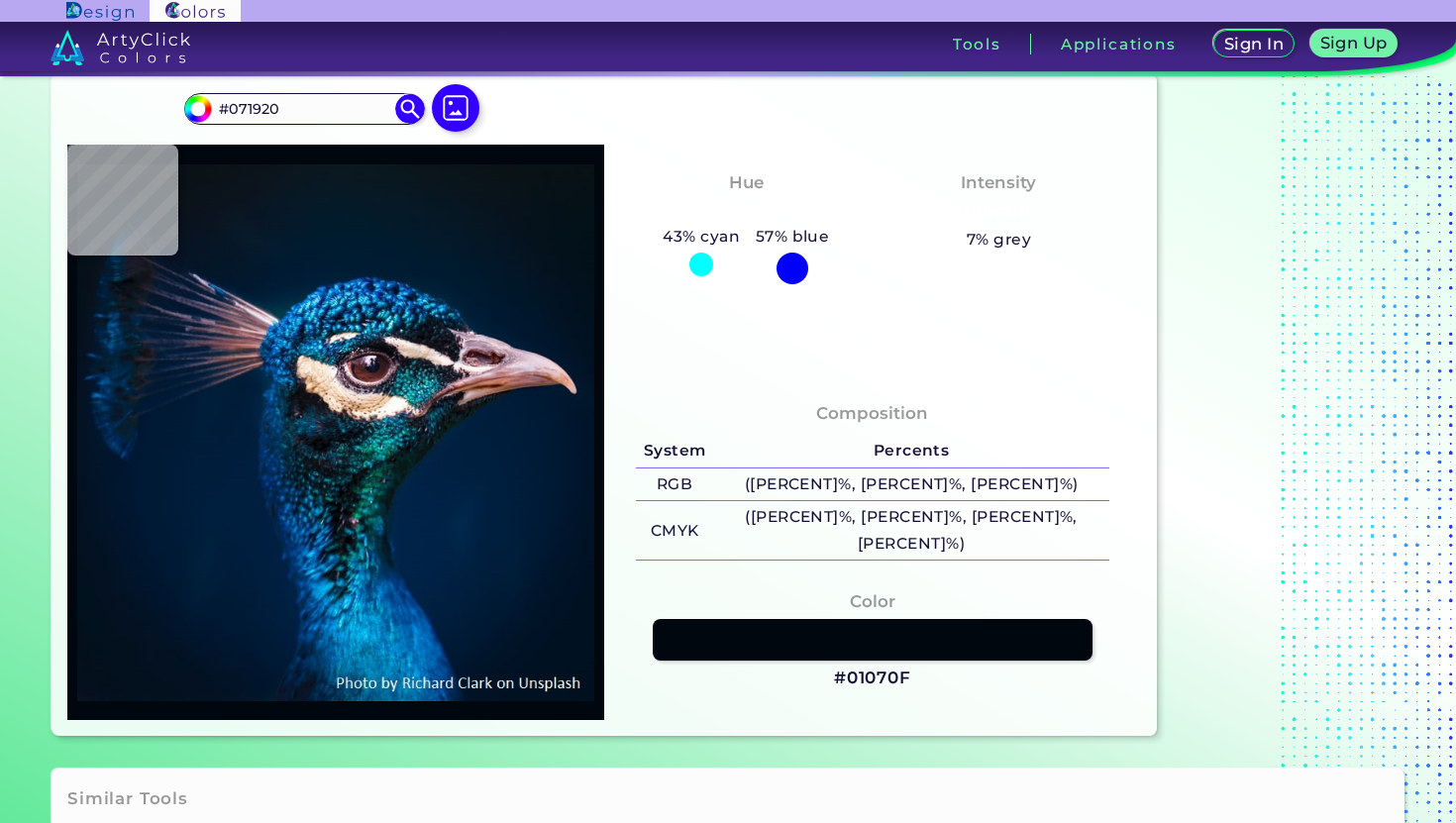 type on "#092028" 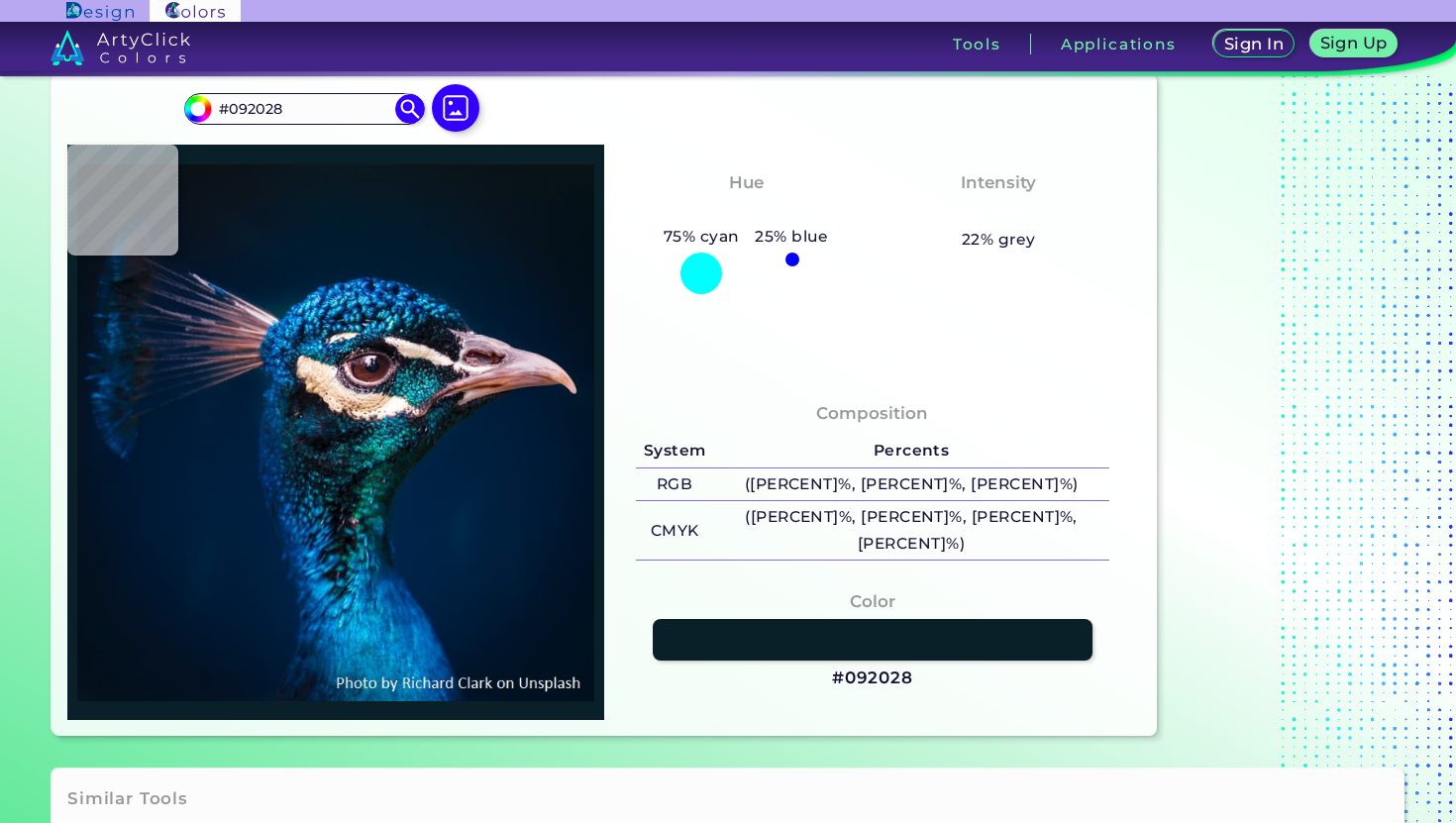 type on "#07181e" 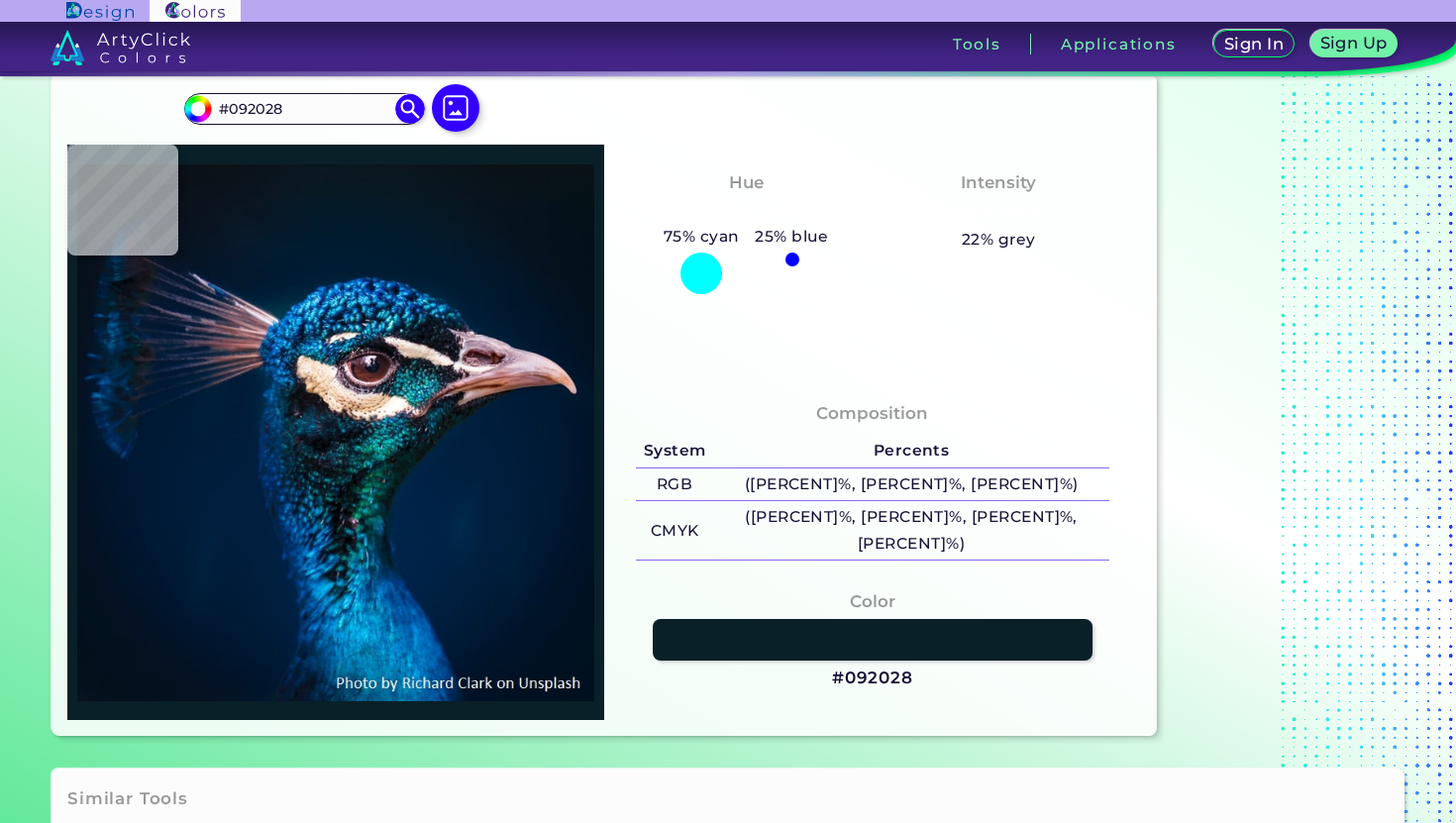 type on "#07181E" 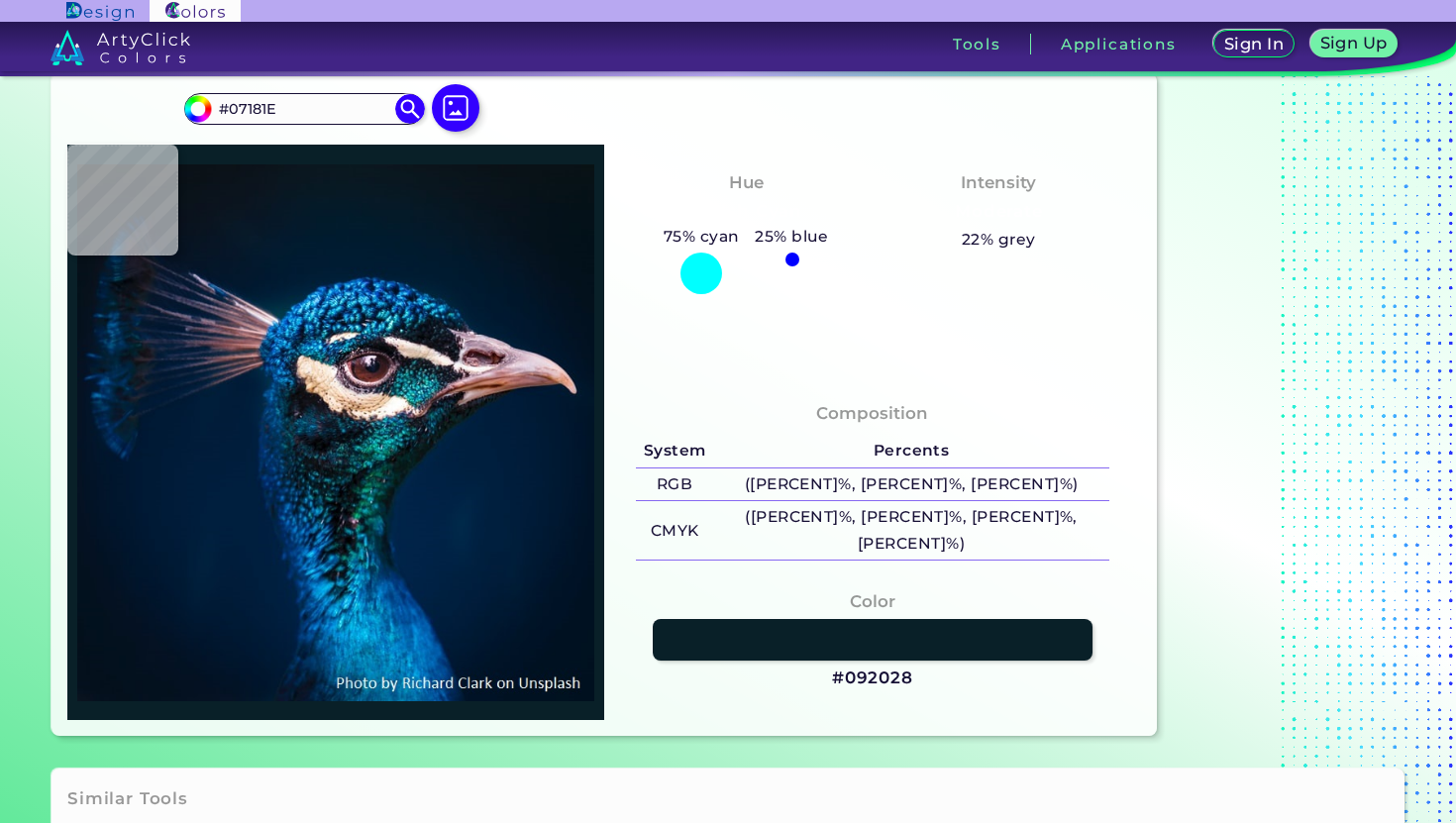 type on "#13121c" 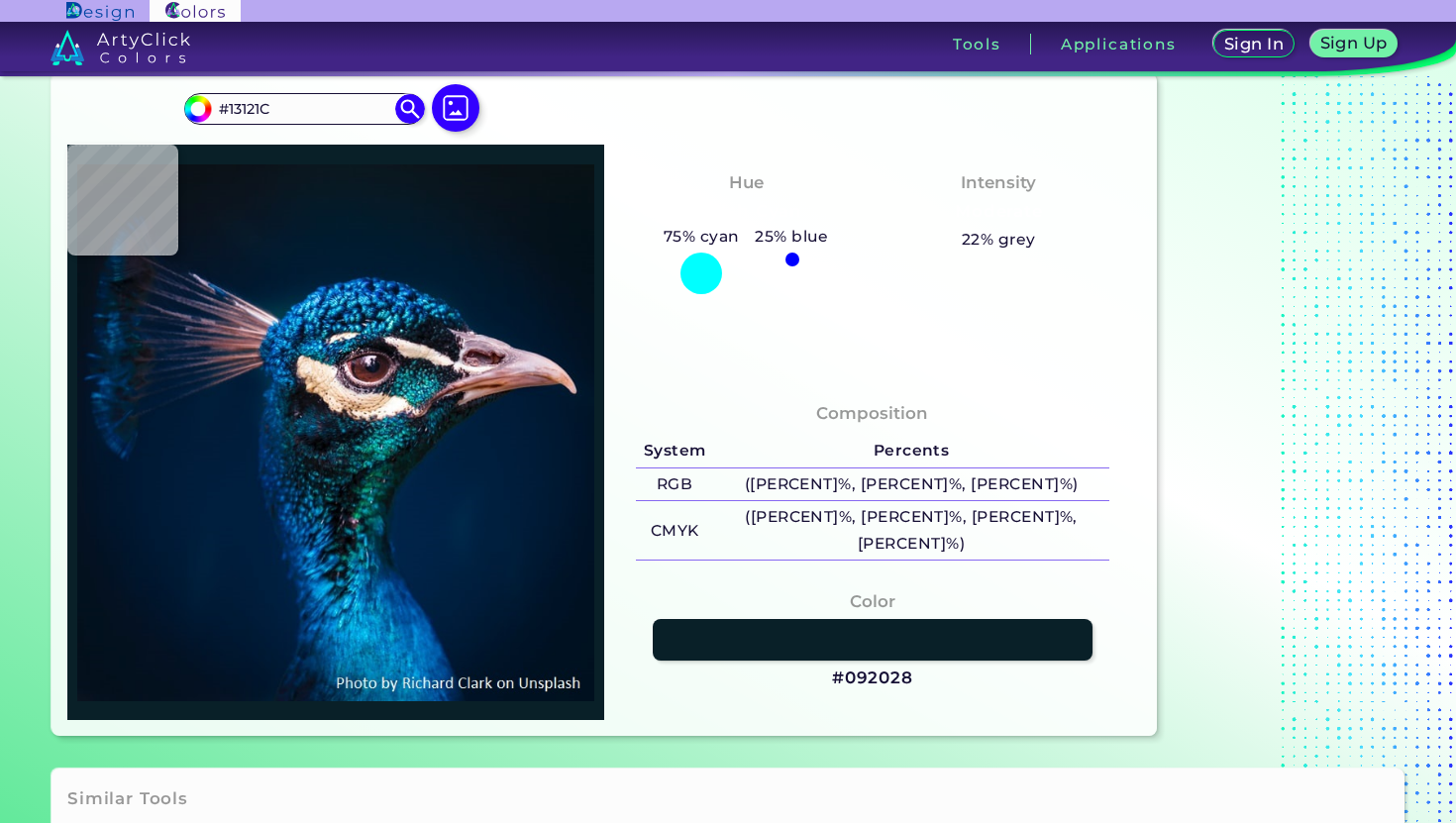 type on "#1c0e10" 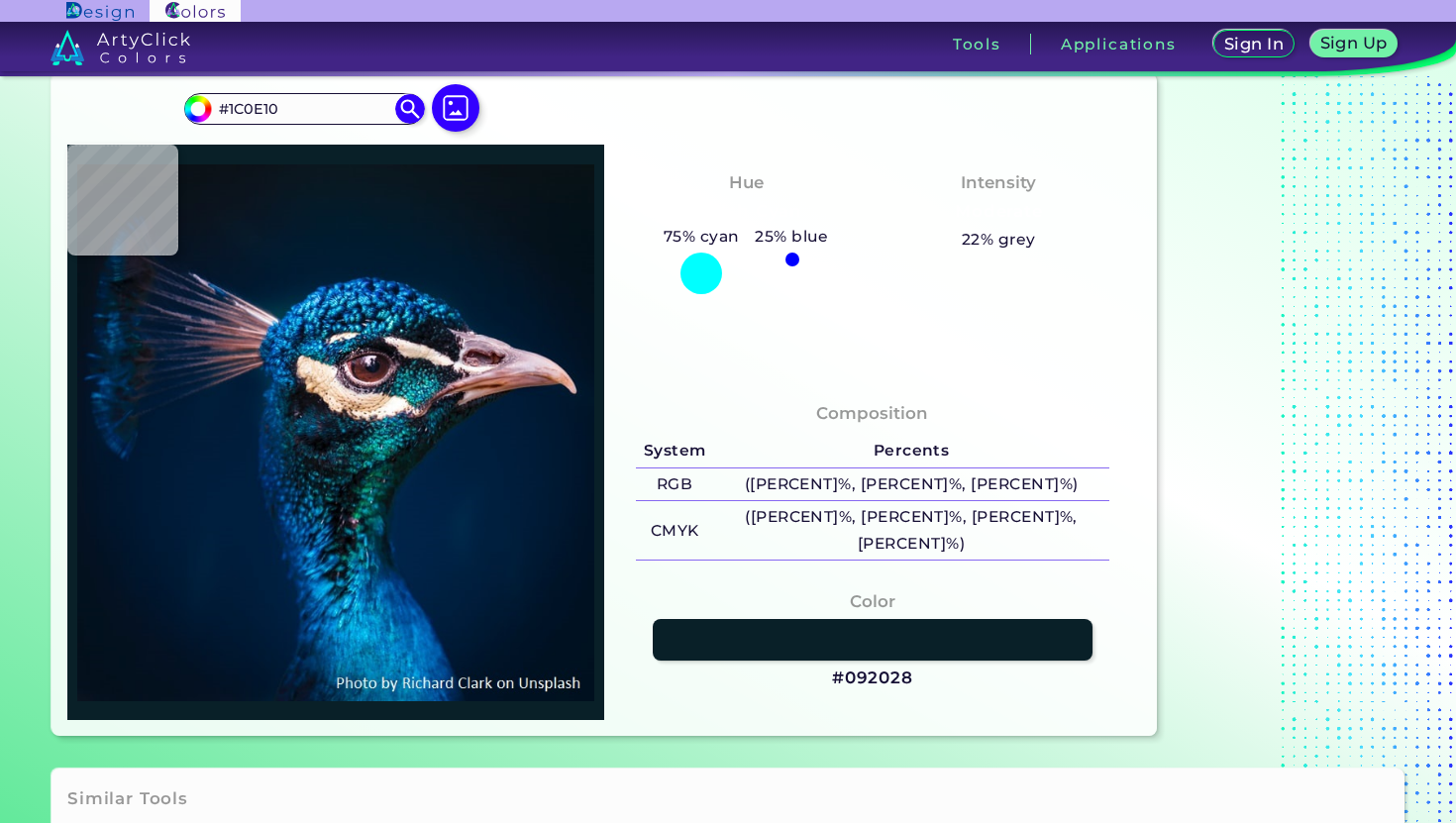 type on "#351f1b" 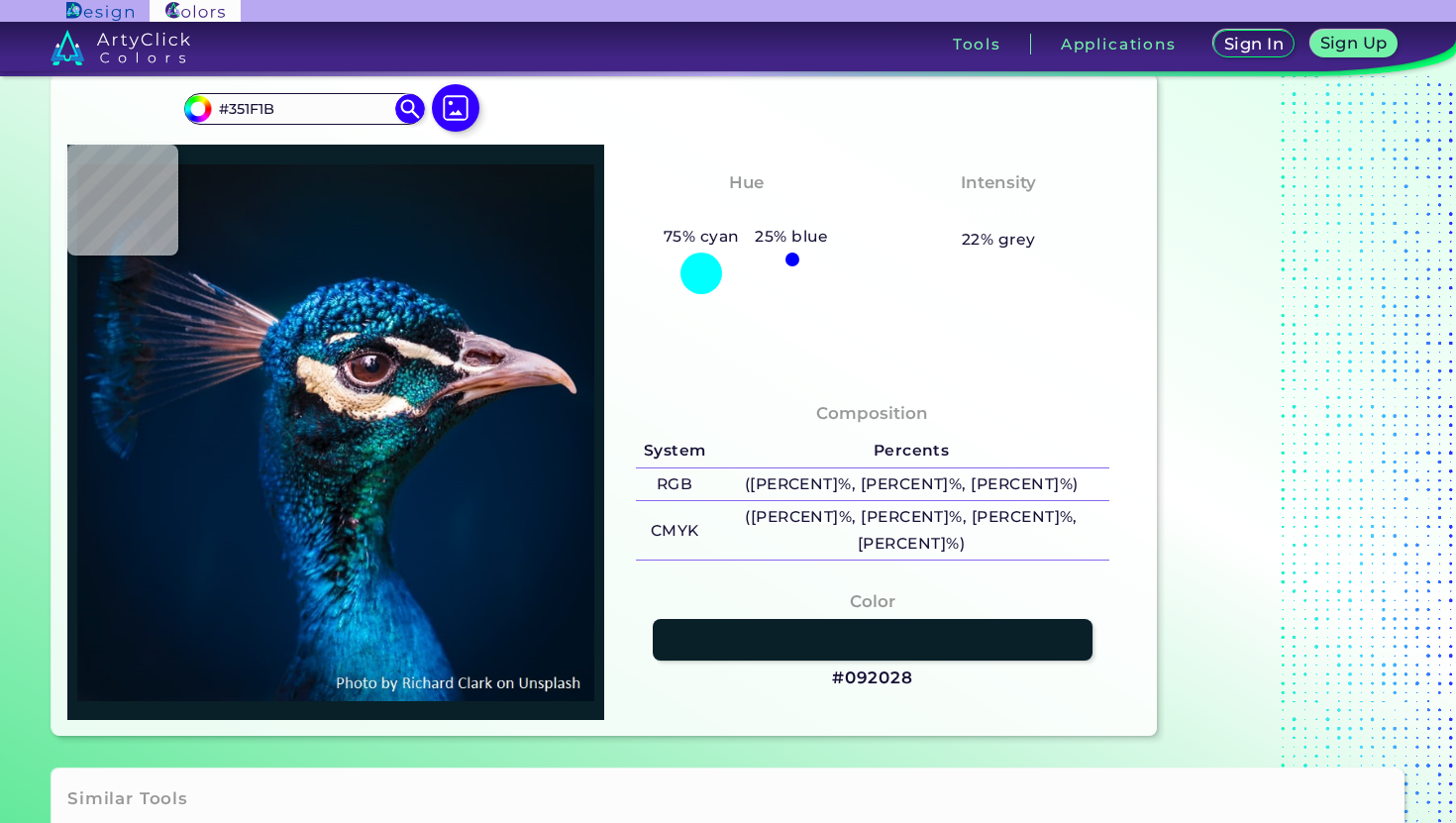 type on "#68493d" 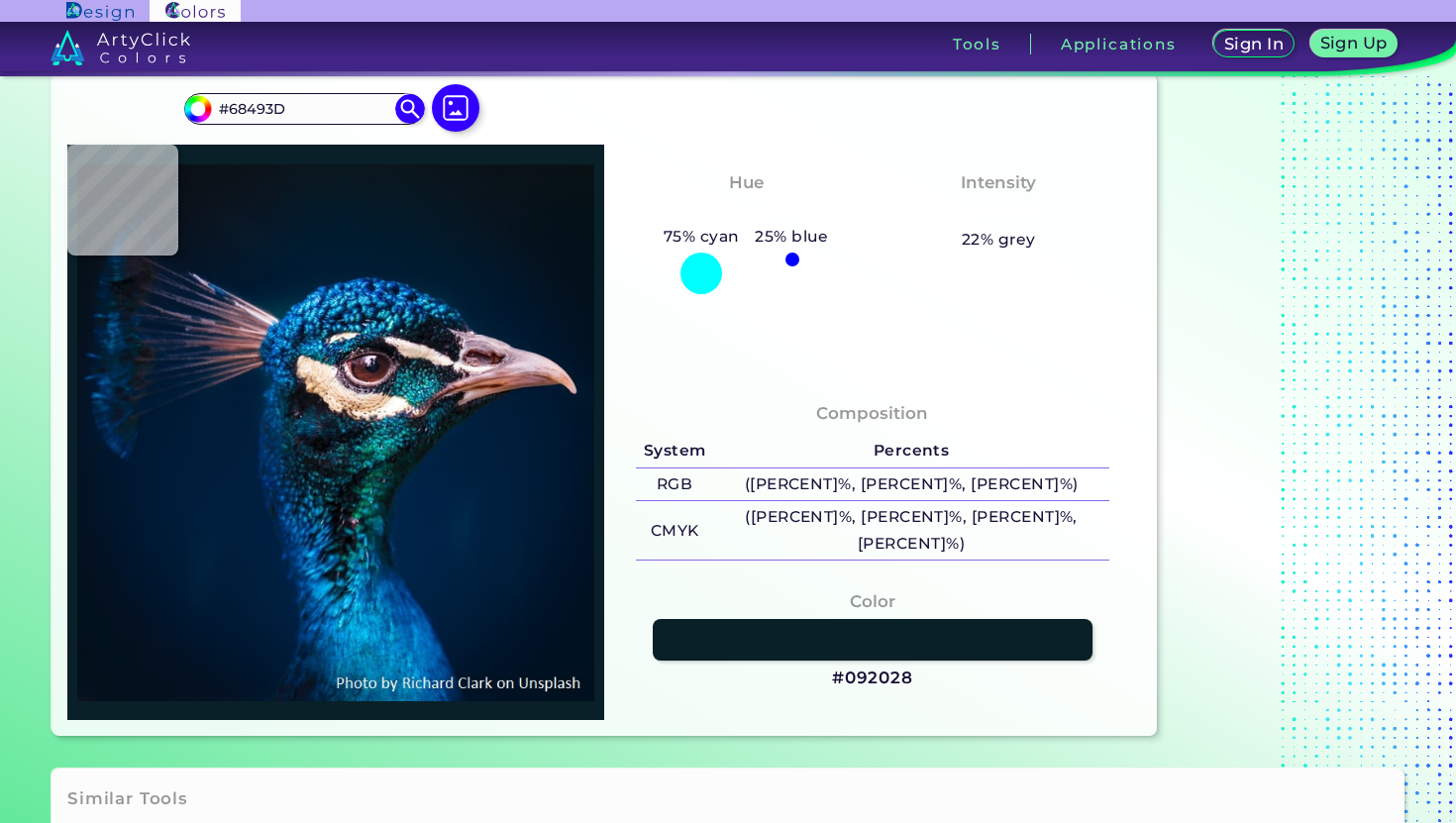 type on "#f5ddca" 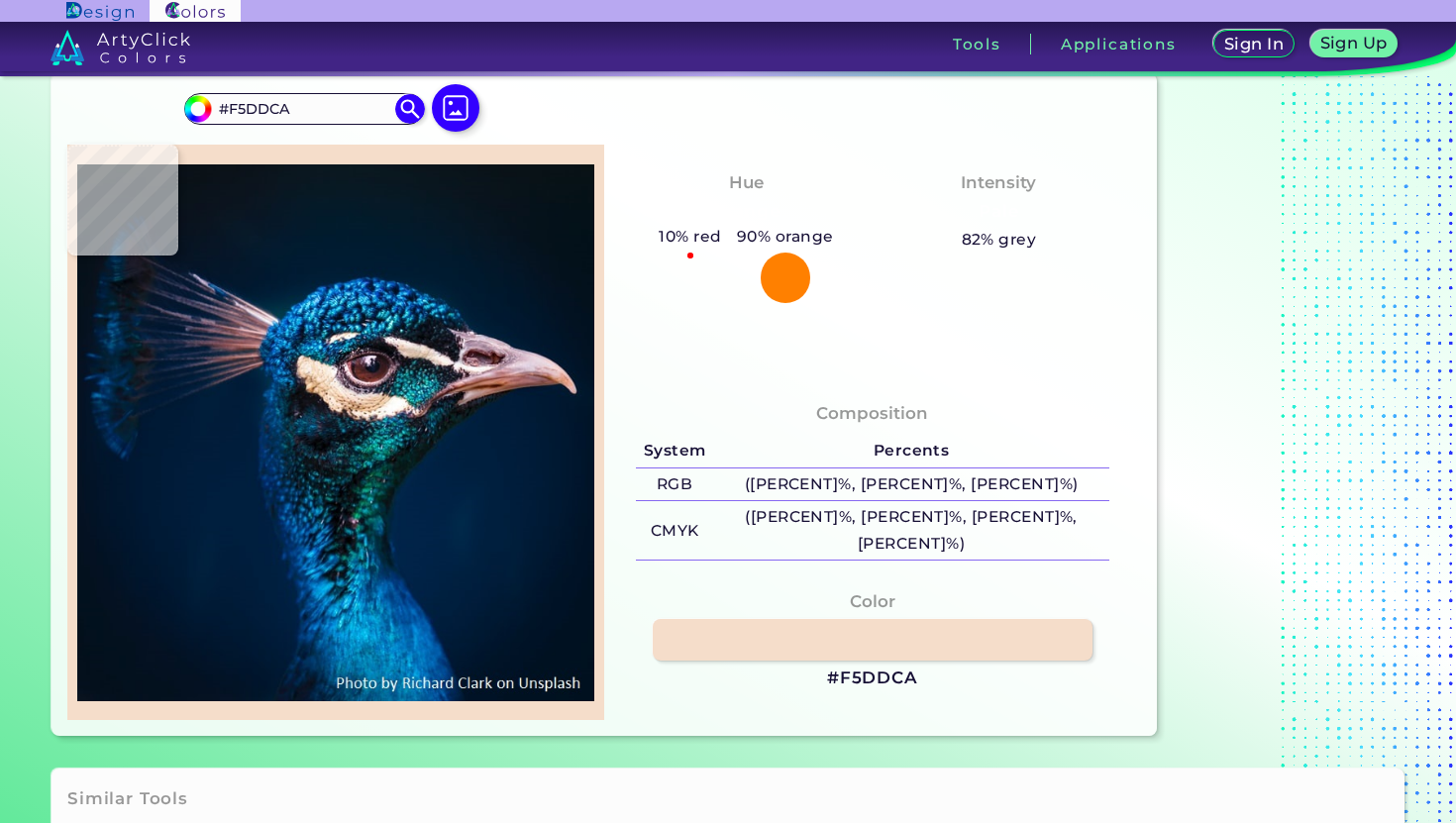 type on "#c1a28e" 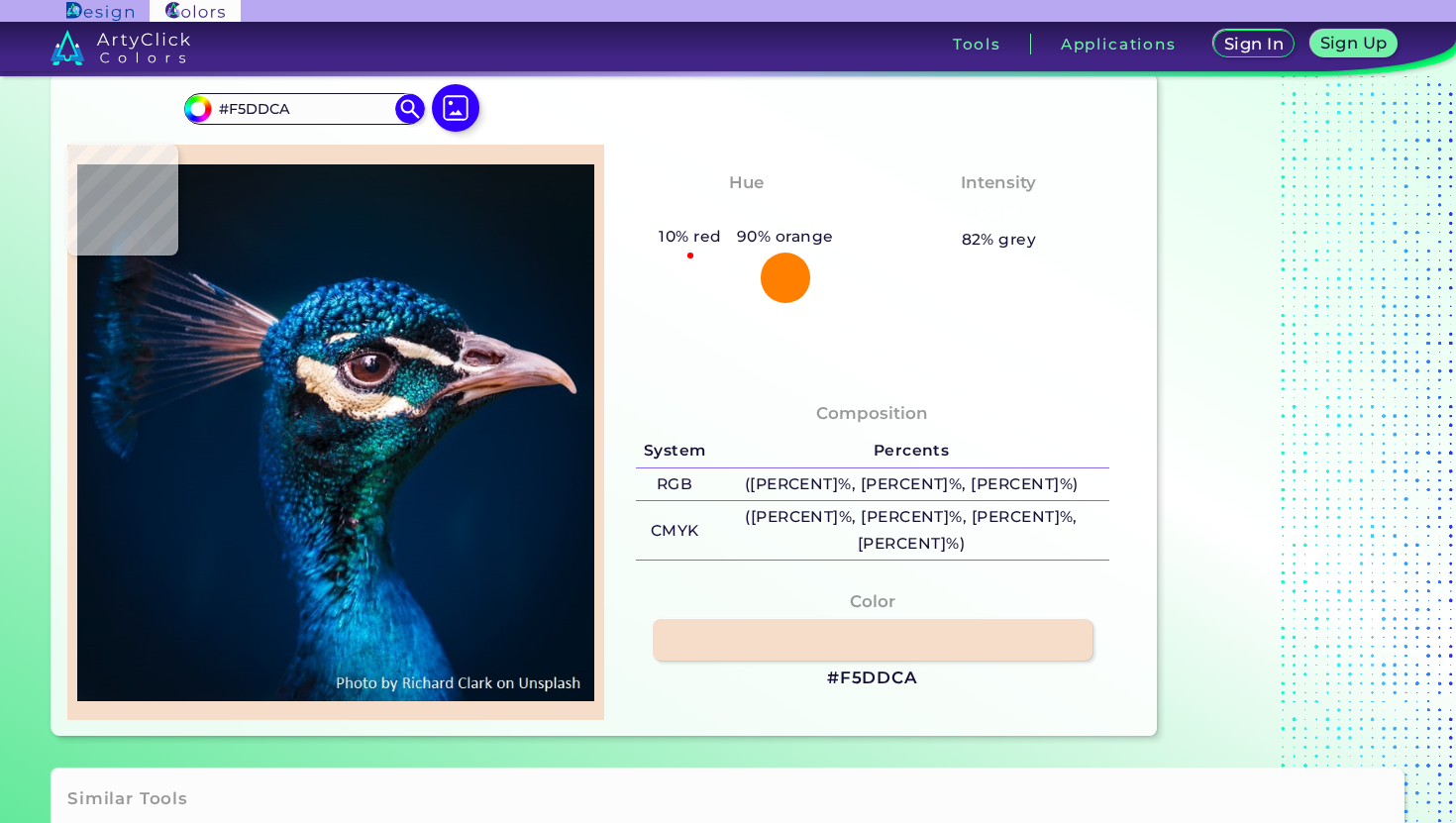 type on "#C1A28E" 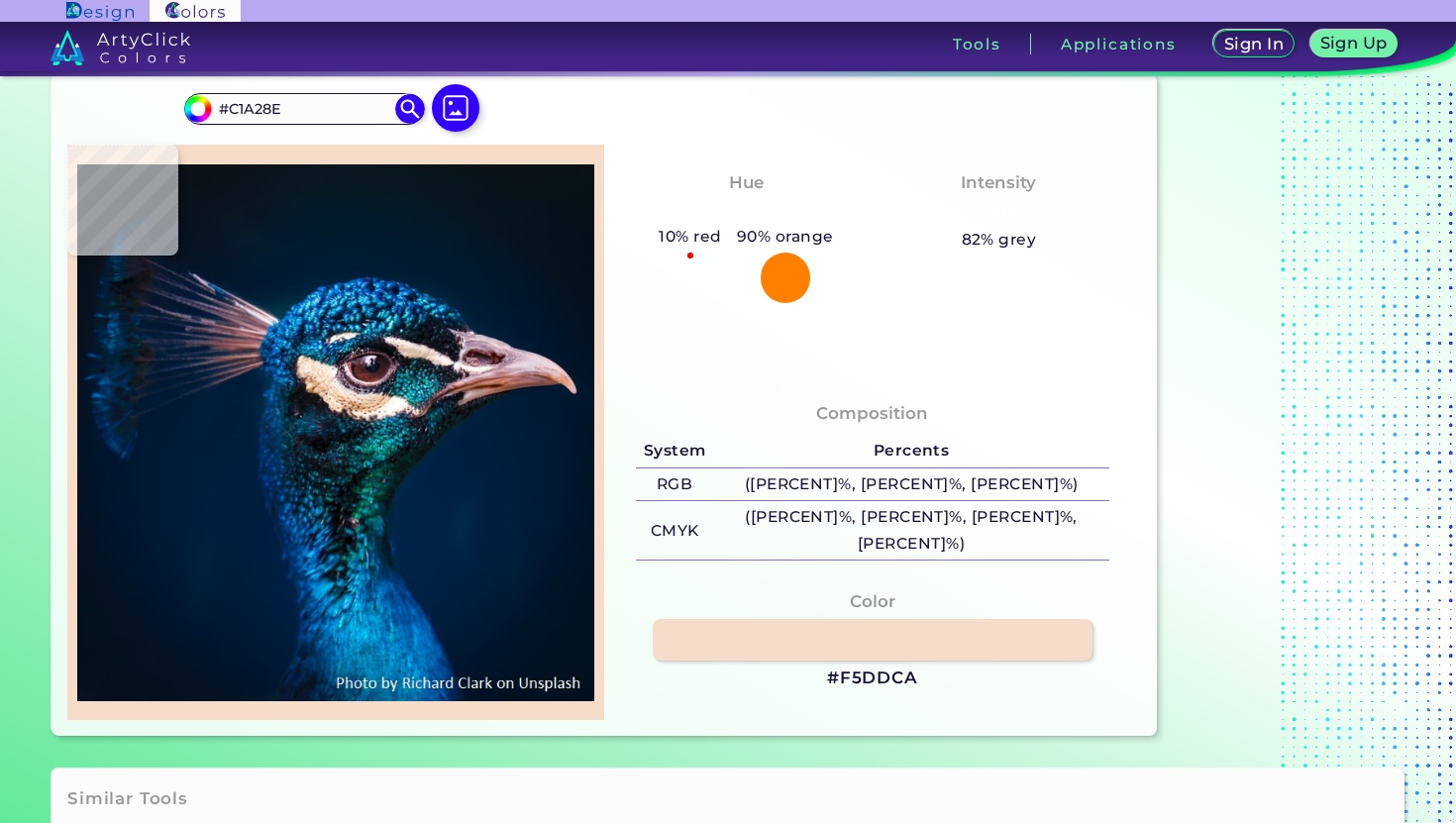 type on "#eaccad" 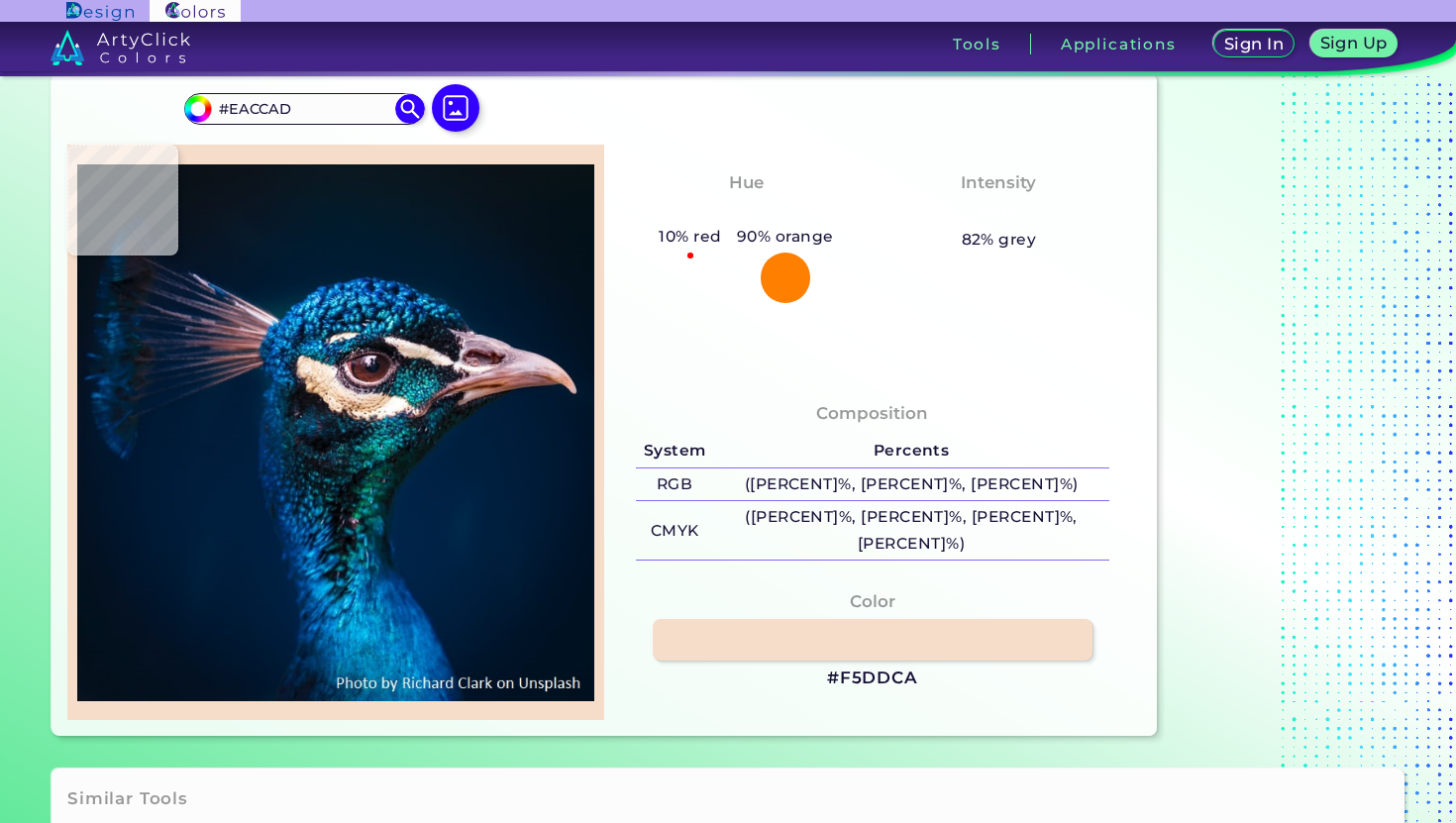 type on "#fae7d5" 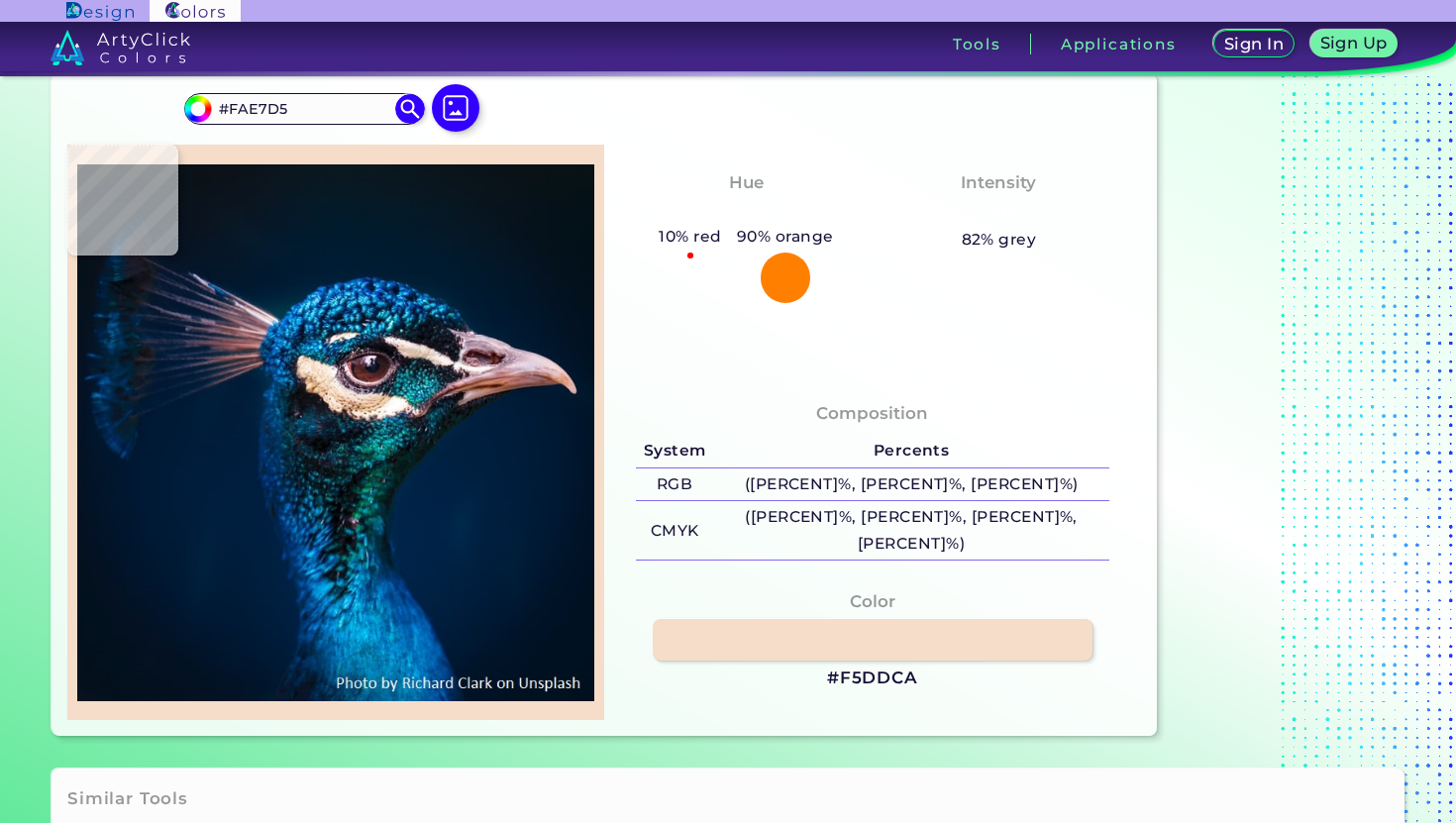 type on "#fde7d9" 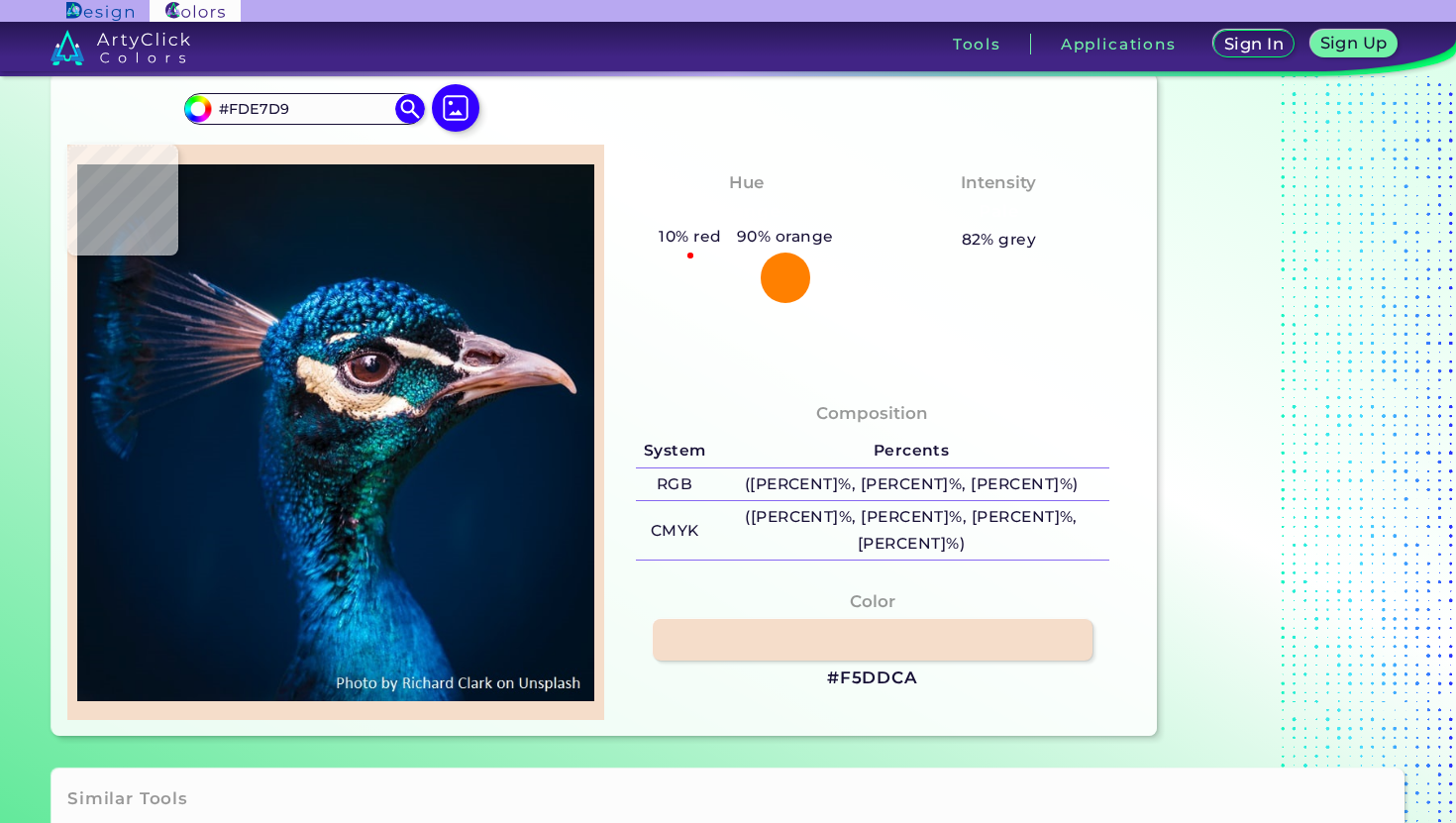 type on "#fdefdb" 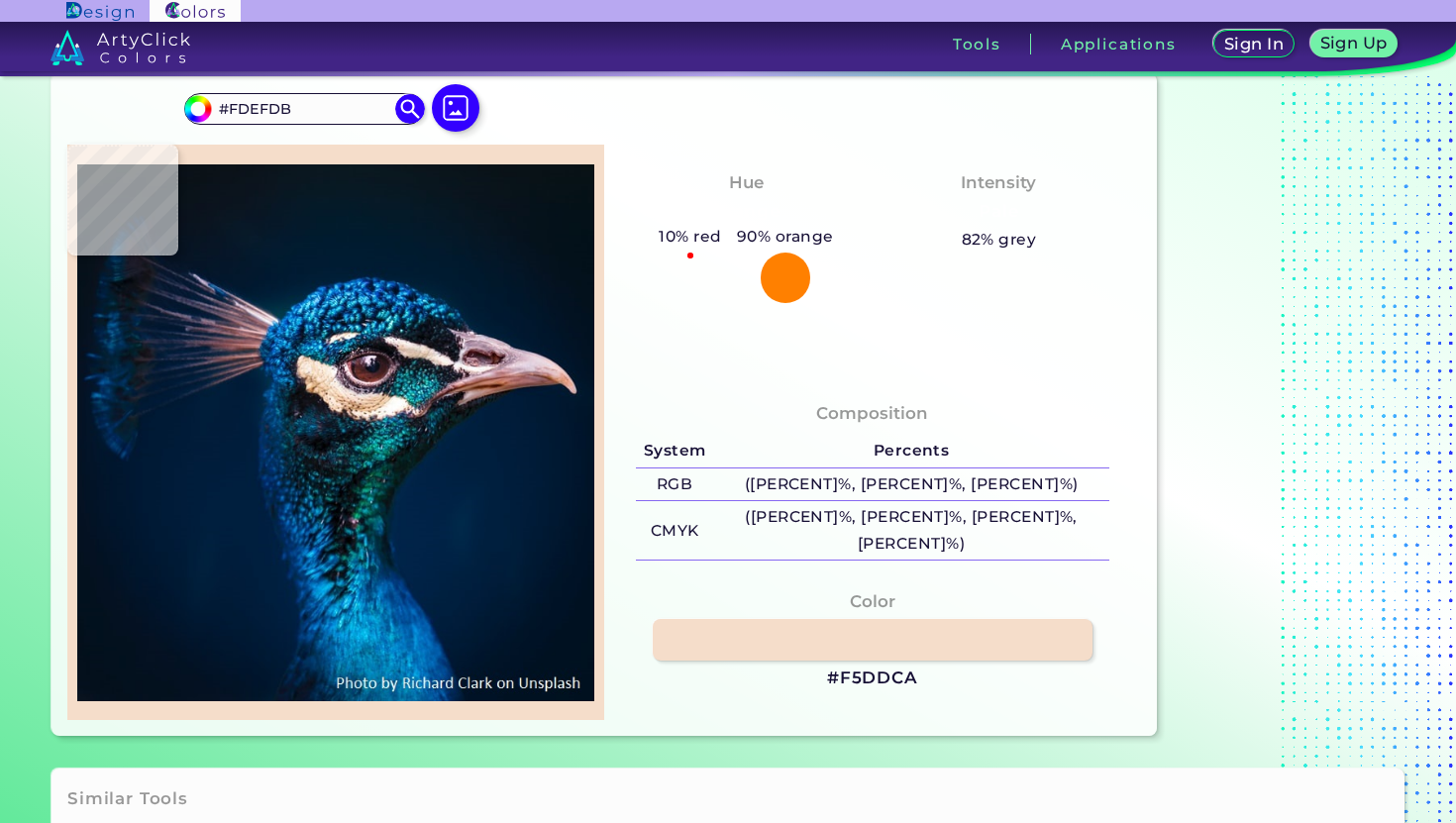 type on "#ecd3bb" 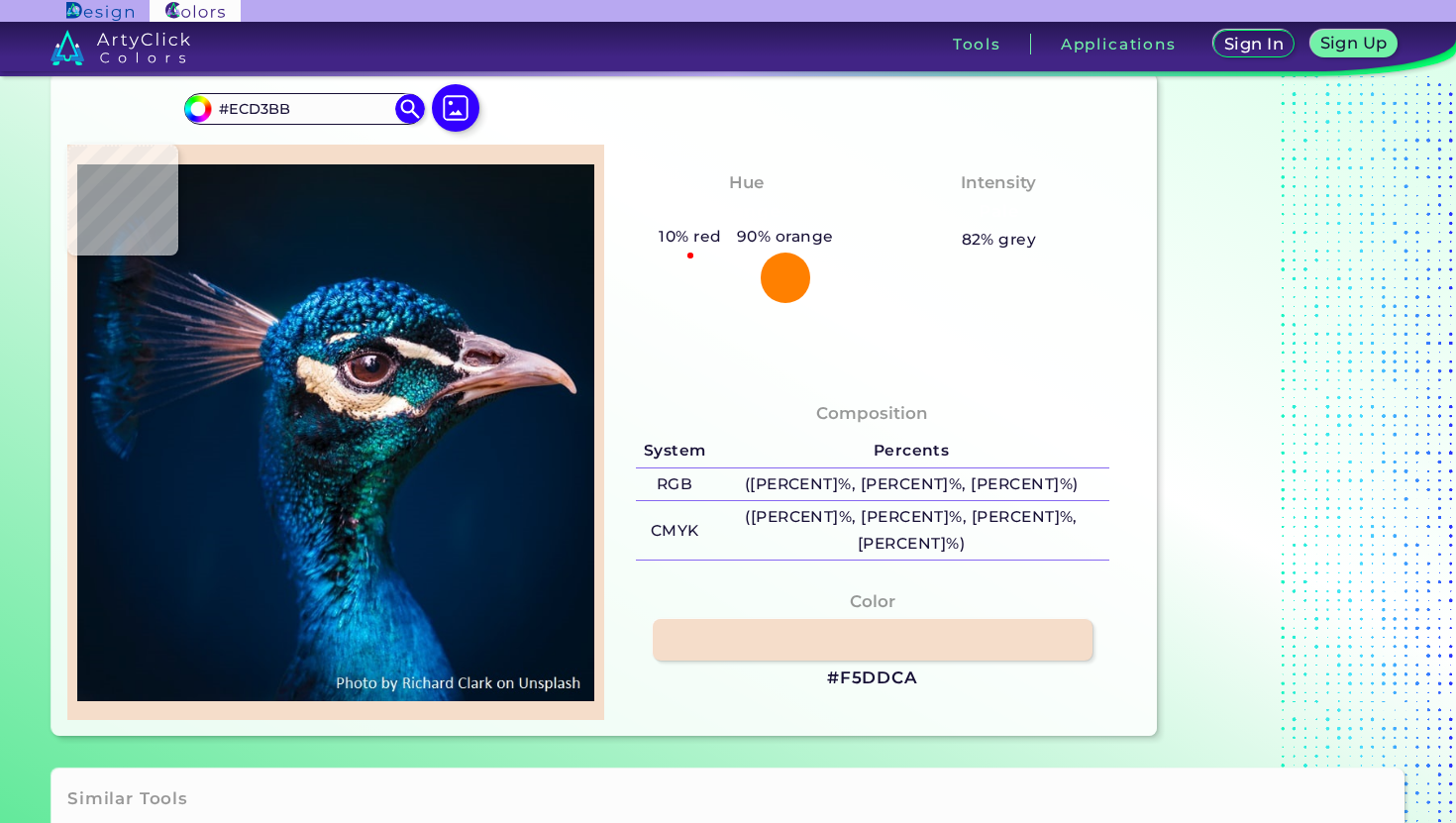 type on "#ddbfa7" 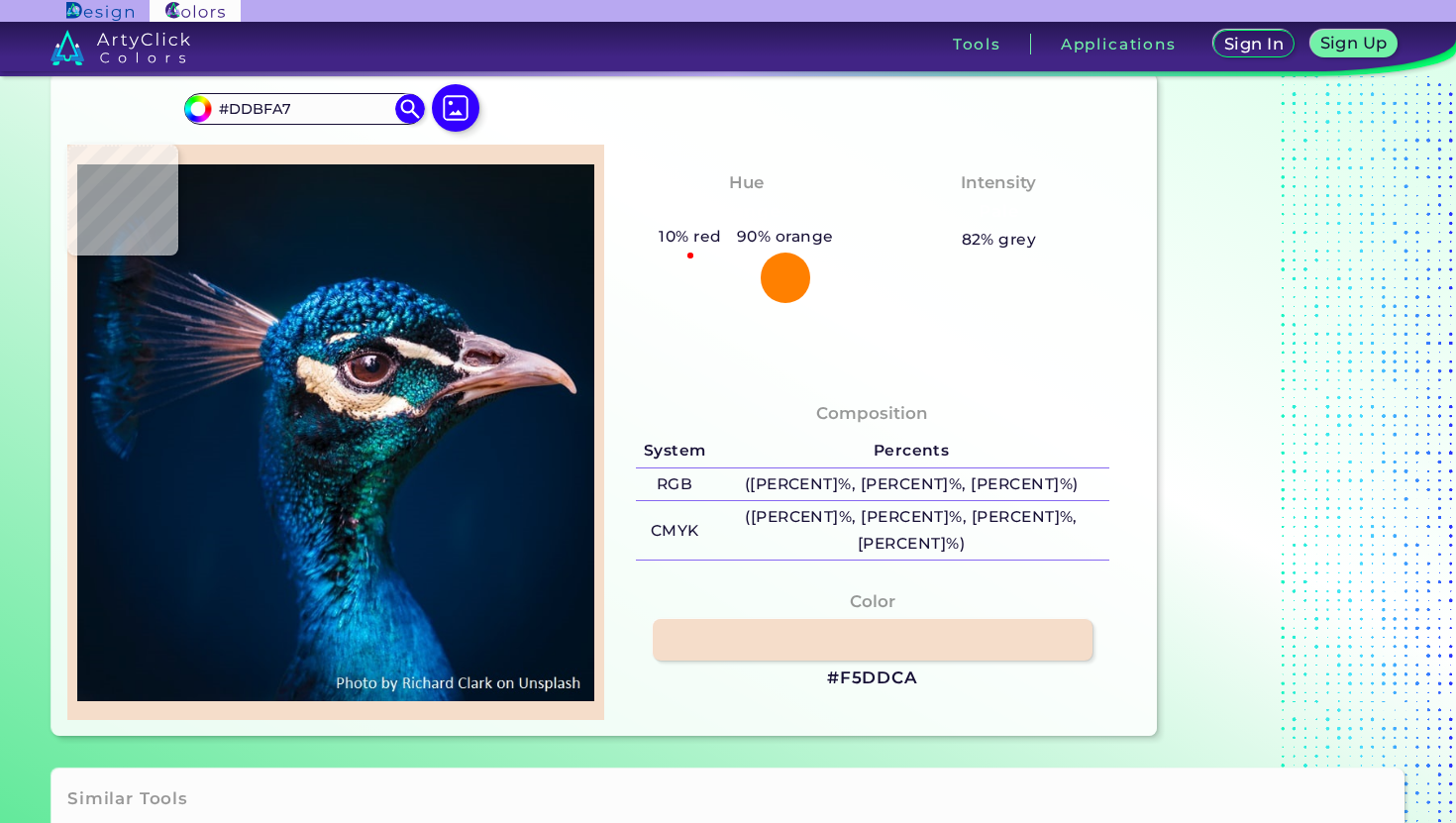 type on "#f1d1b8" 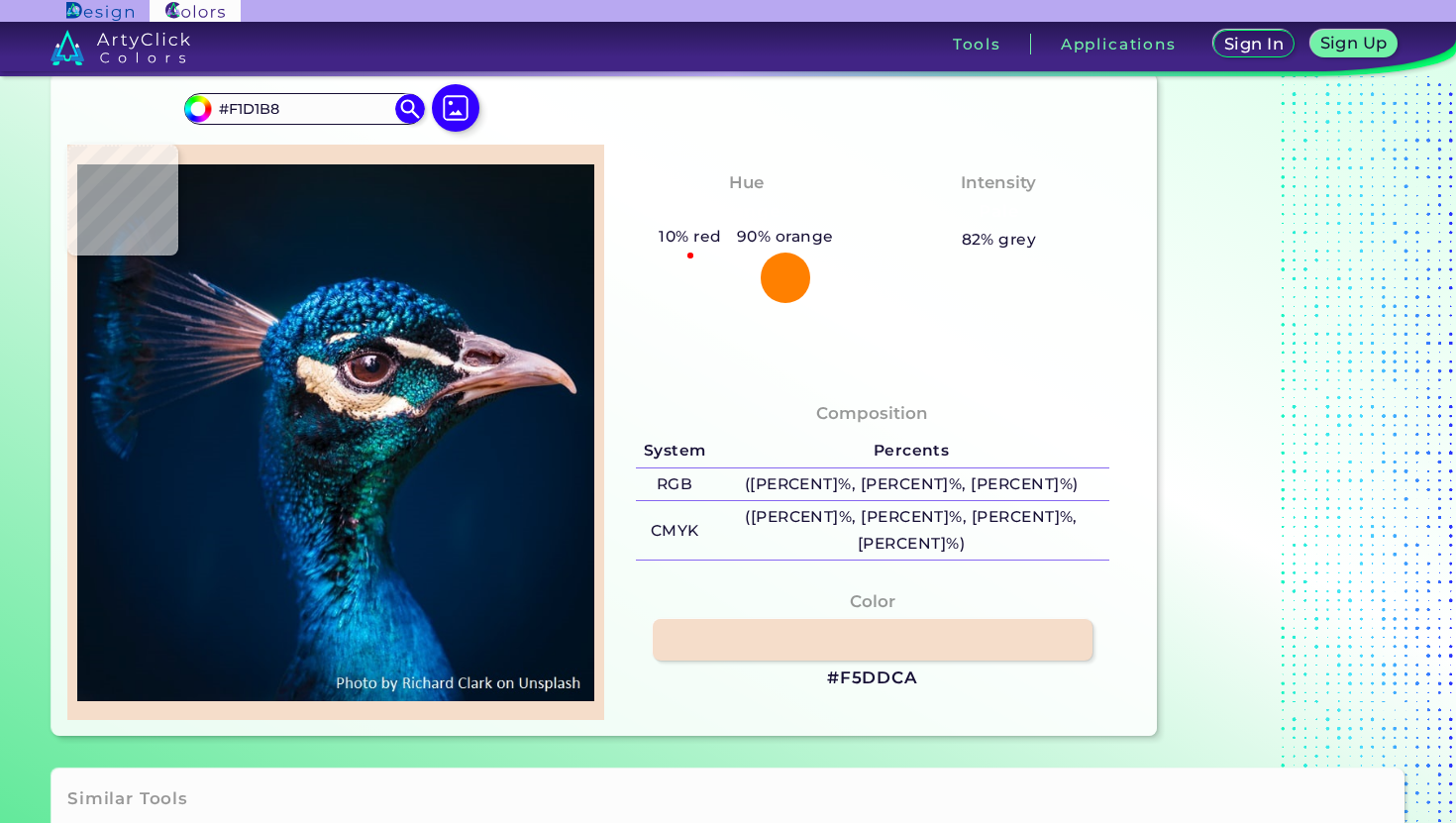 type on "#f7d8bf" 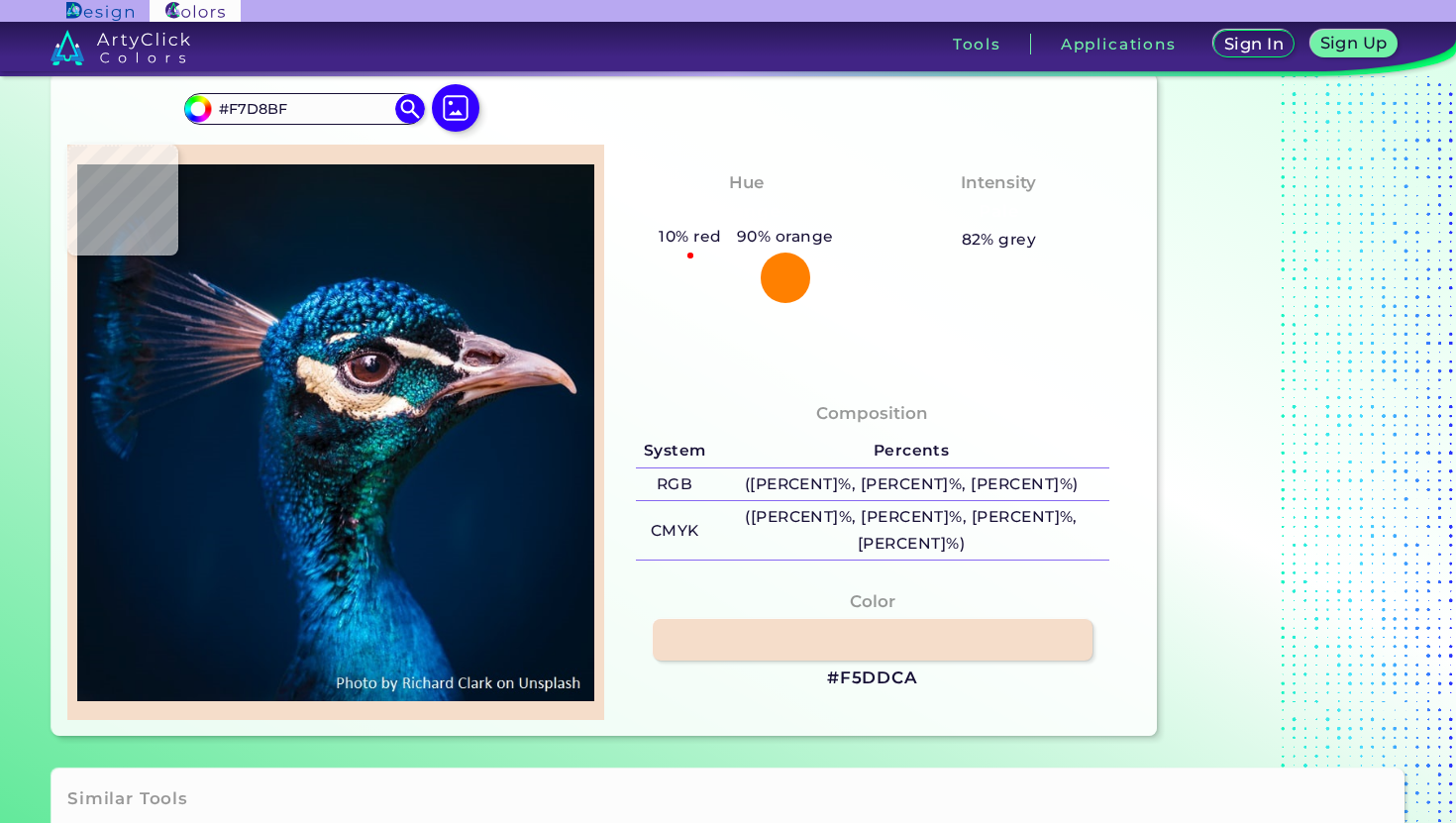 type on "#fce0c6" 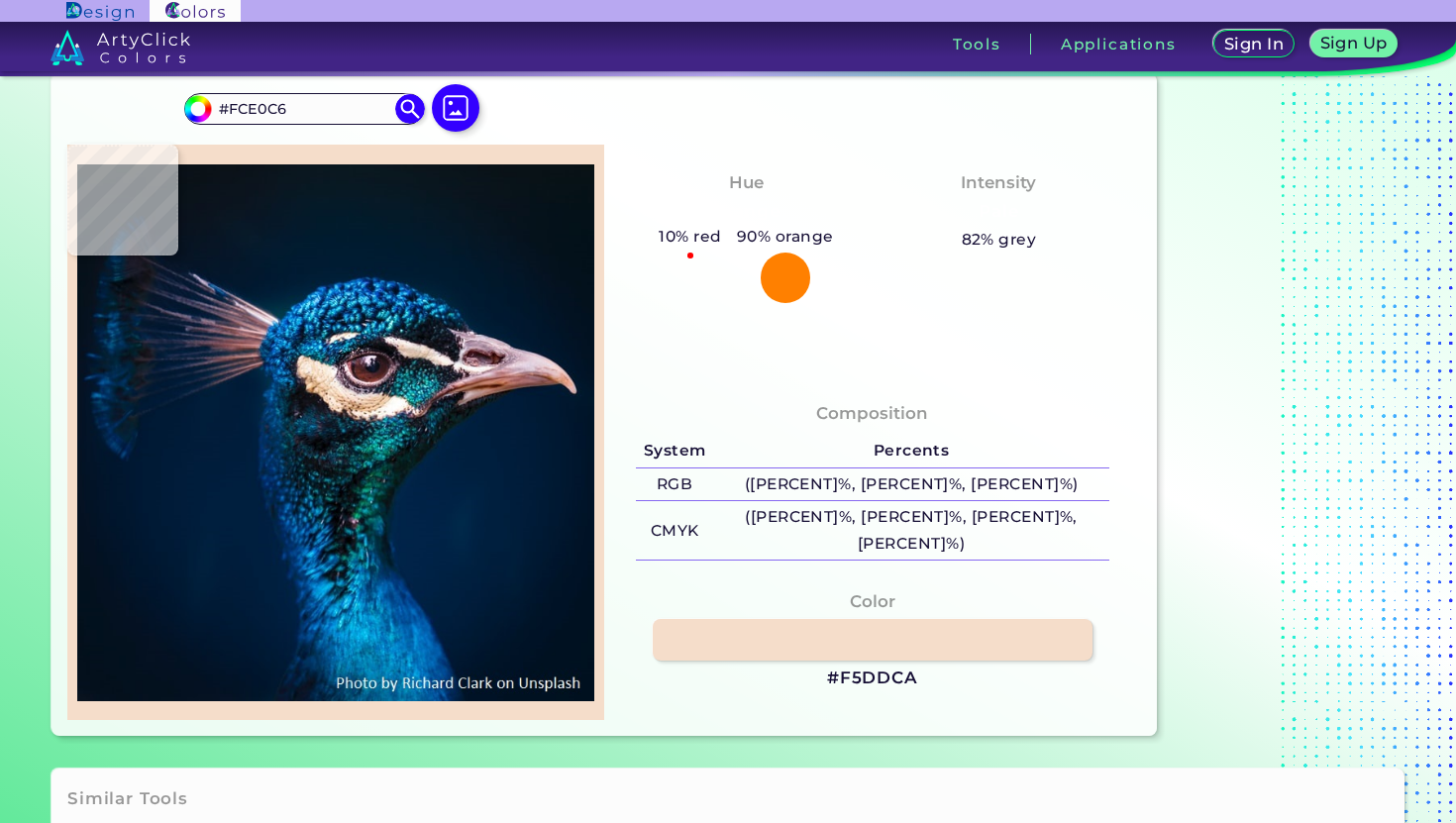 type on "#f7dfc5" 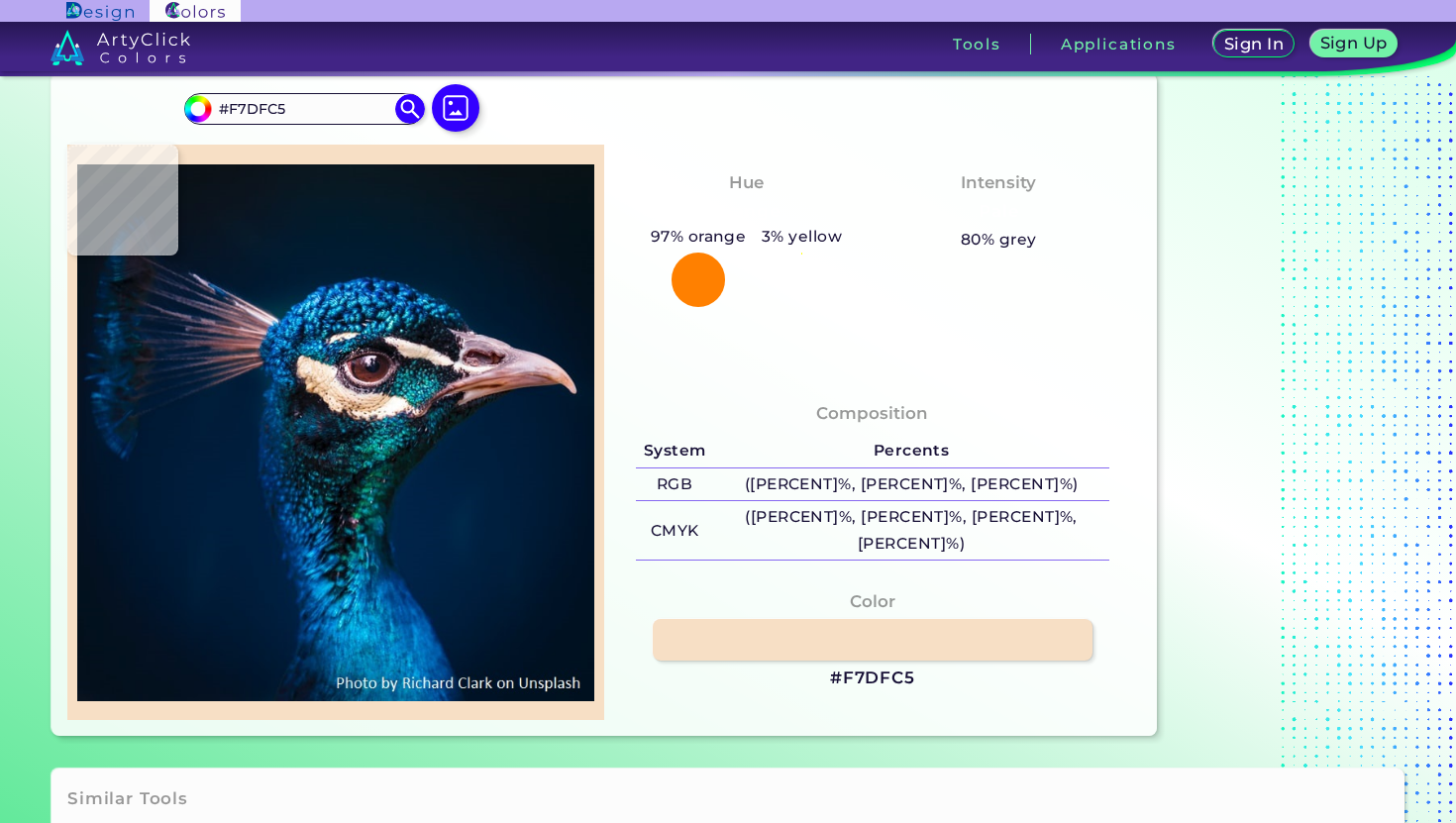 type on "#eed2b7" 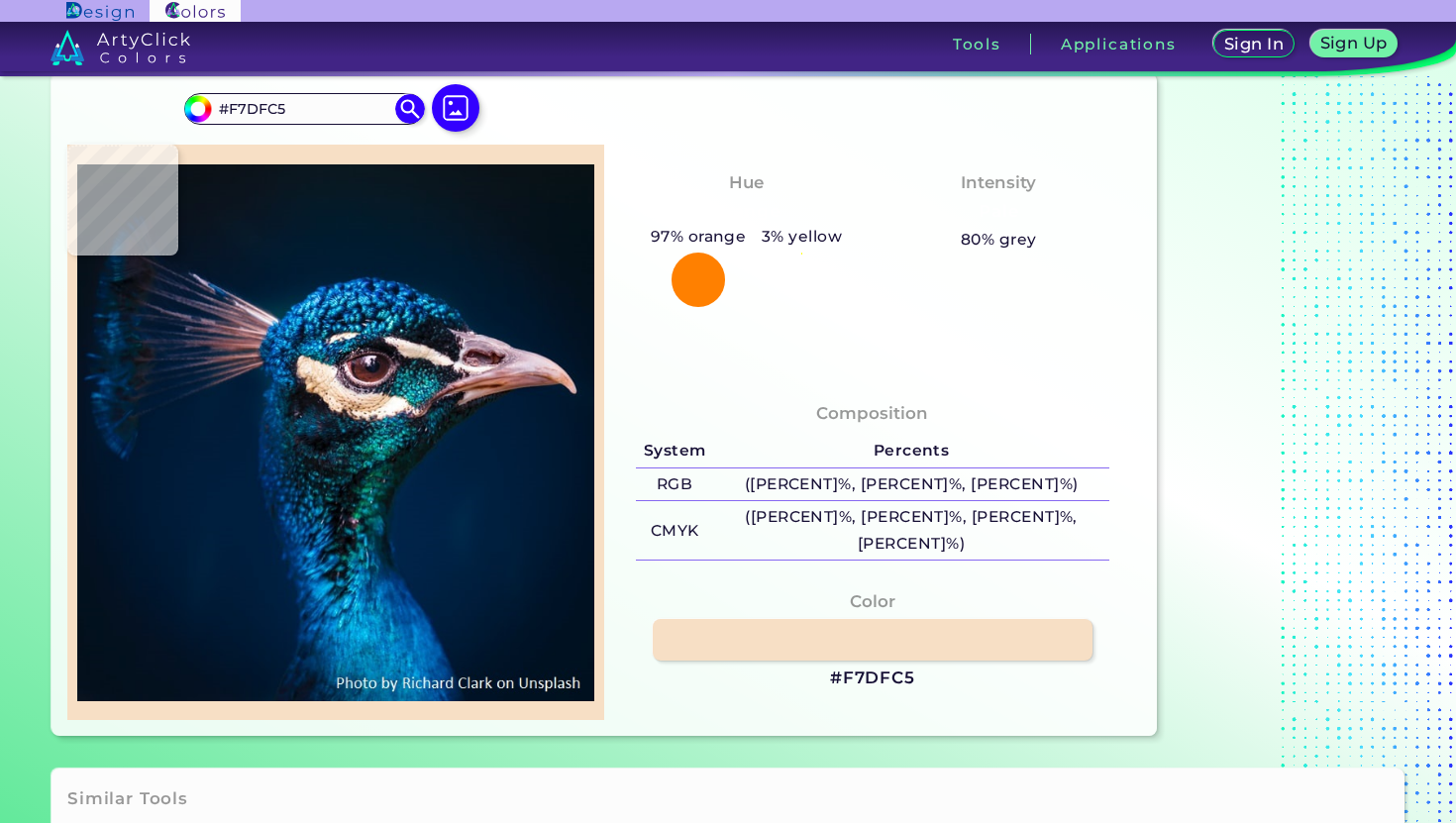 type on "#EED2B7" 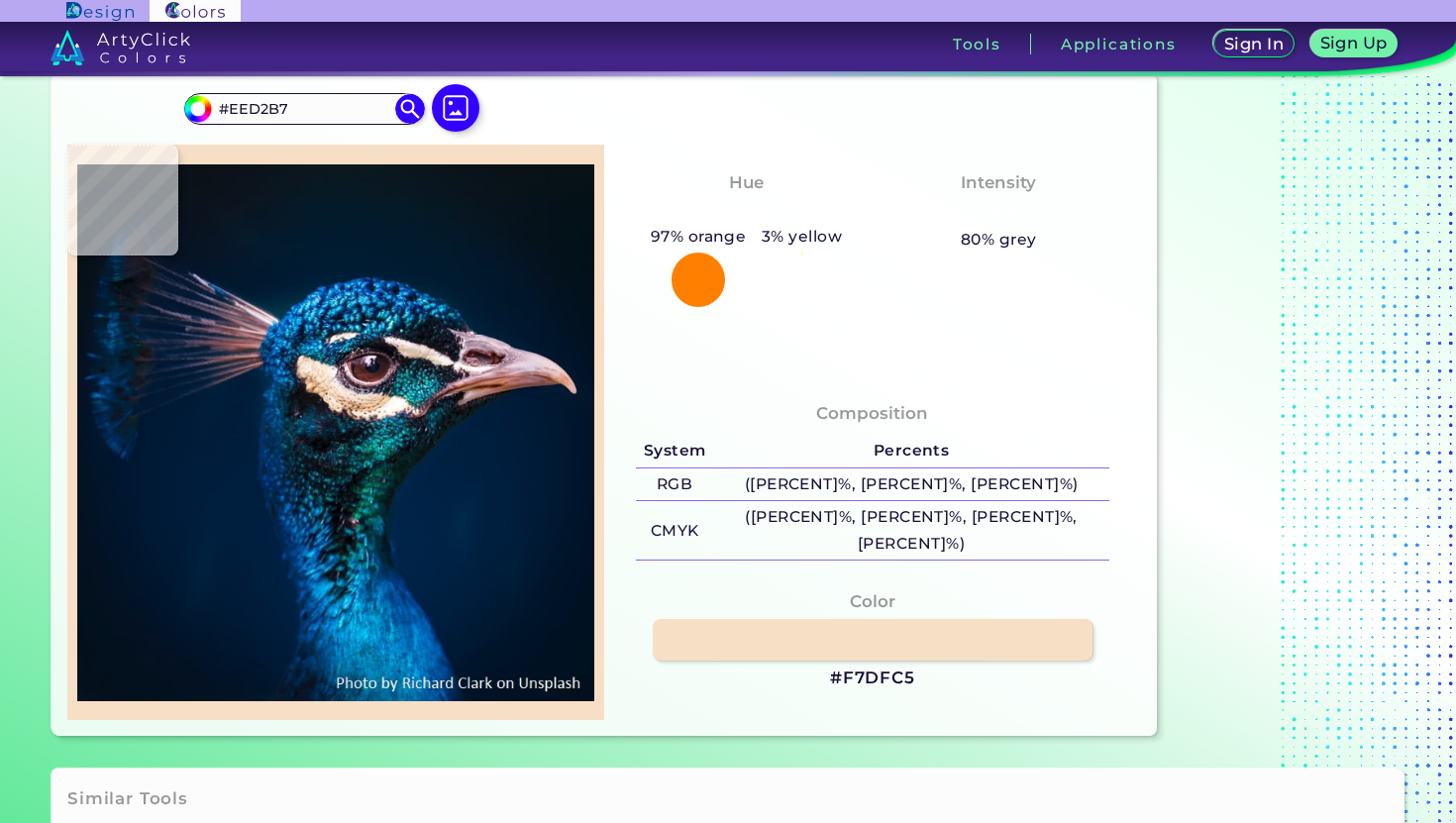 type on "#f4dfcb" 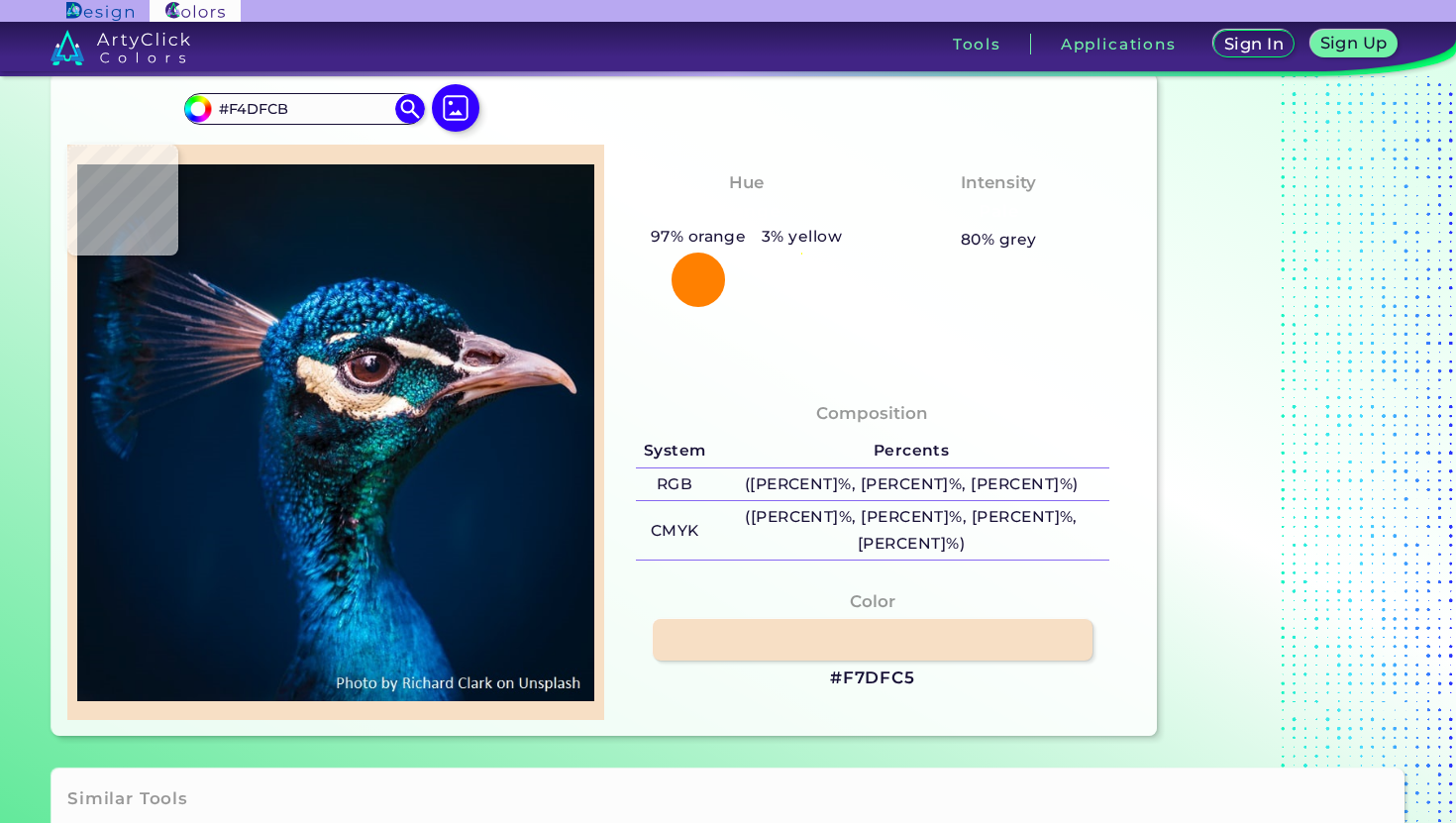 type on "#f2e5df" 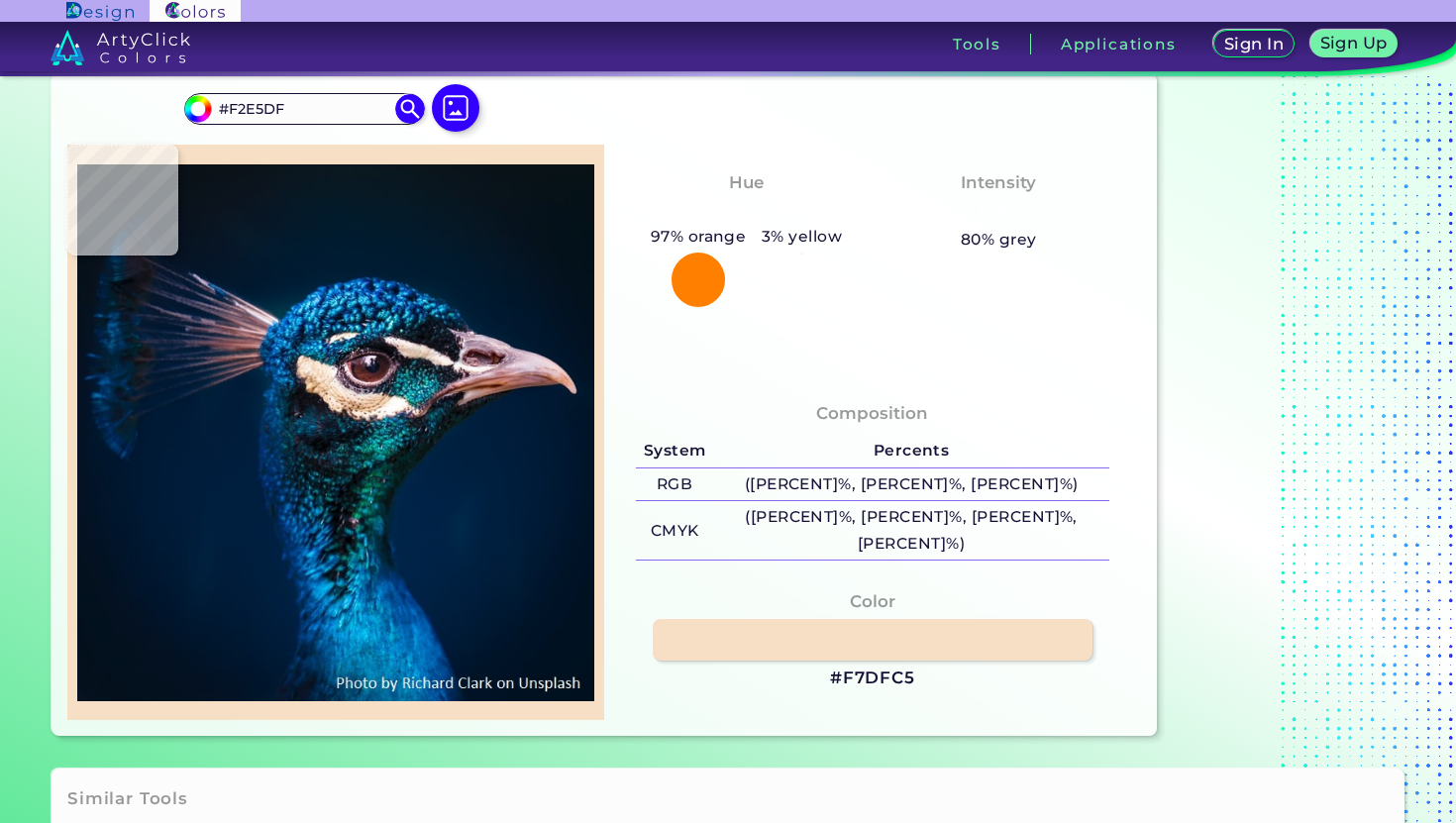 type on "#f2e0da" 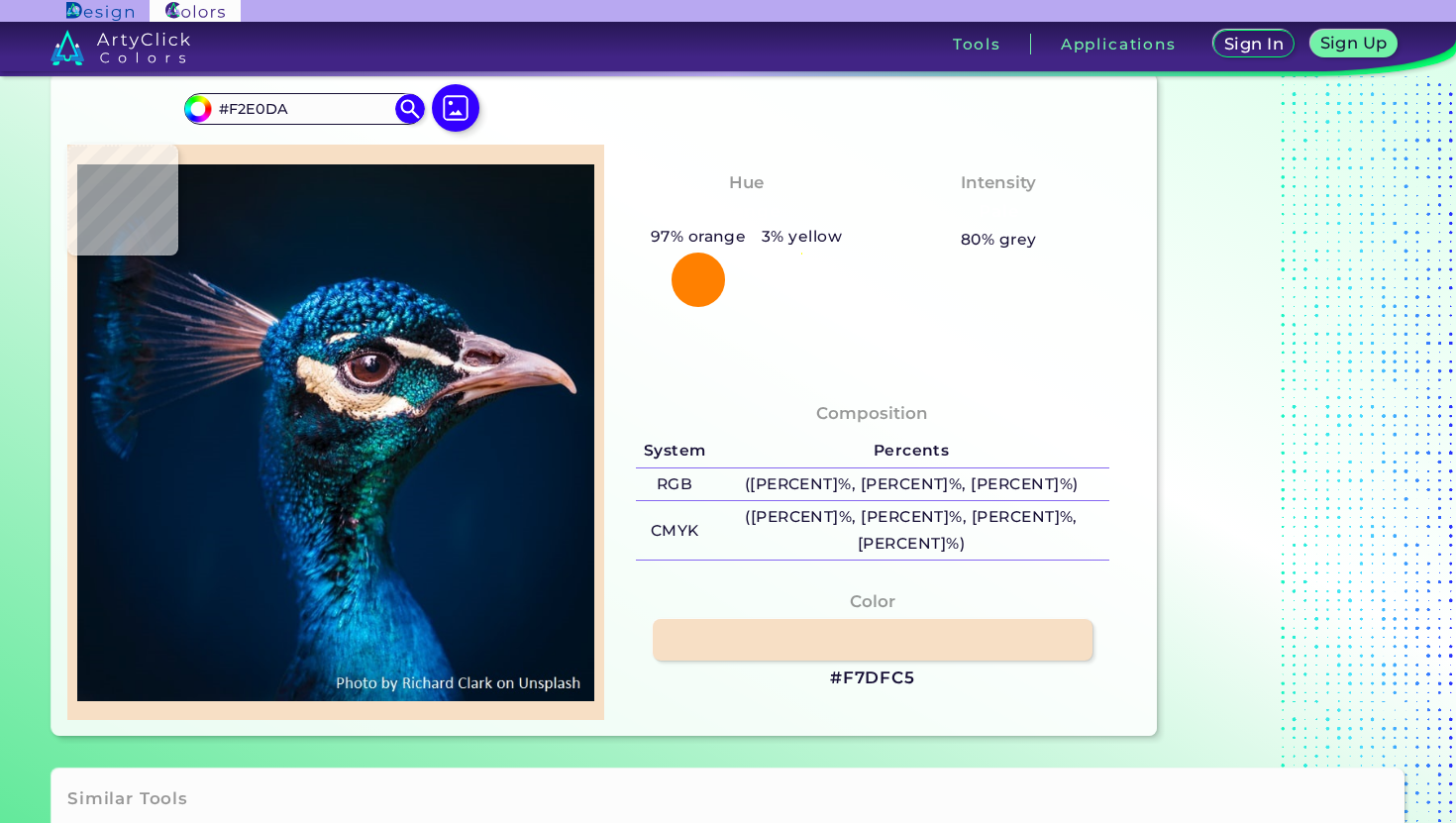 type on "#d2c5c3" 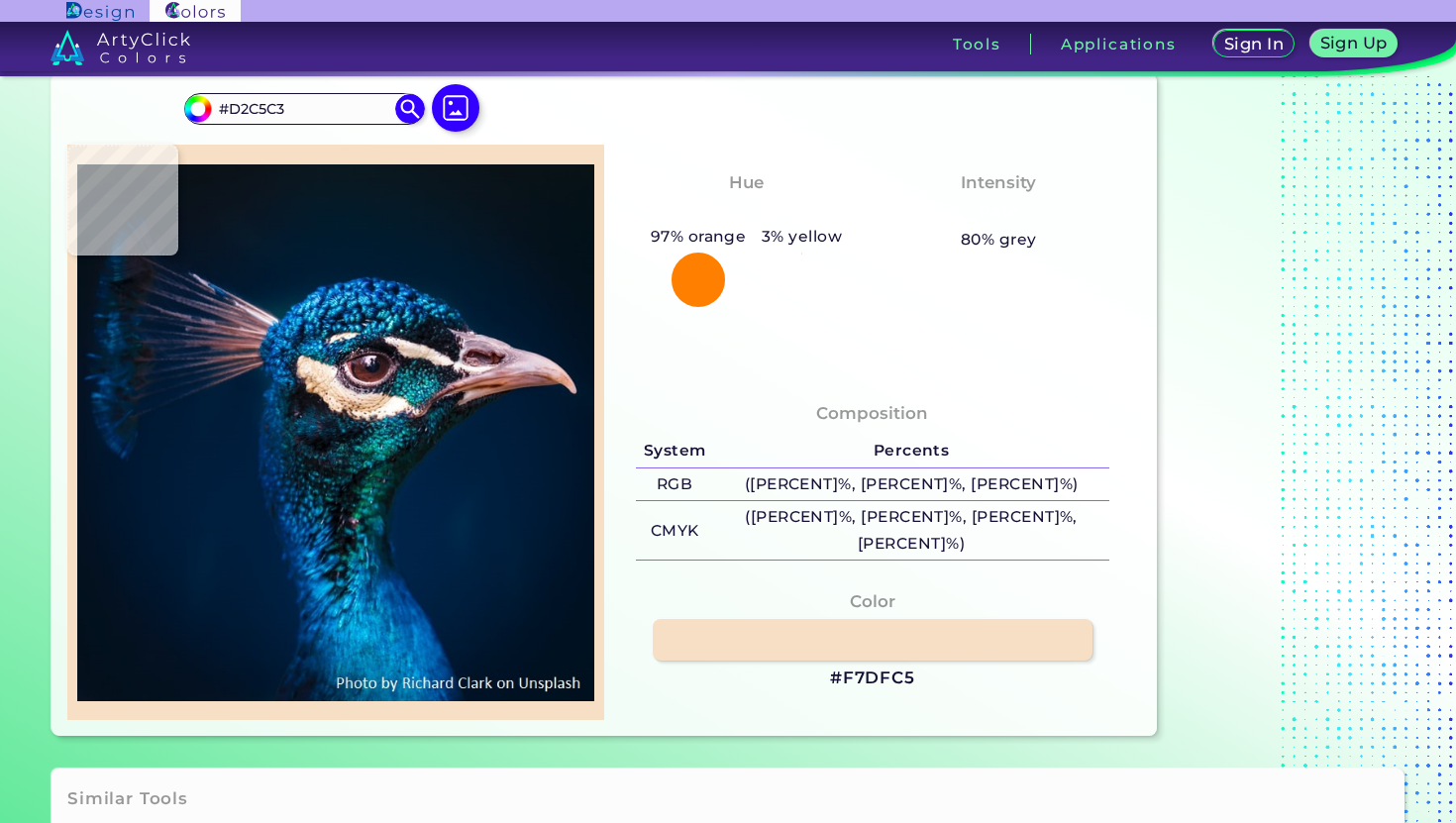 type on "#c7babe" 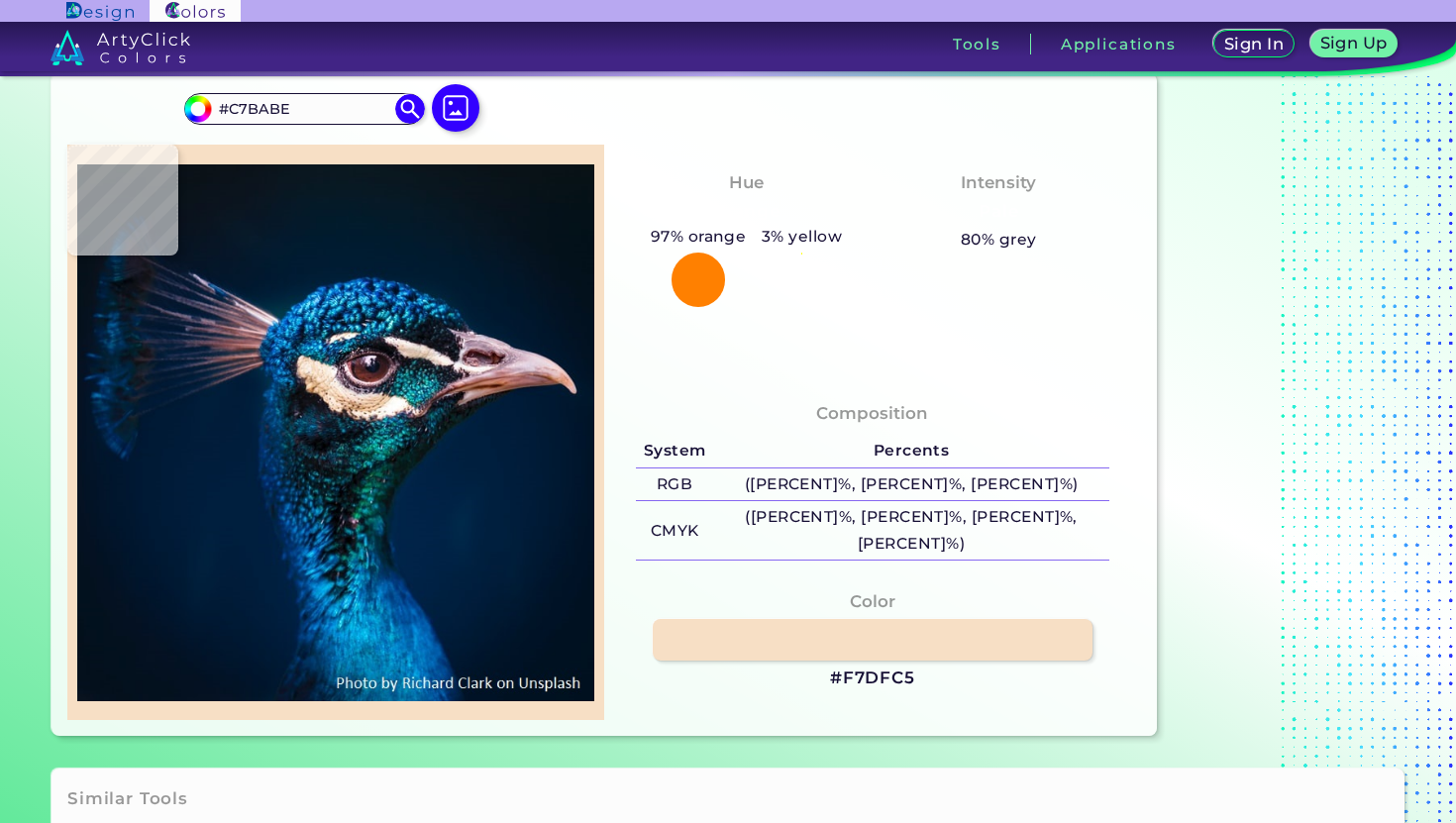 type on "#907f88" 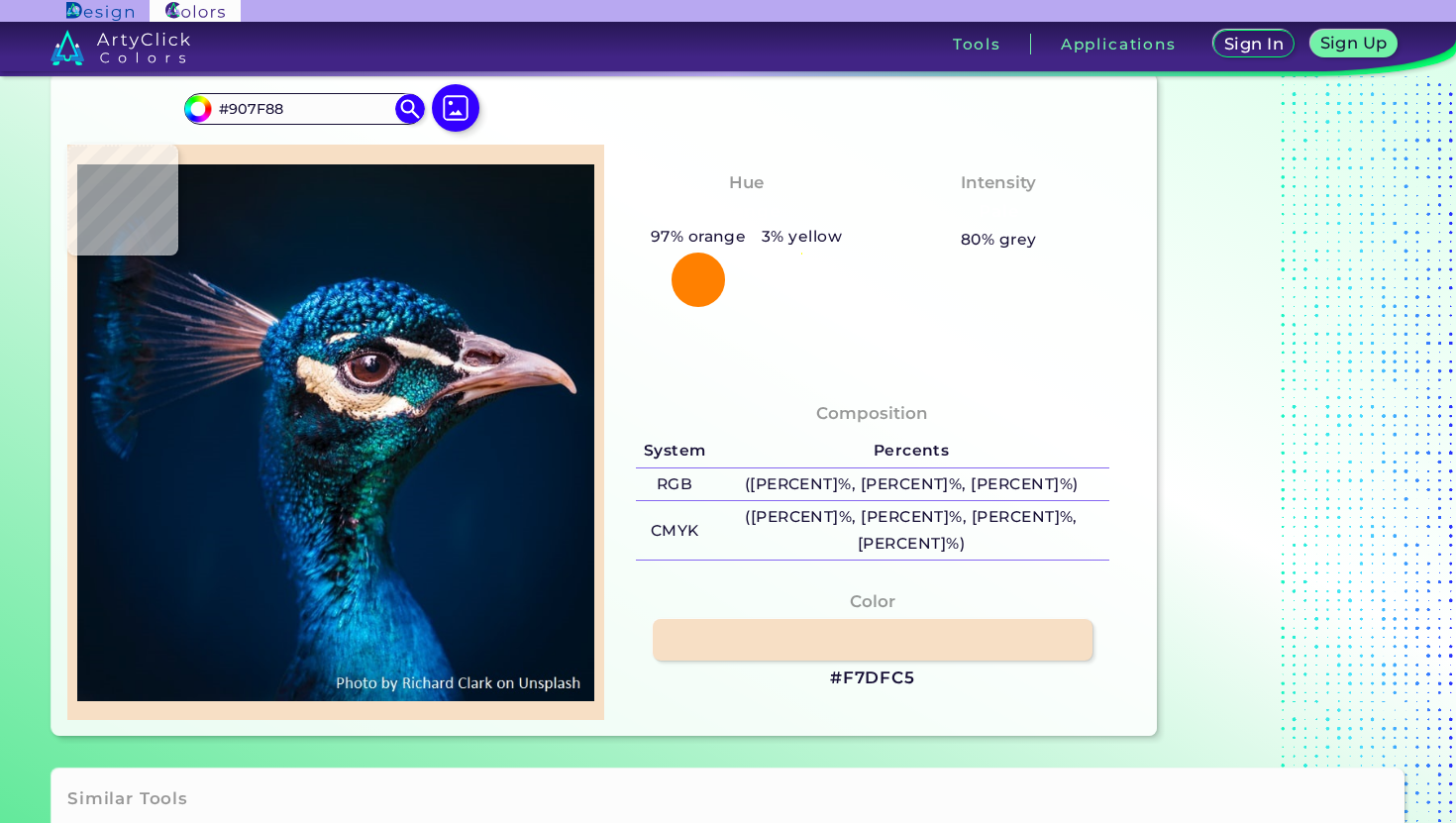 type on "#756072" 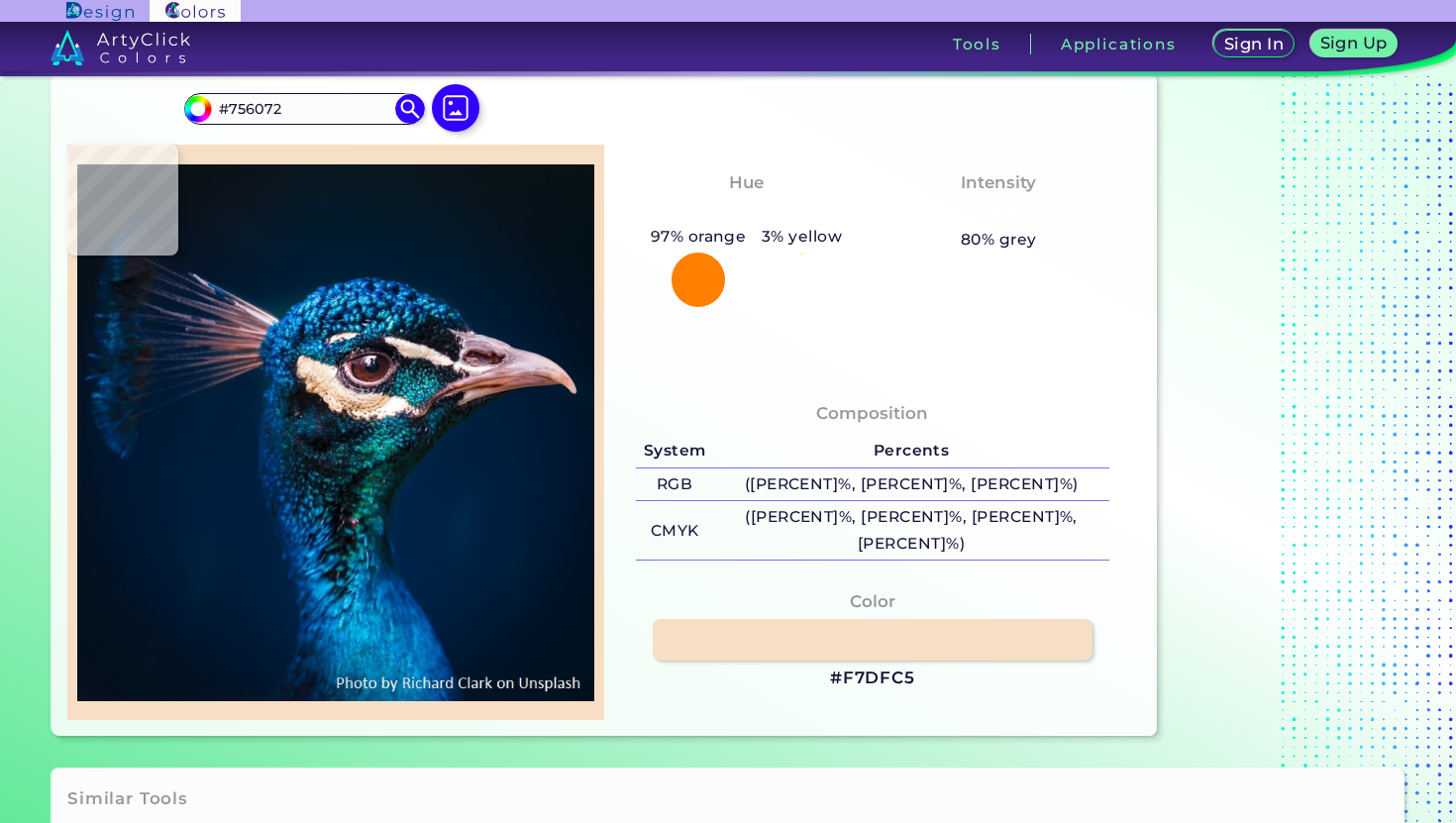 type on "#837285" 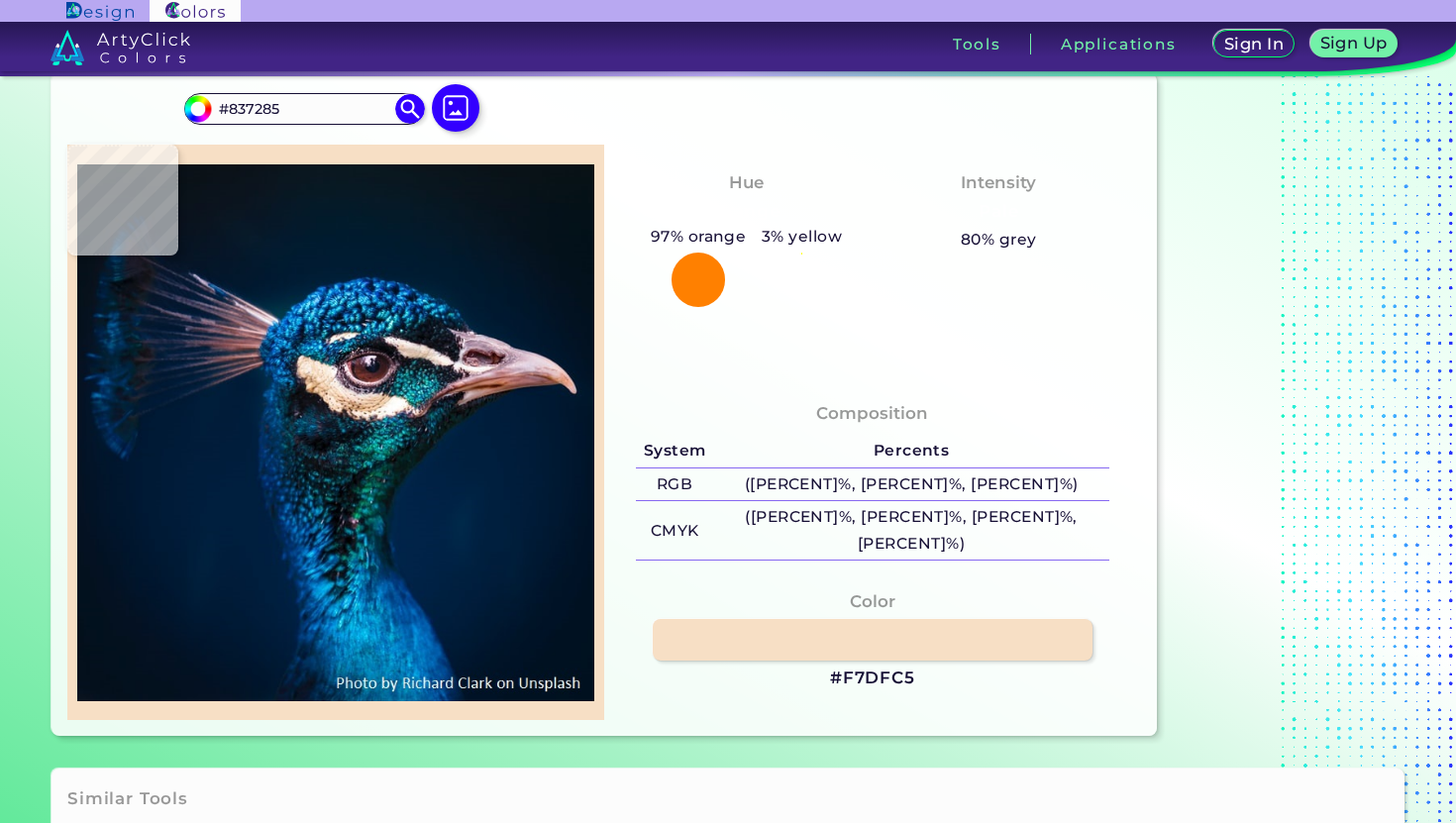 type on "#86788d" 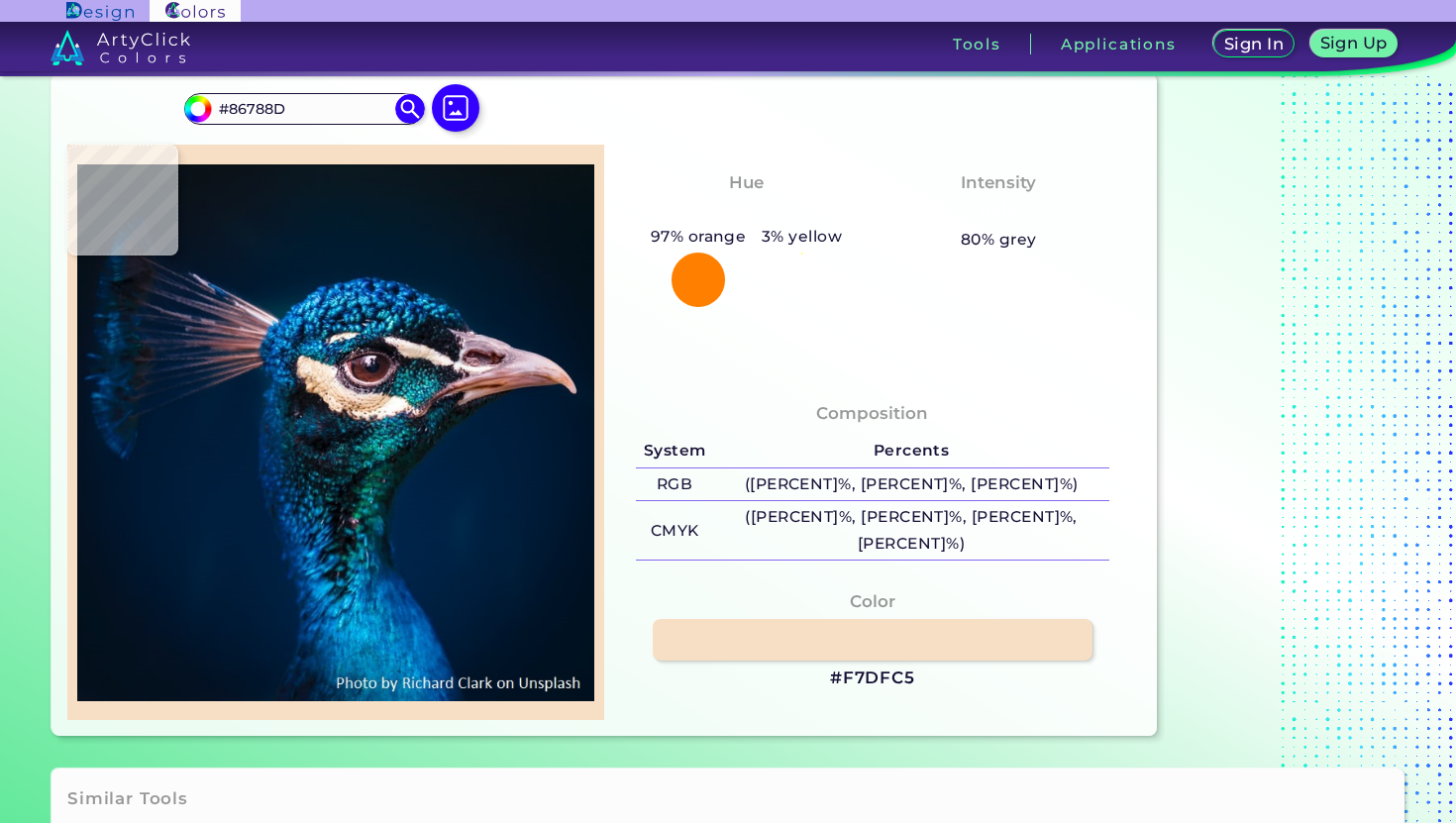 type on "#93859b" 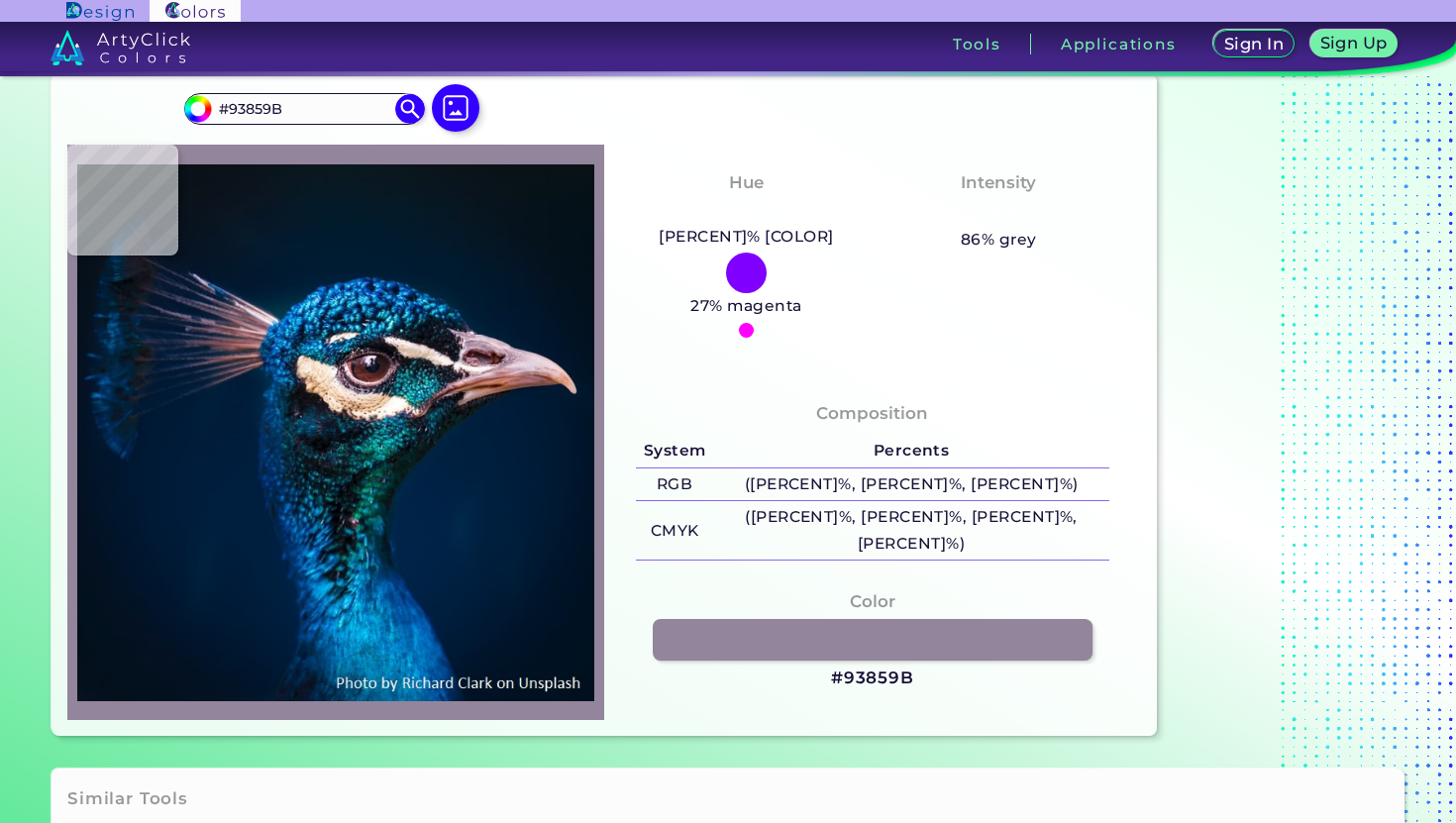 type on "#1f0c1c" 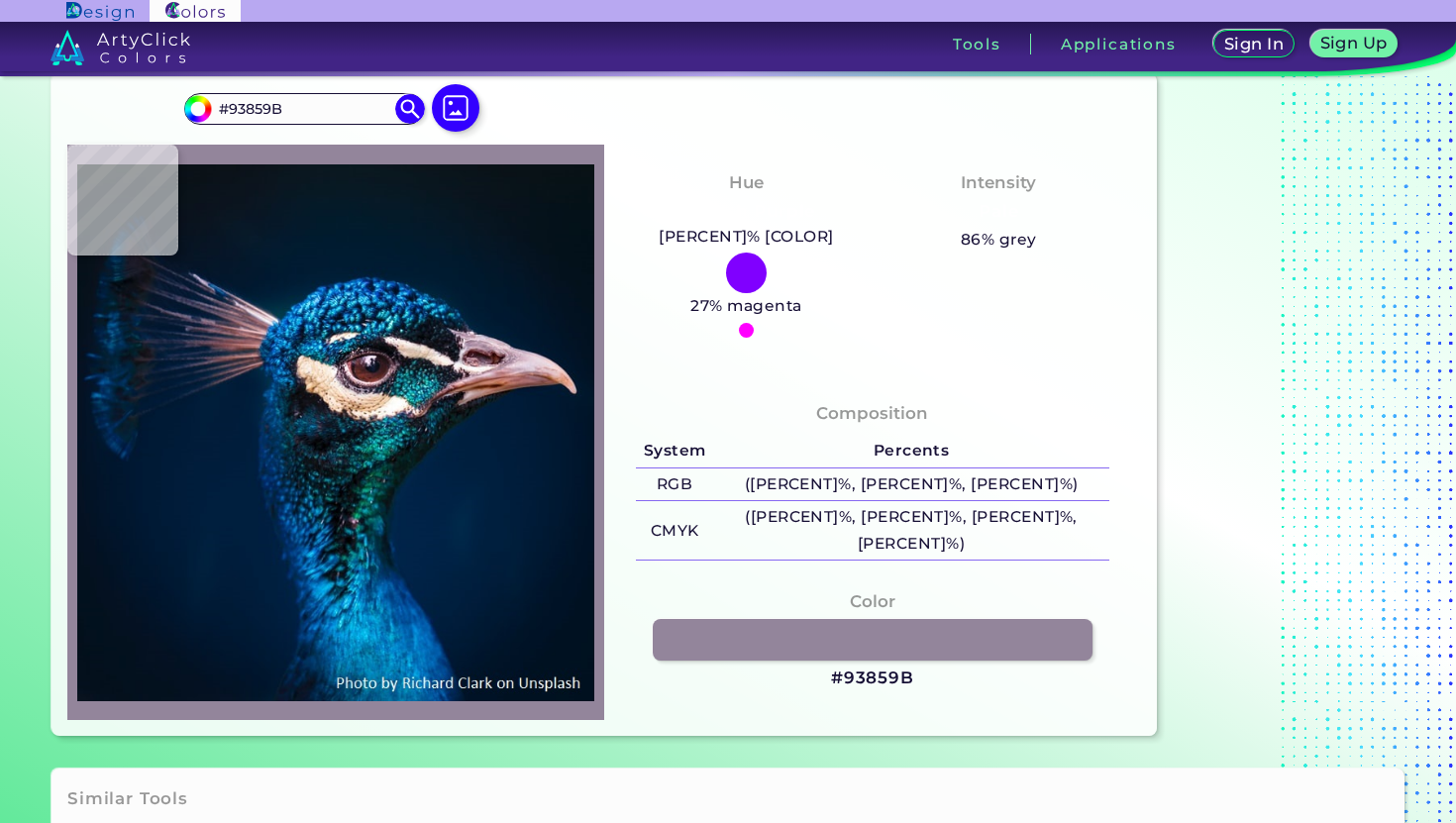 type on "#1F0C1C" 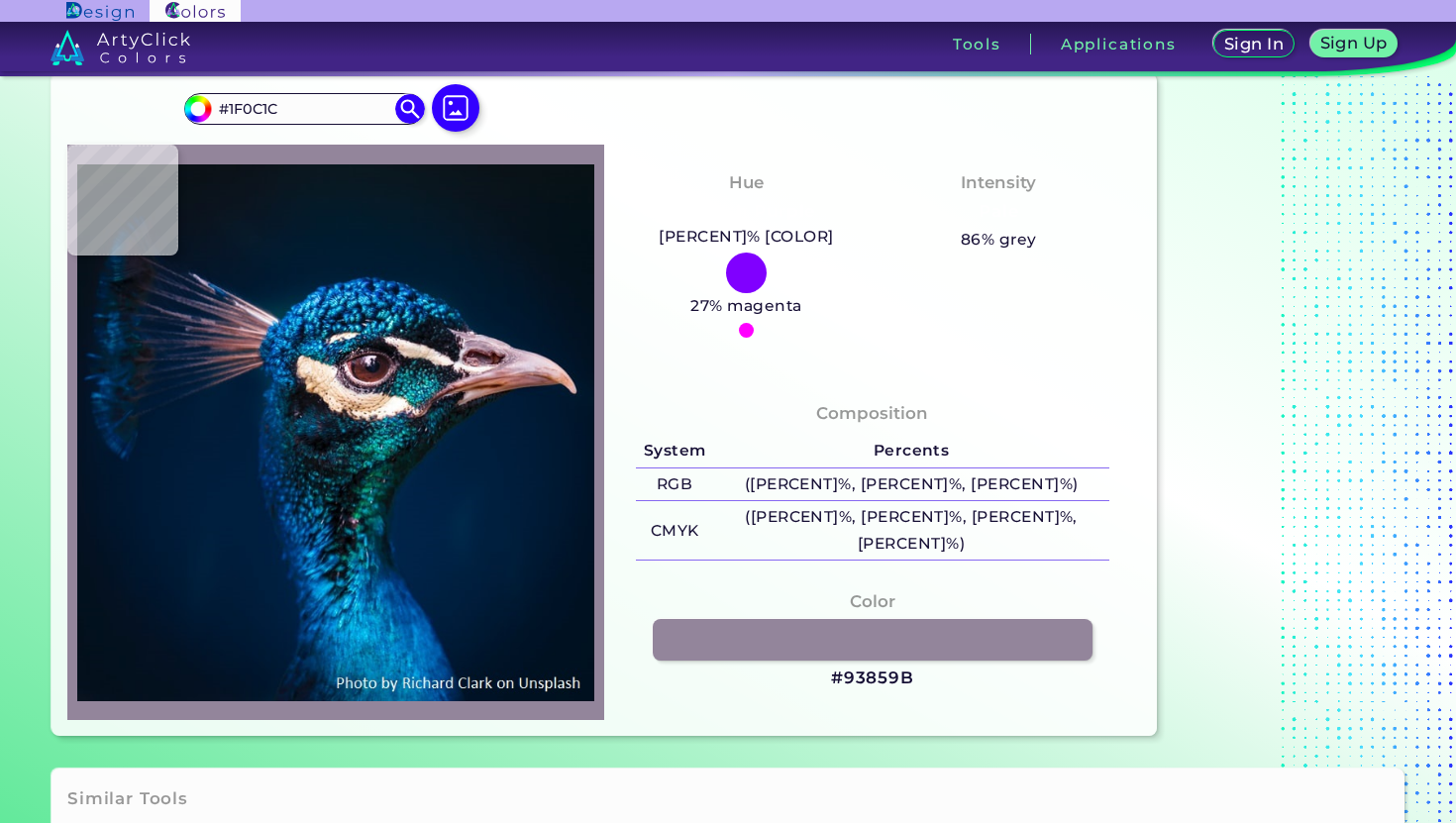 type on "#4a2d38" 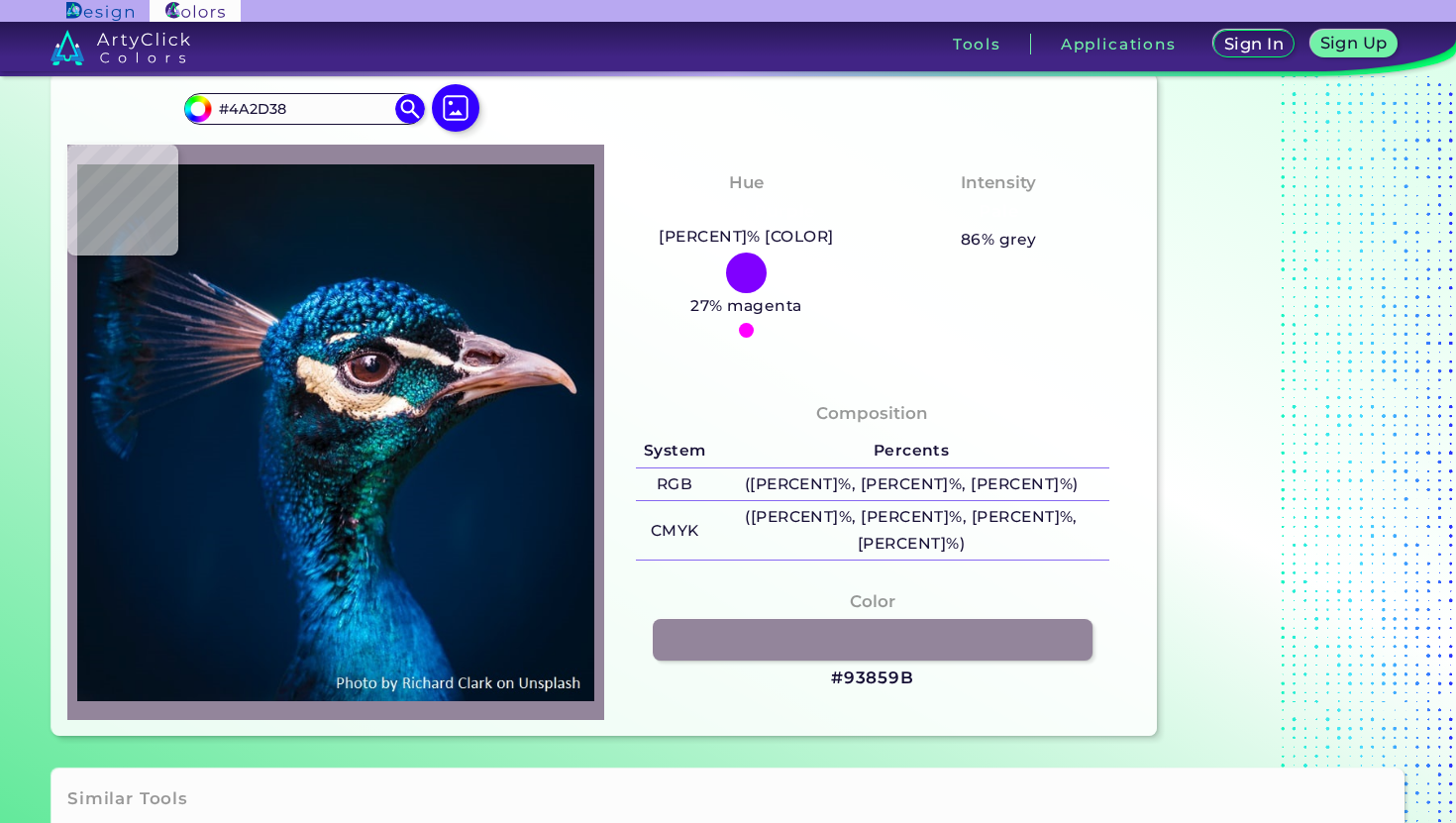 type on "#4d2f3d" 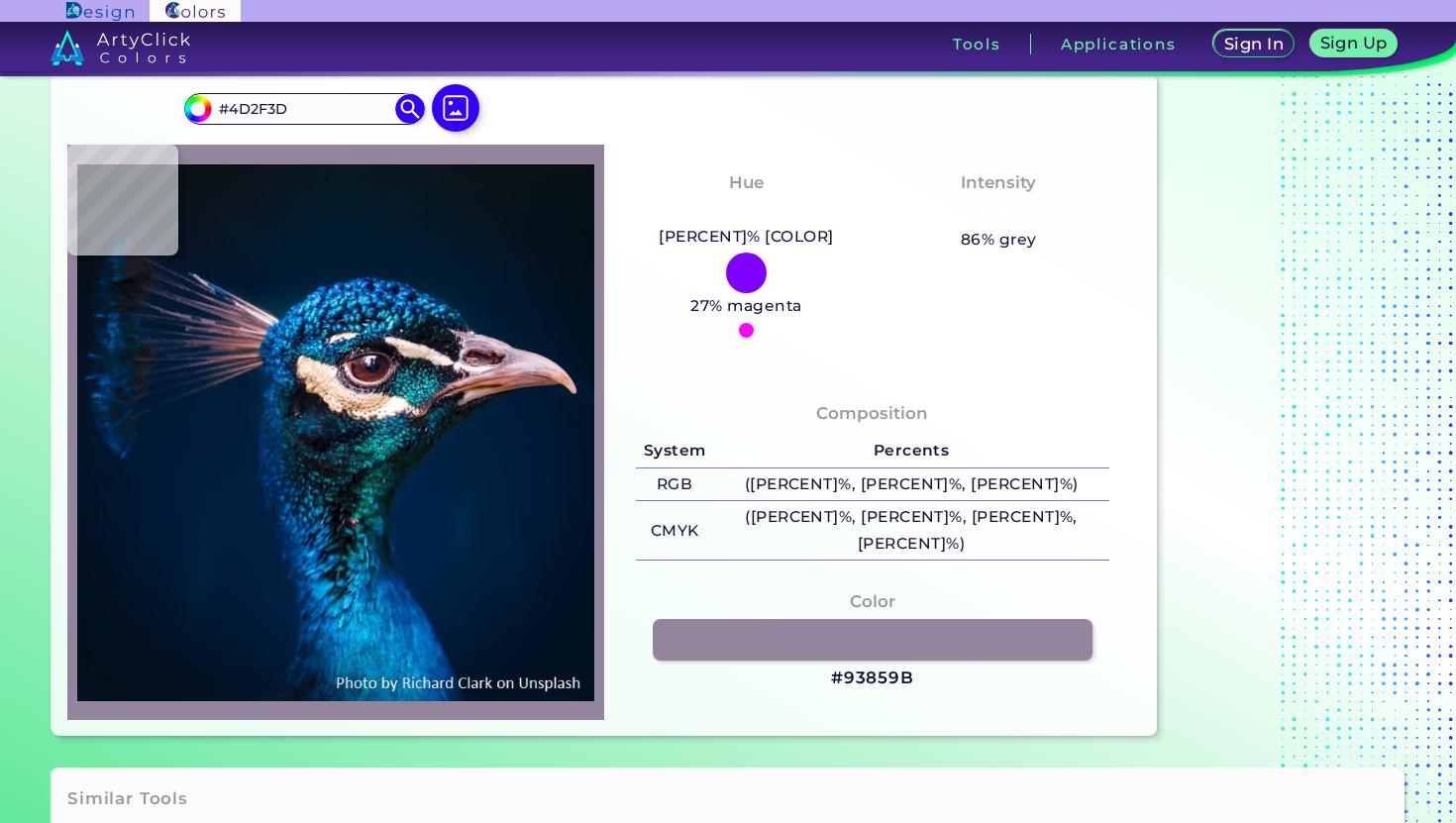 type on "#523543" 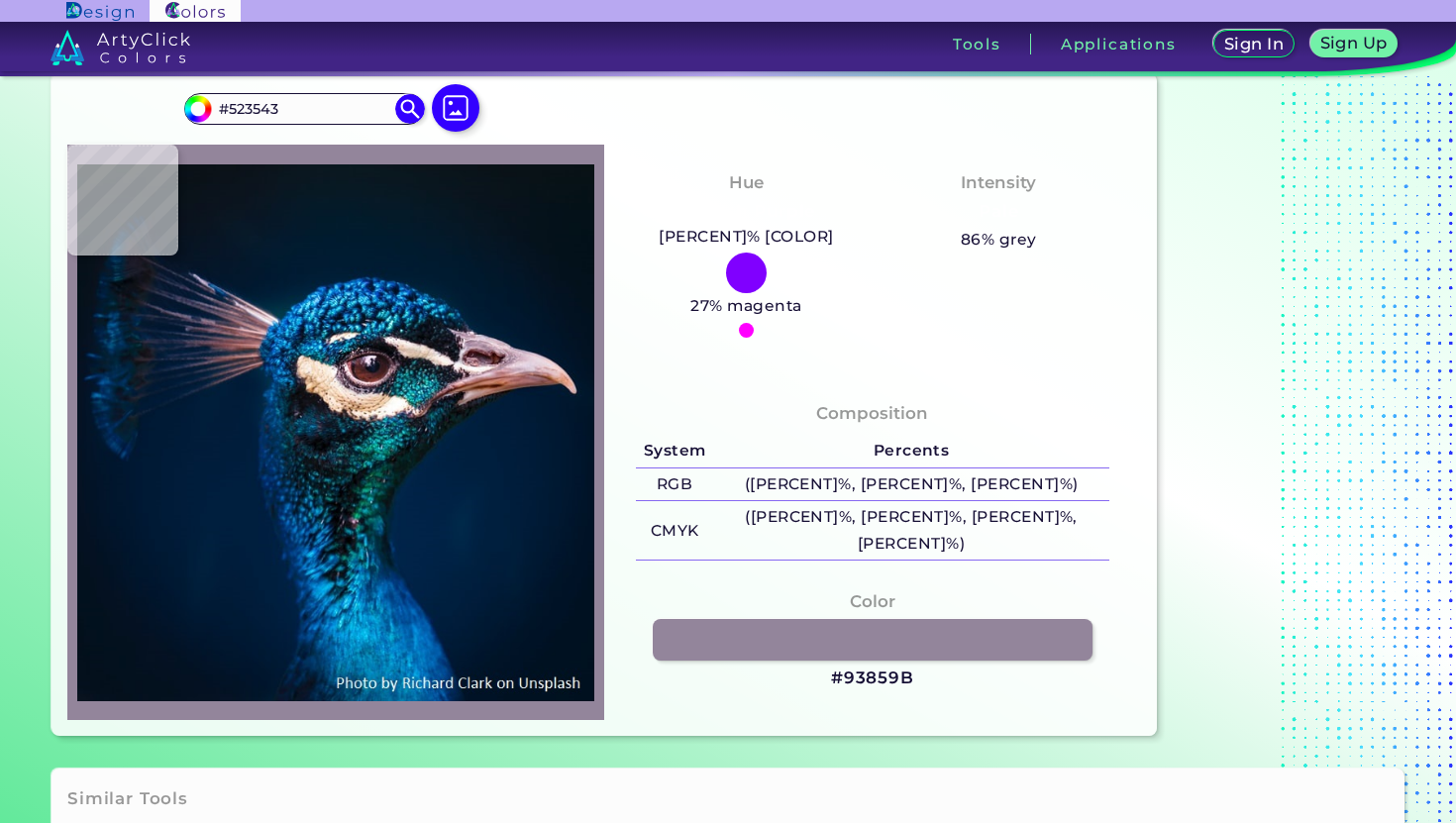 type on "#1c1520" 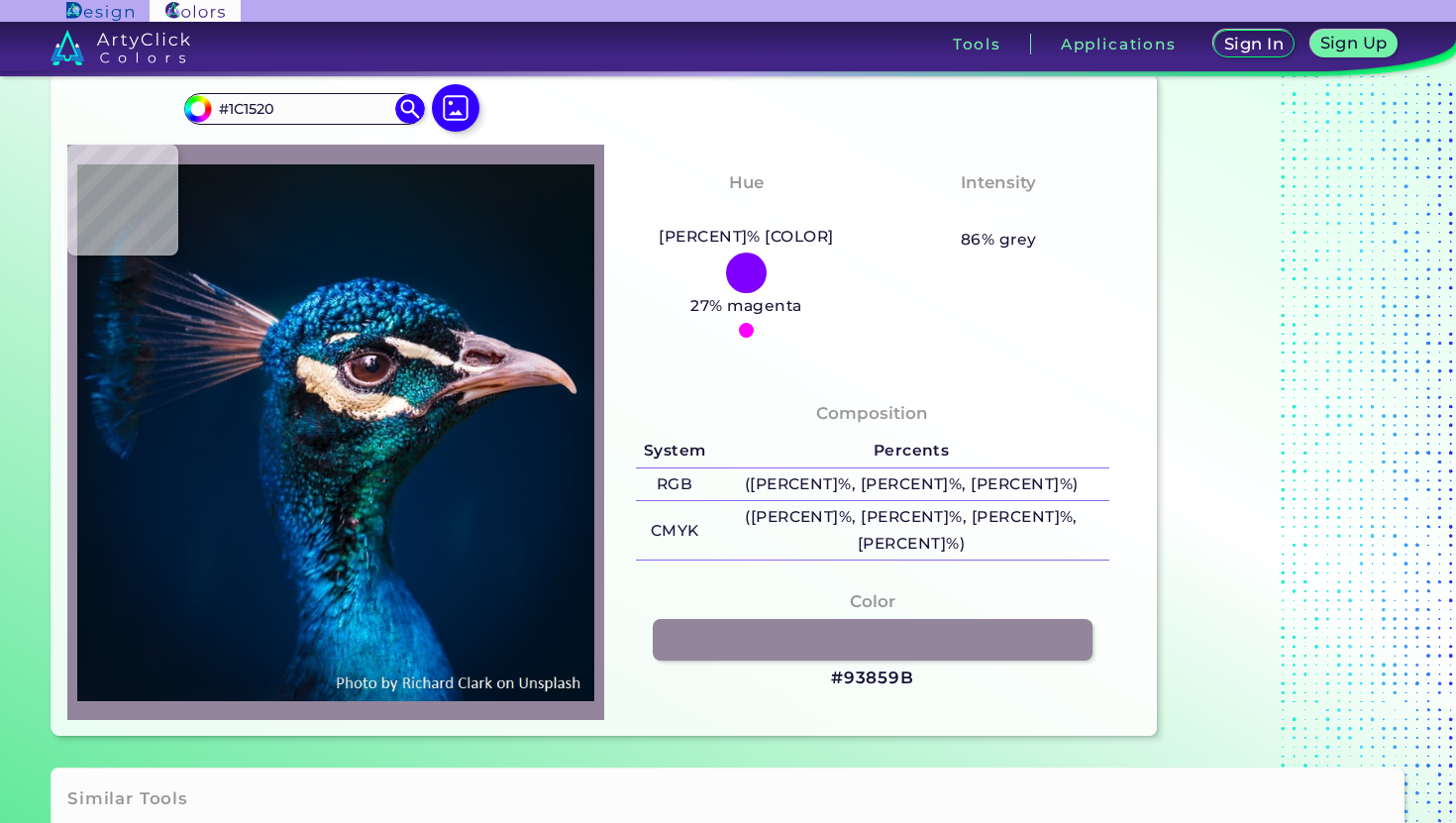 type on "#0e0d1a" 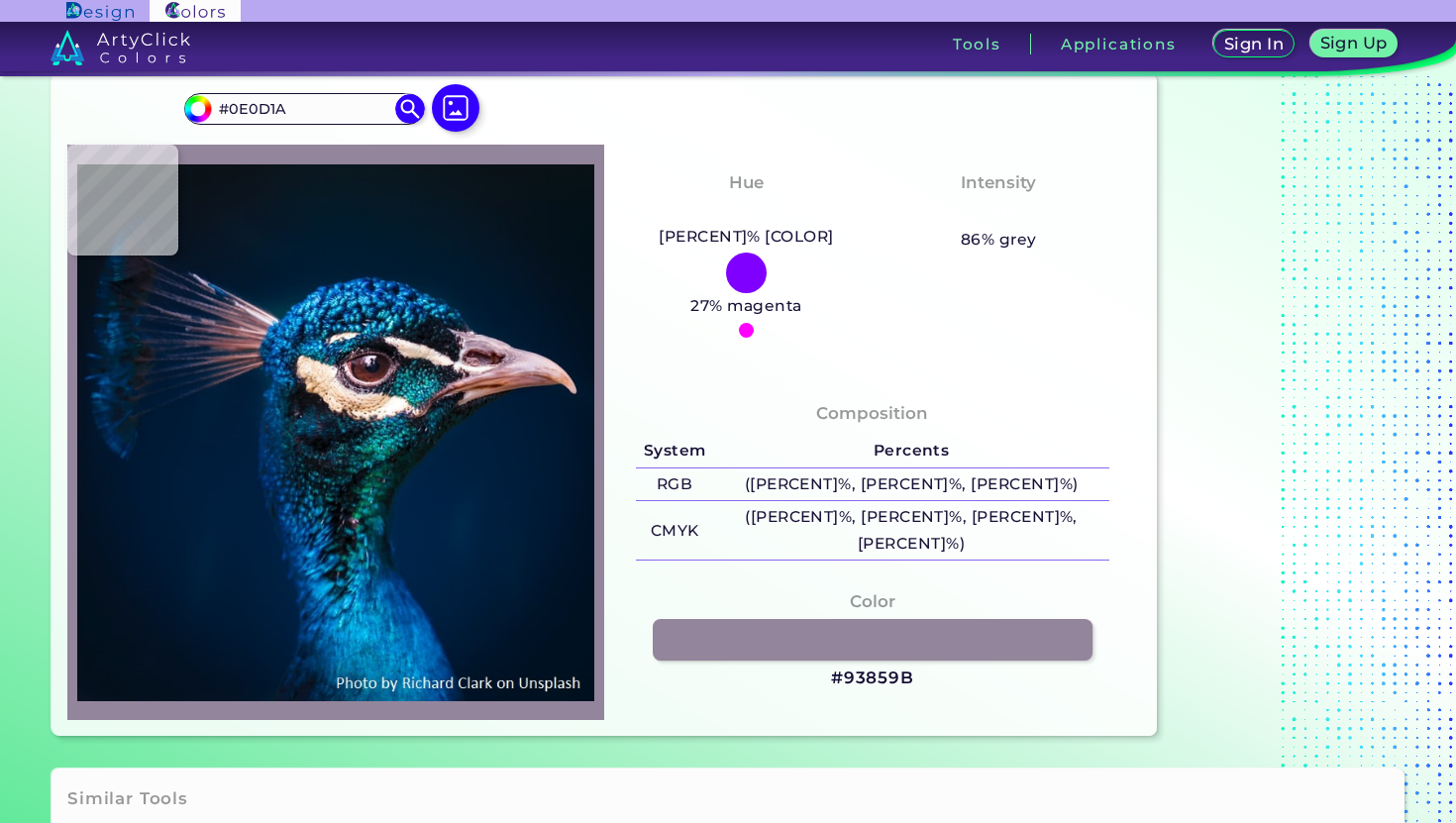 type on "#293642" 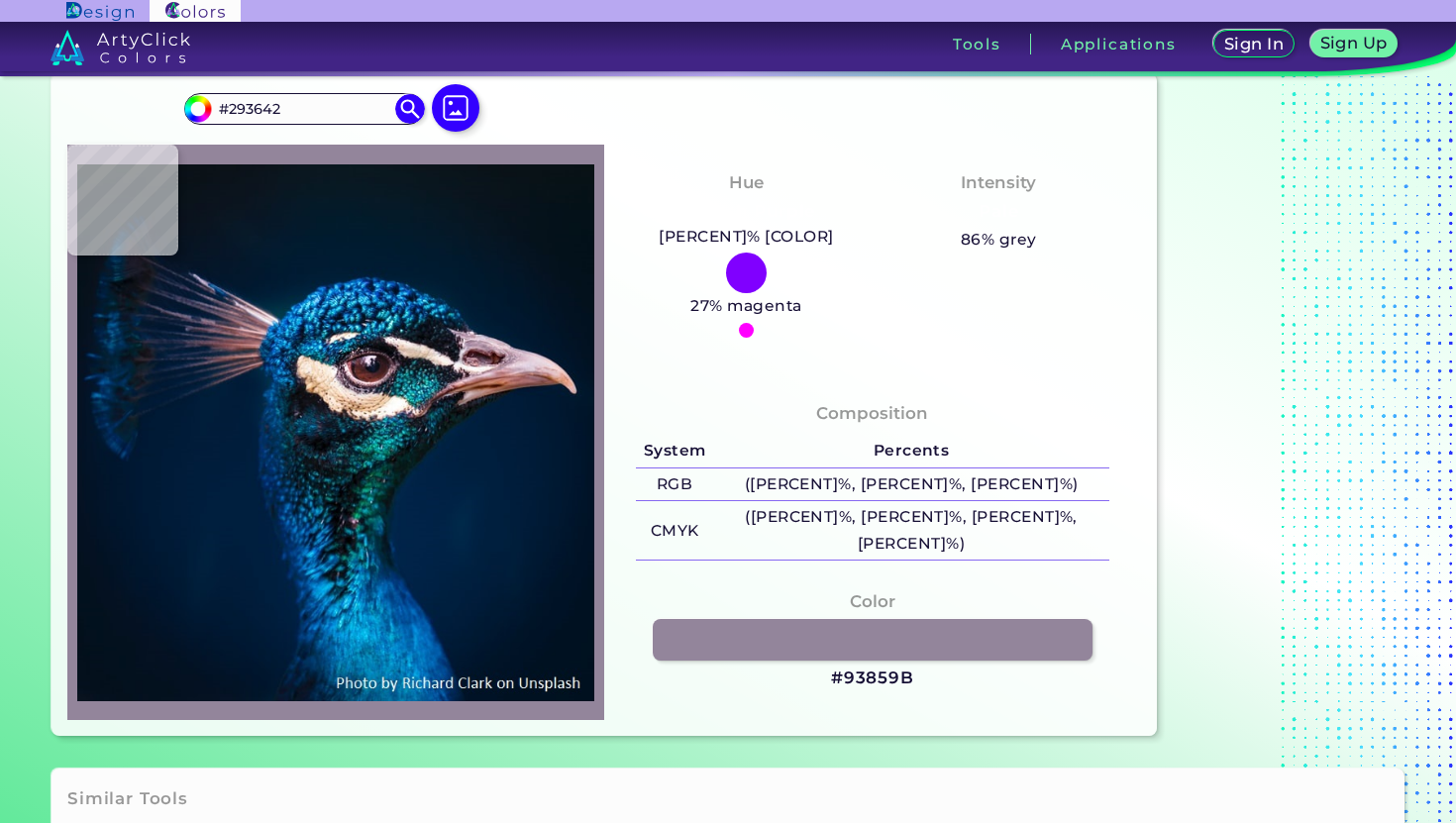 type on "#252230" 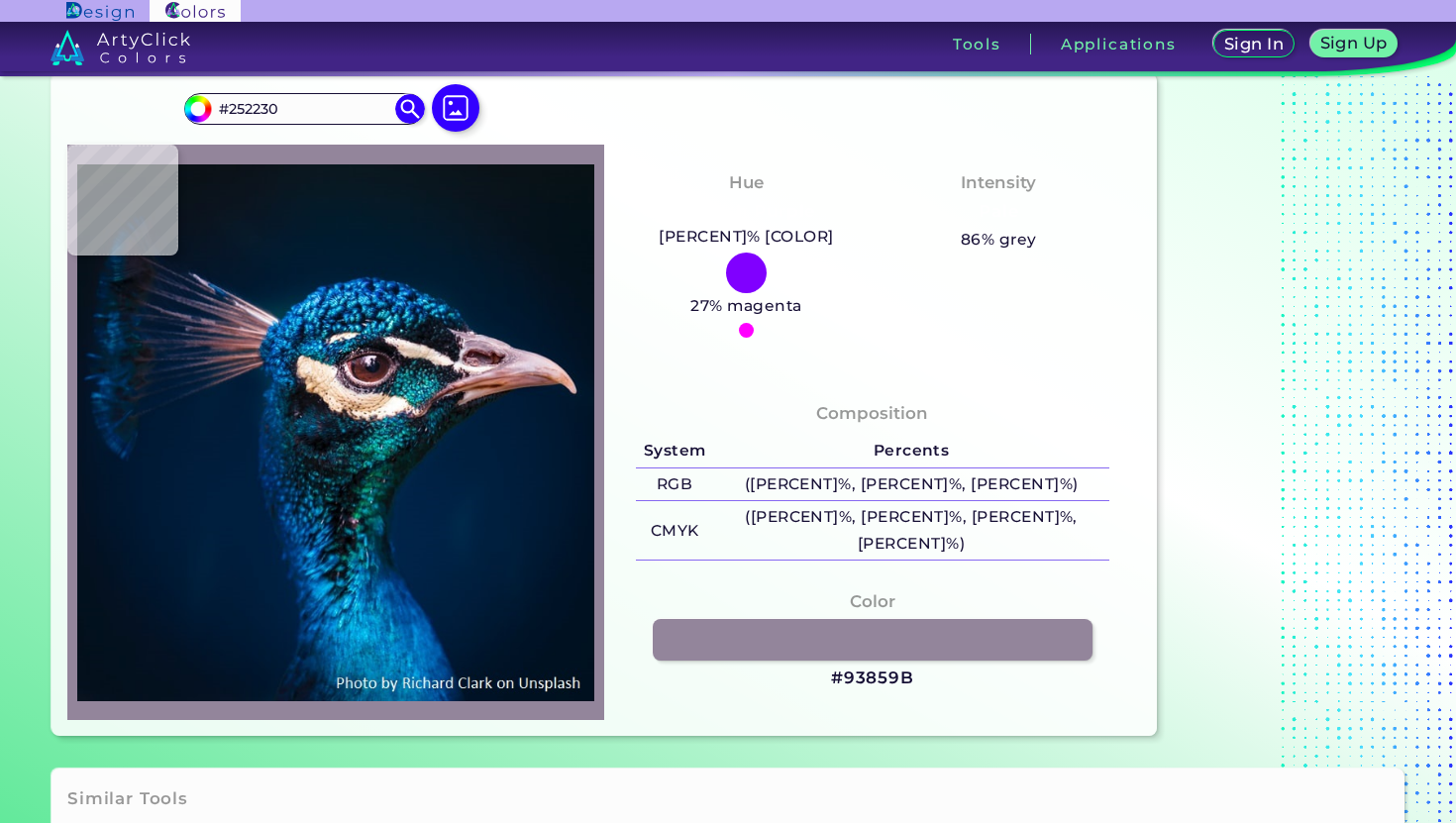 type on "#0b0414" 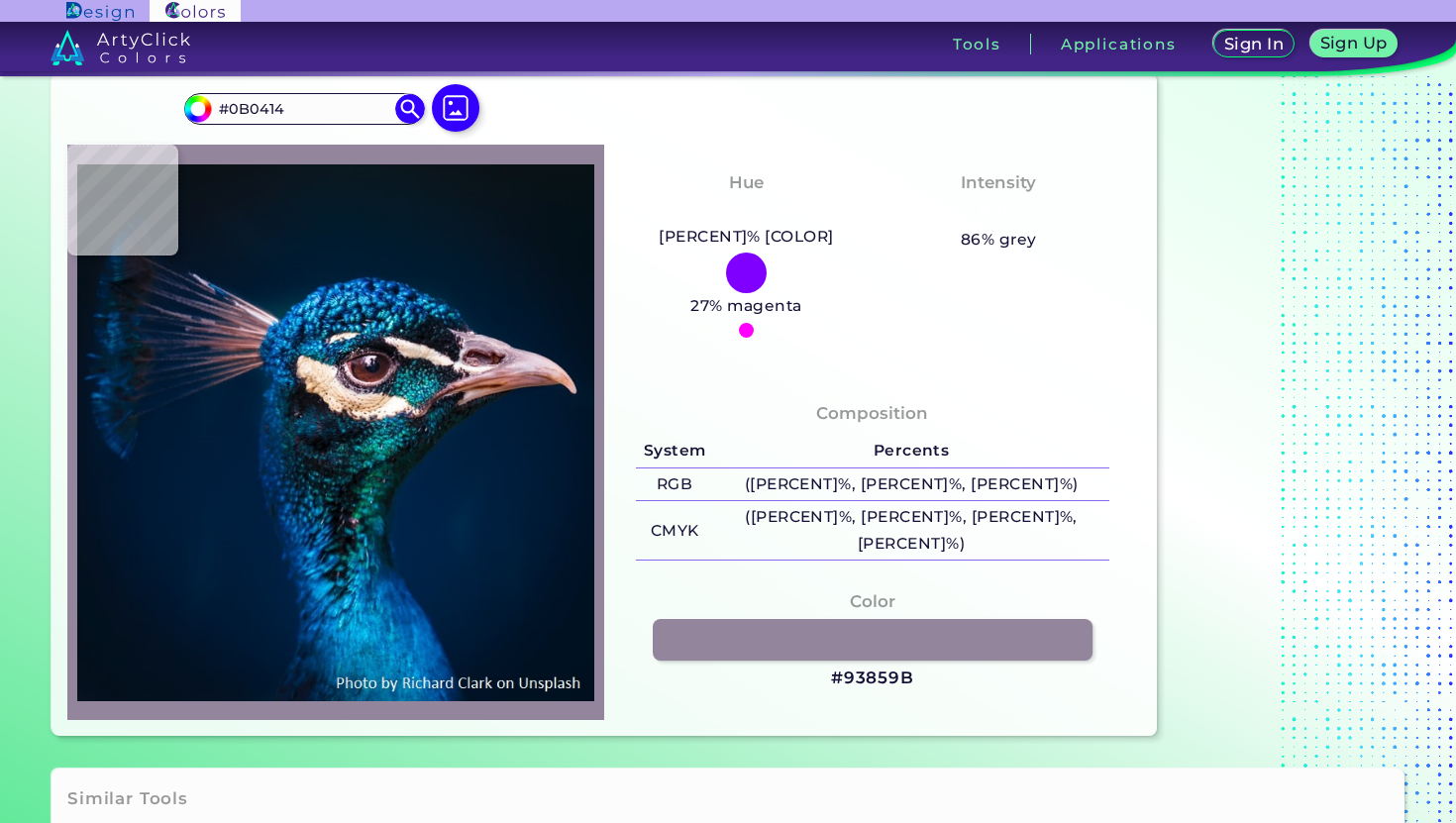 type on "#202f3d" 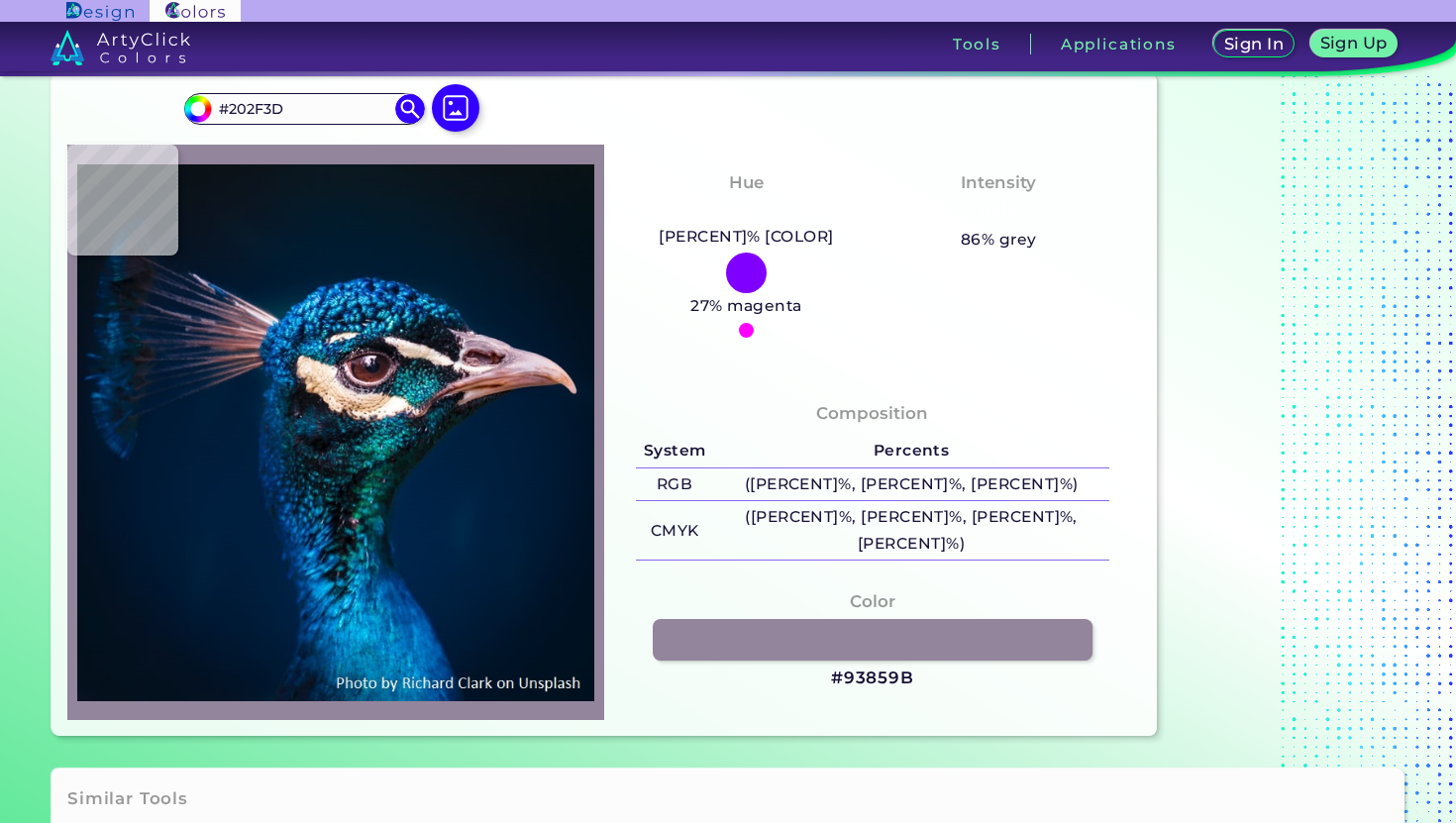 type on "#1e4c57" 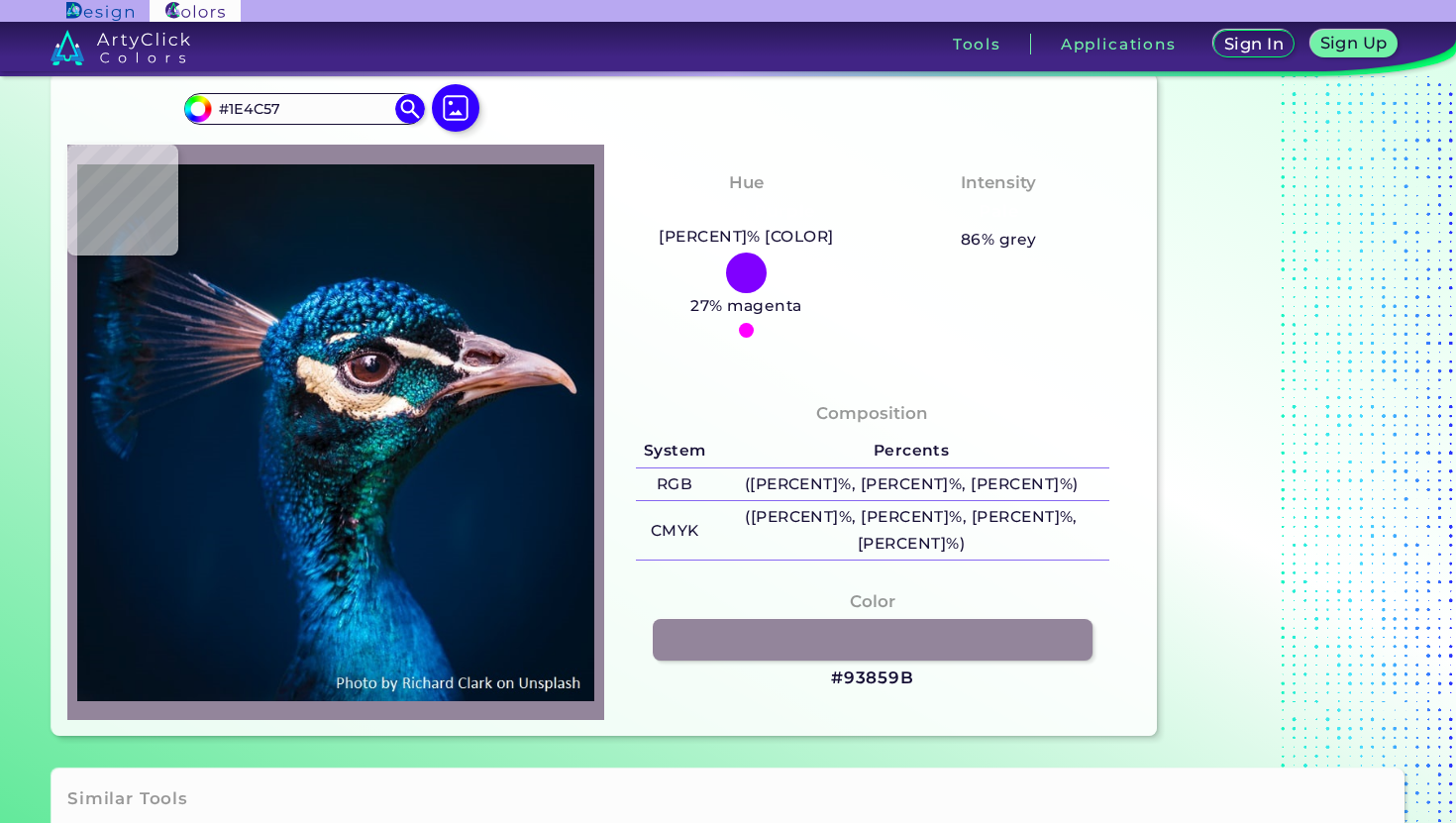 type on "#002c36" 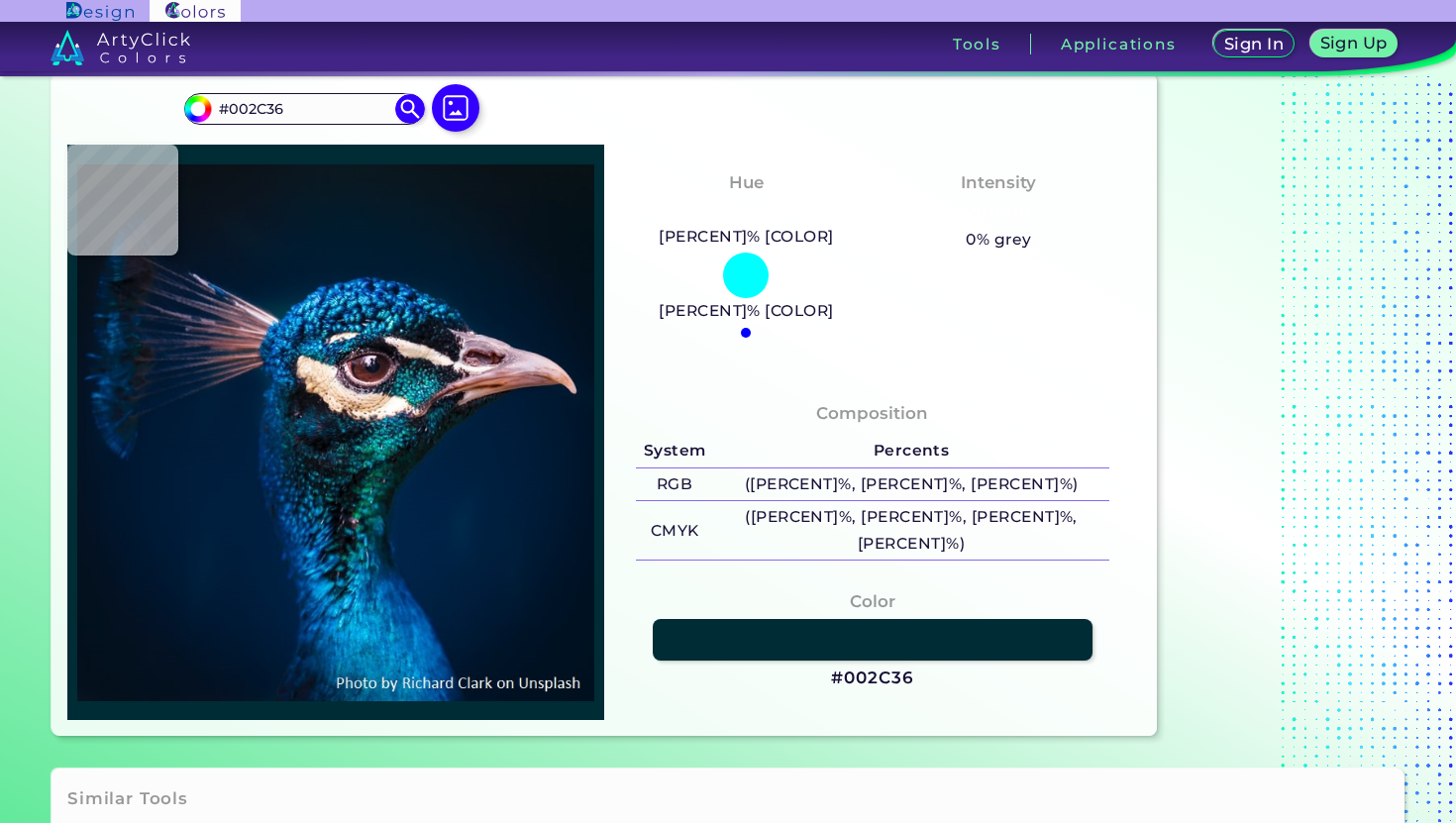 type on "#0d4952" 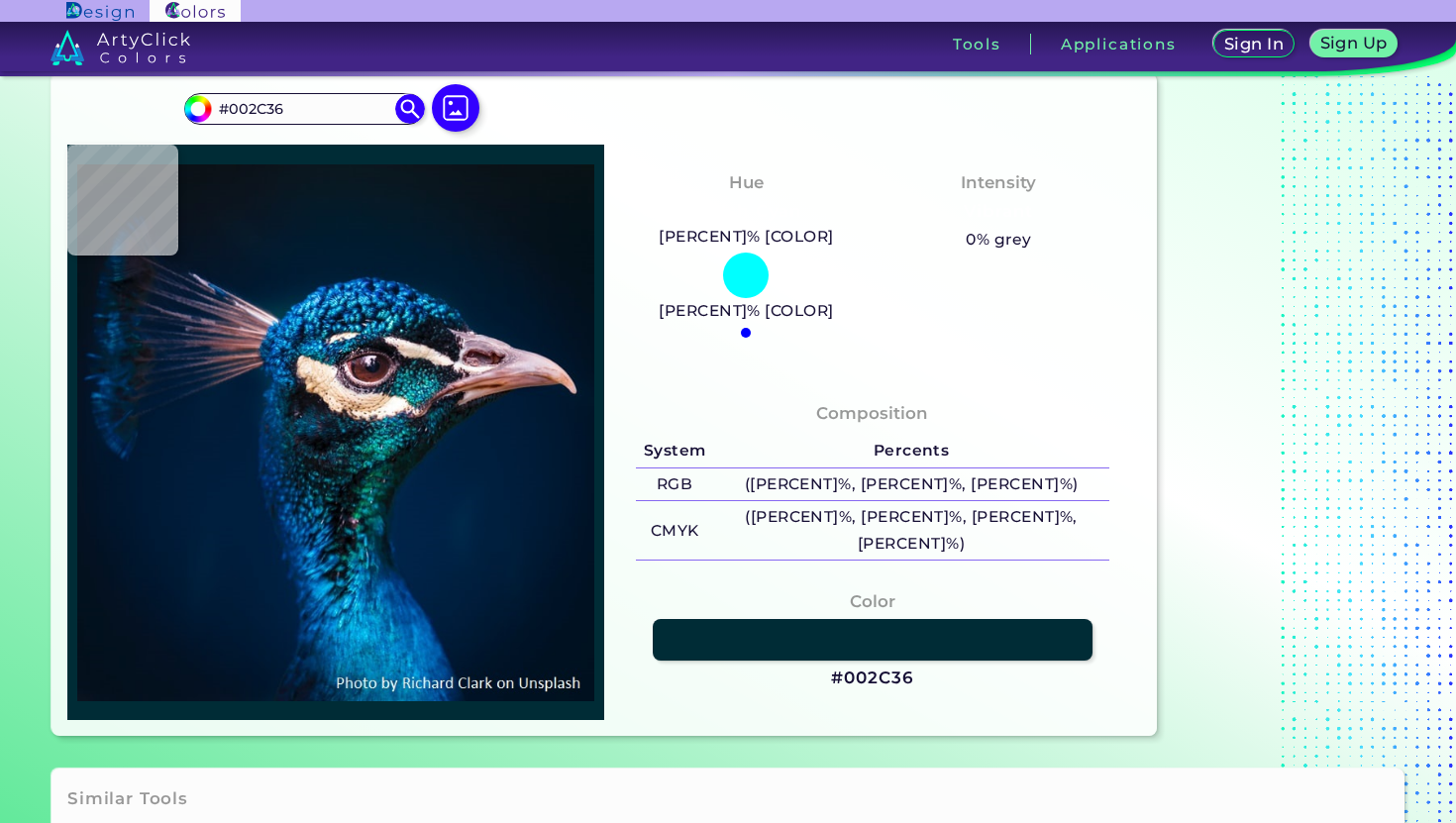 type on "#0D4952" 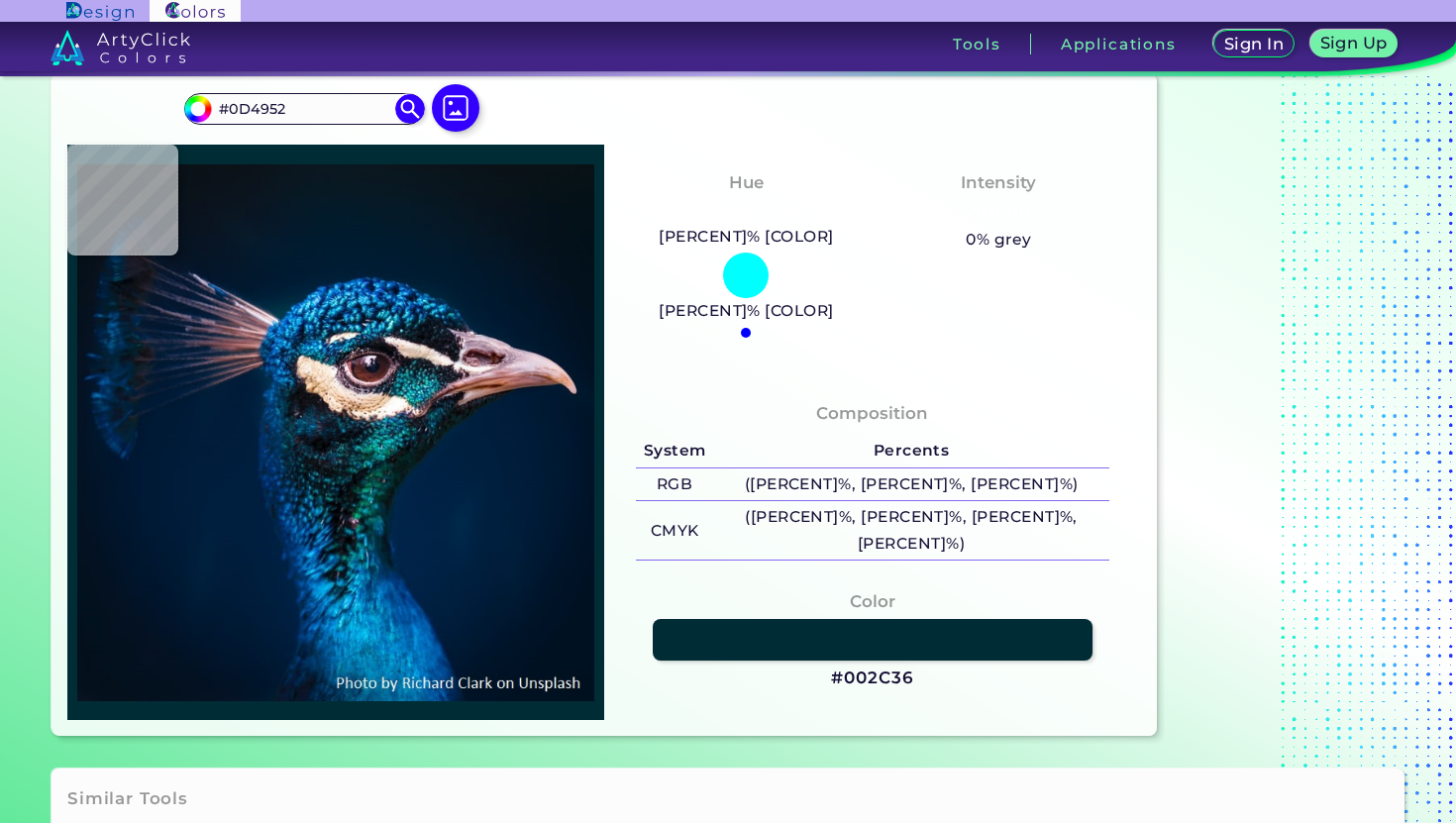 type on "#1d8a93" 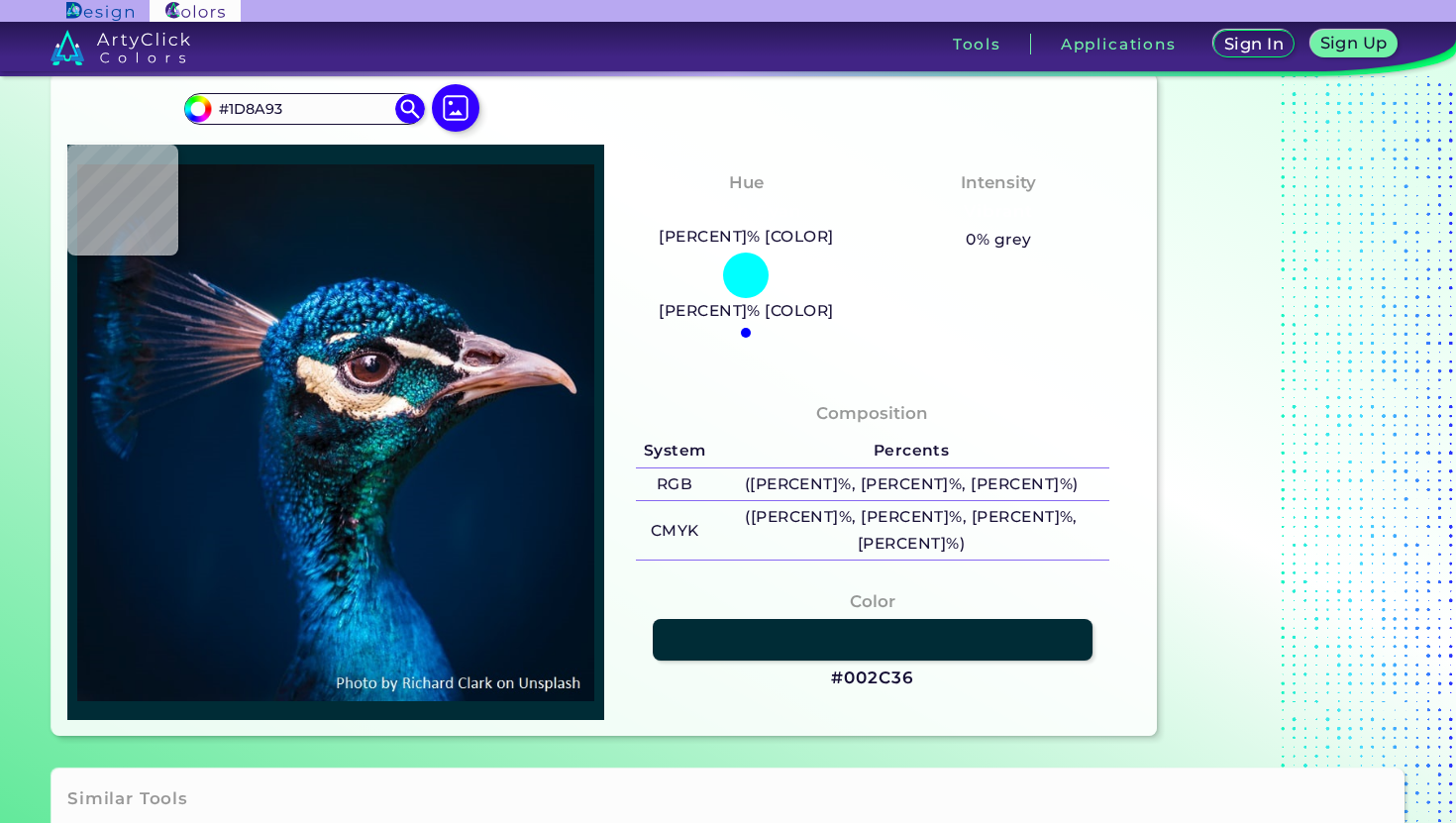 type on "#188393" 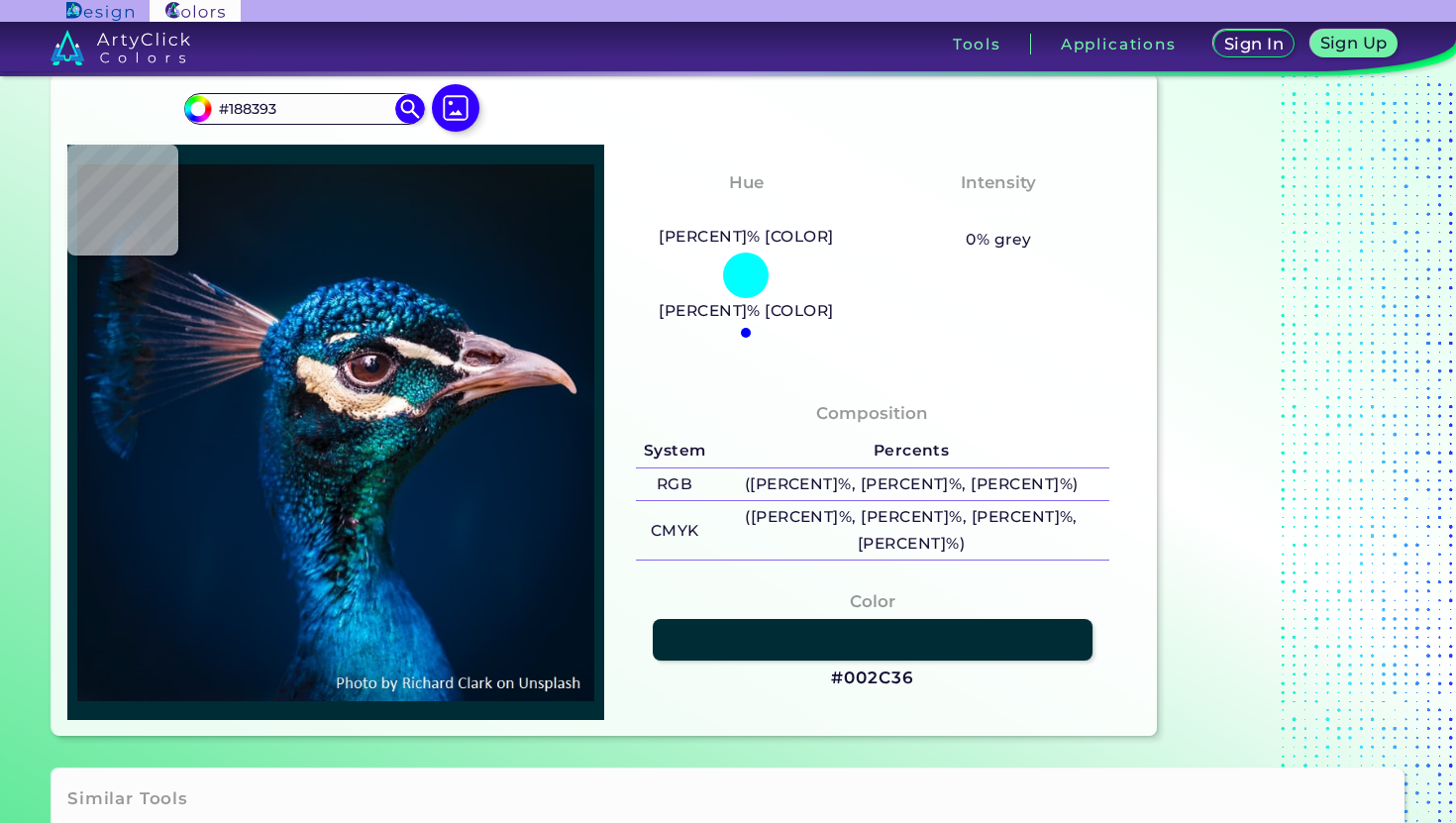 type on "#196e77" 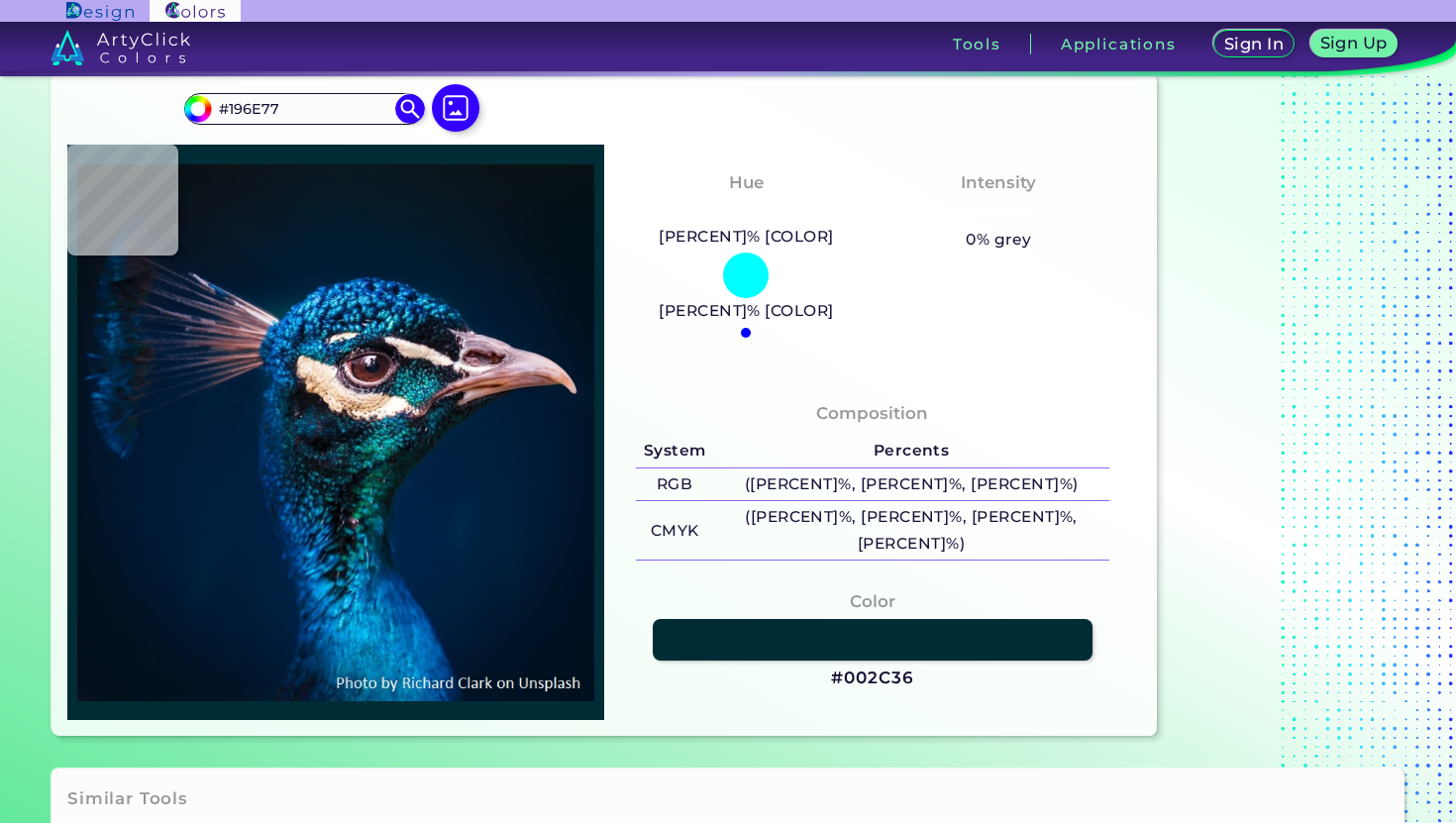 type on "#012c3e" 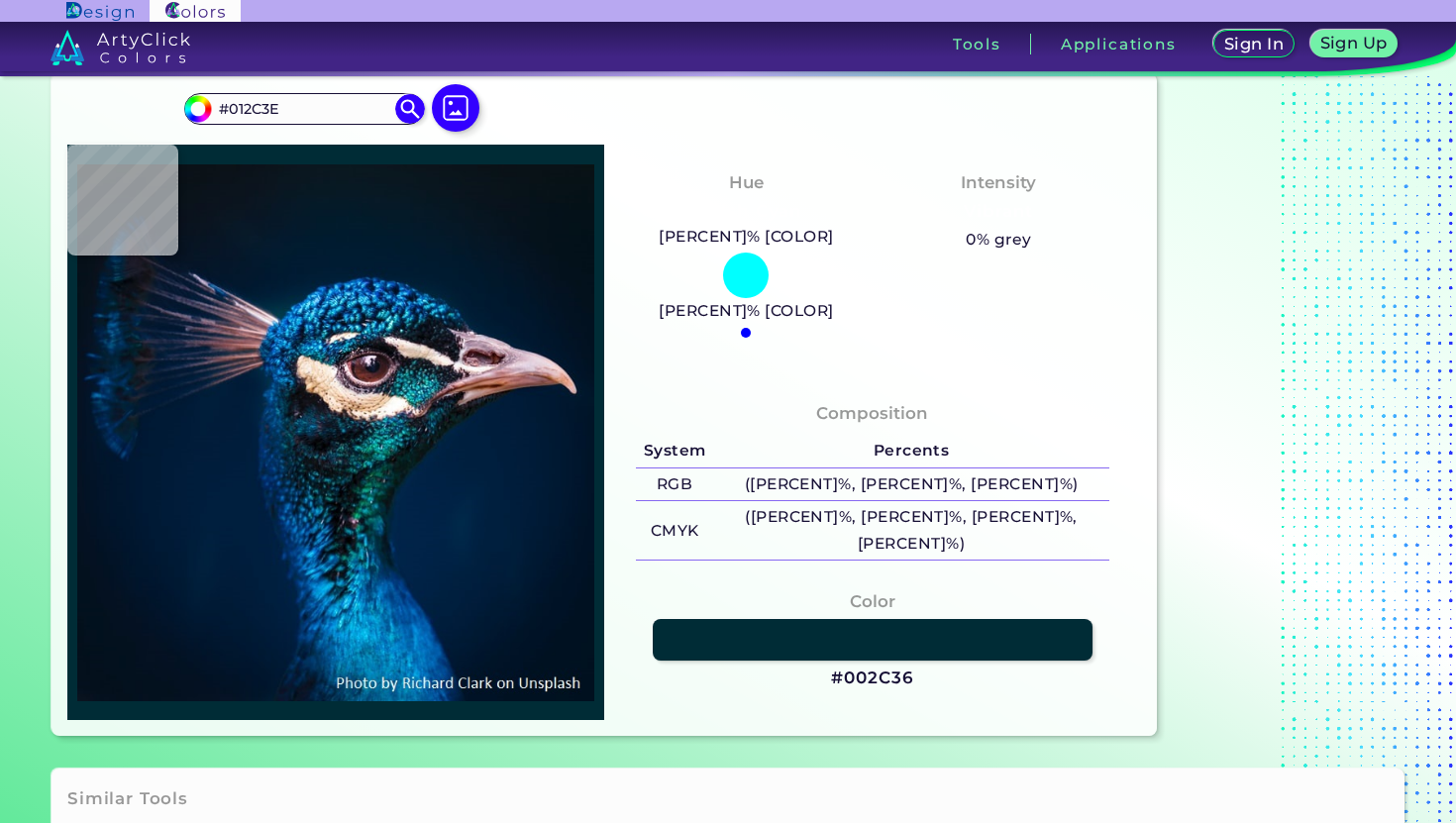 type on "#328399" 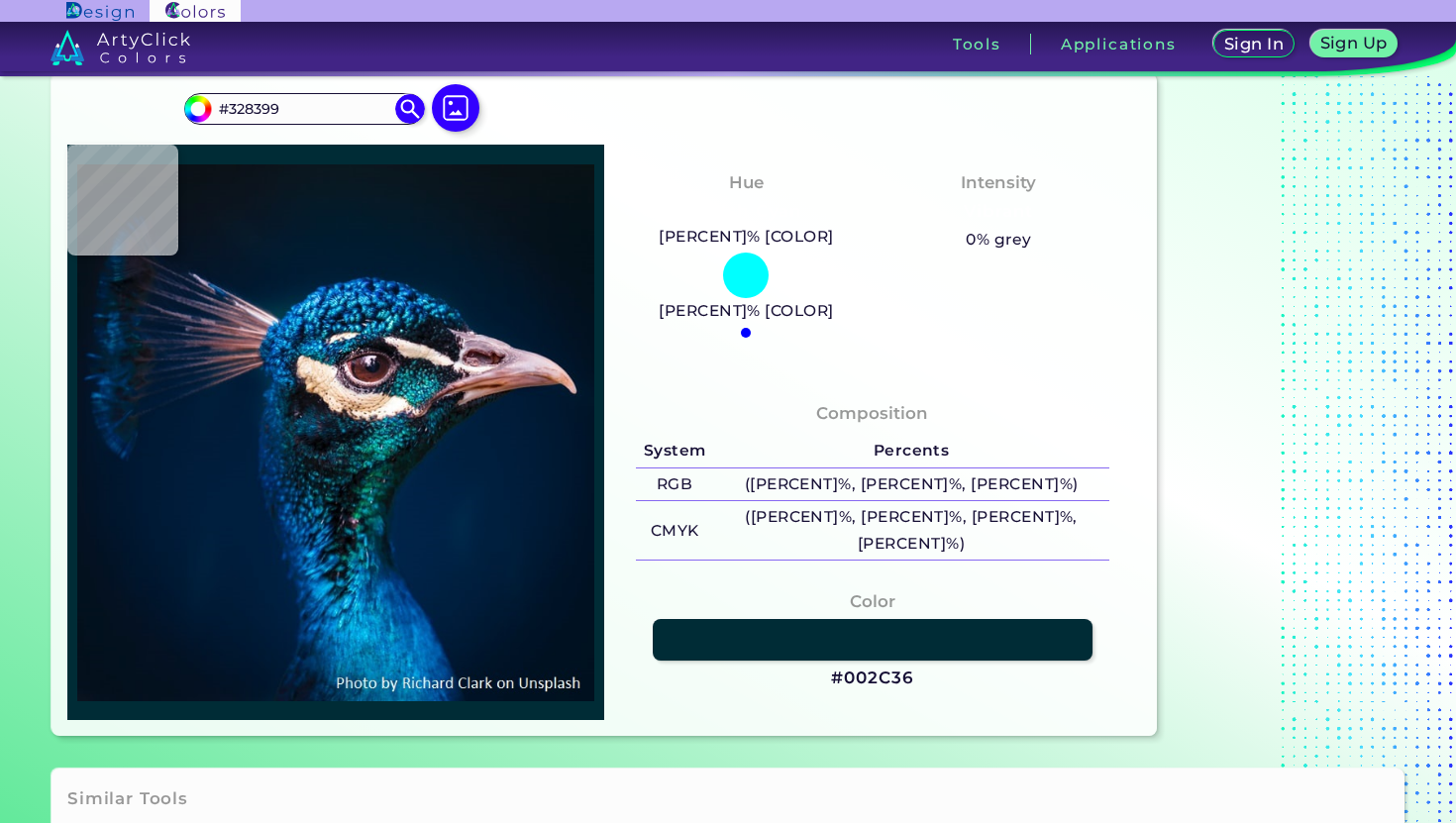 type on "#075157" 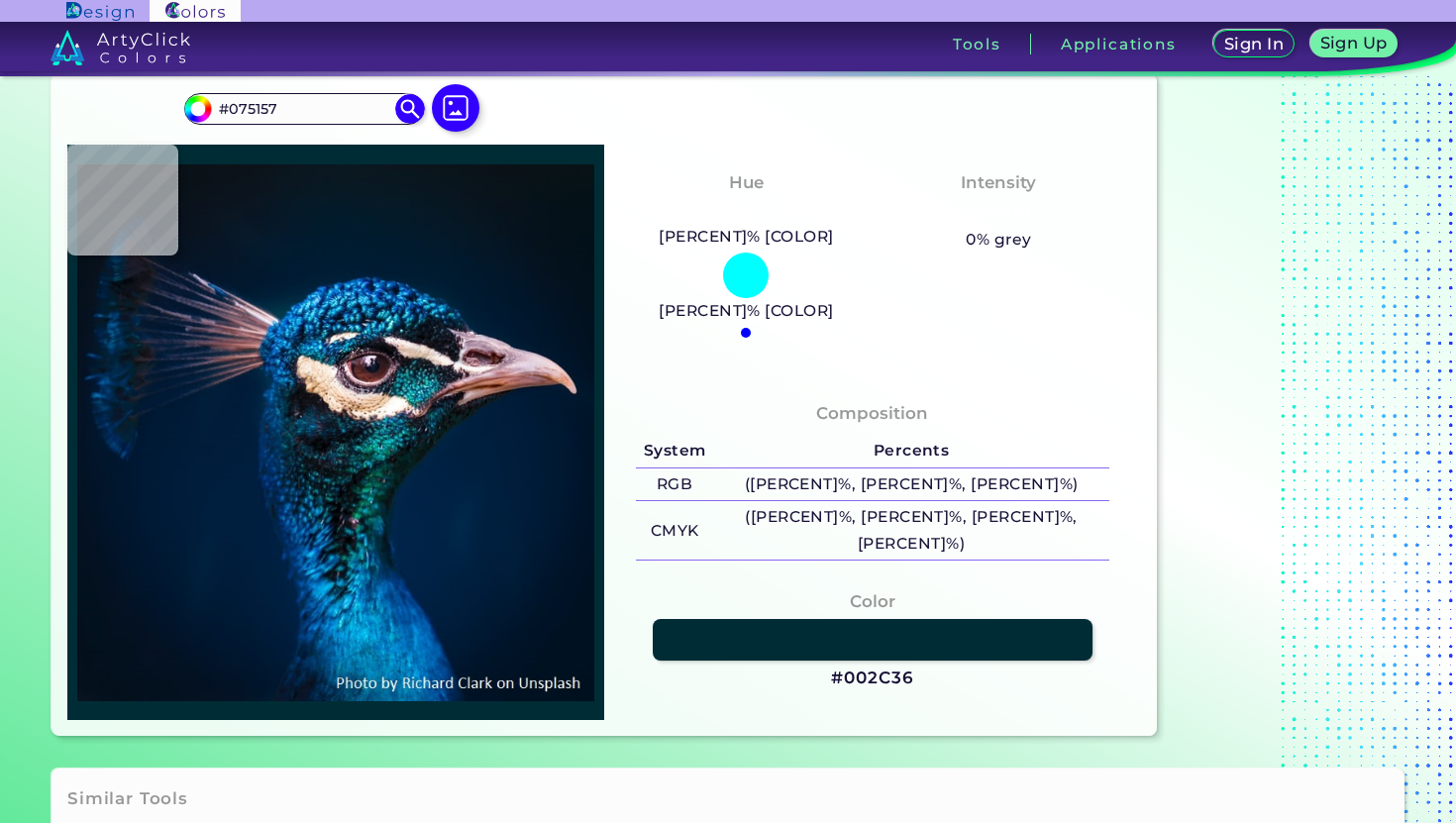 type on "#02383e" 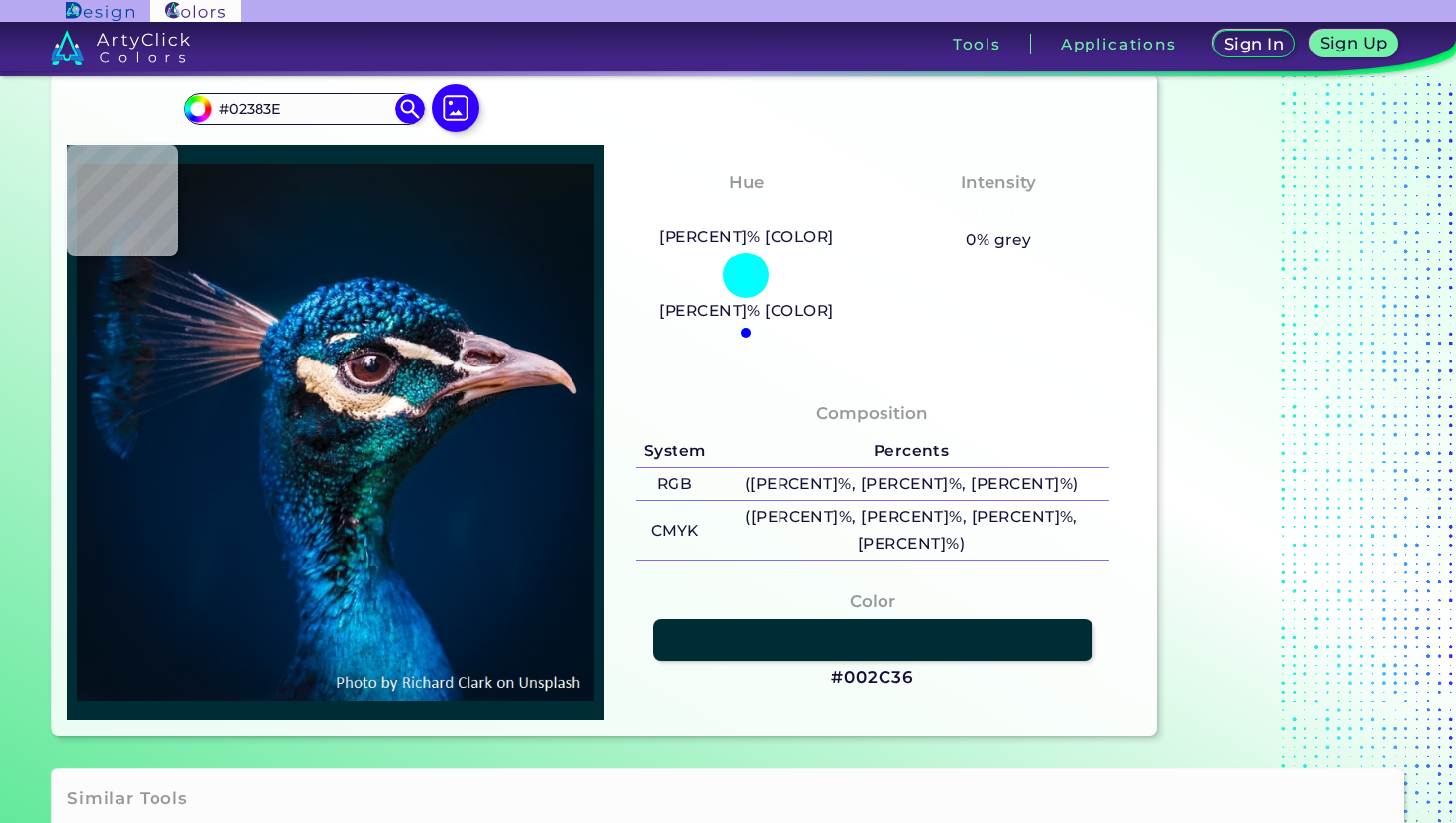type on "#0b4855" 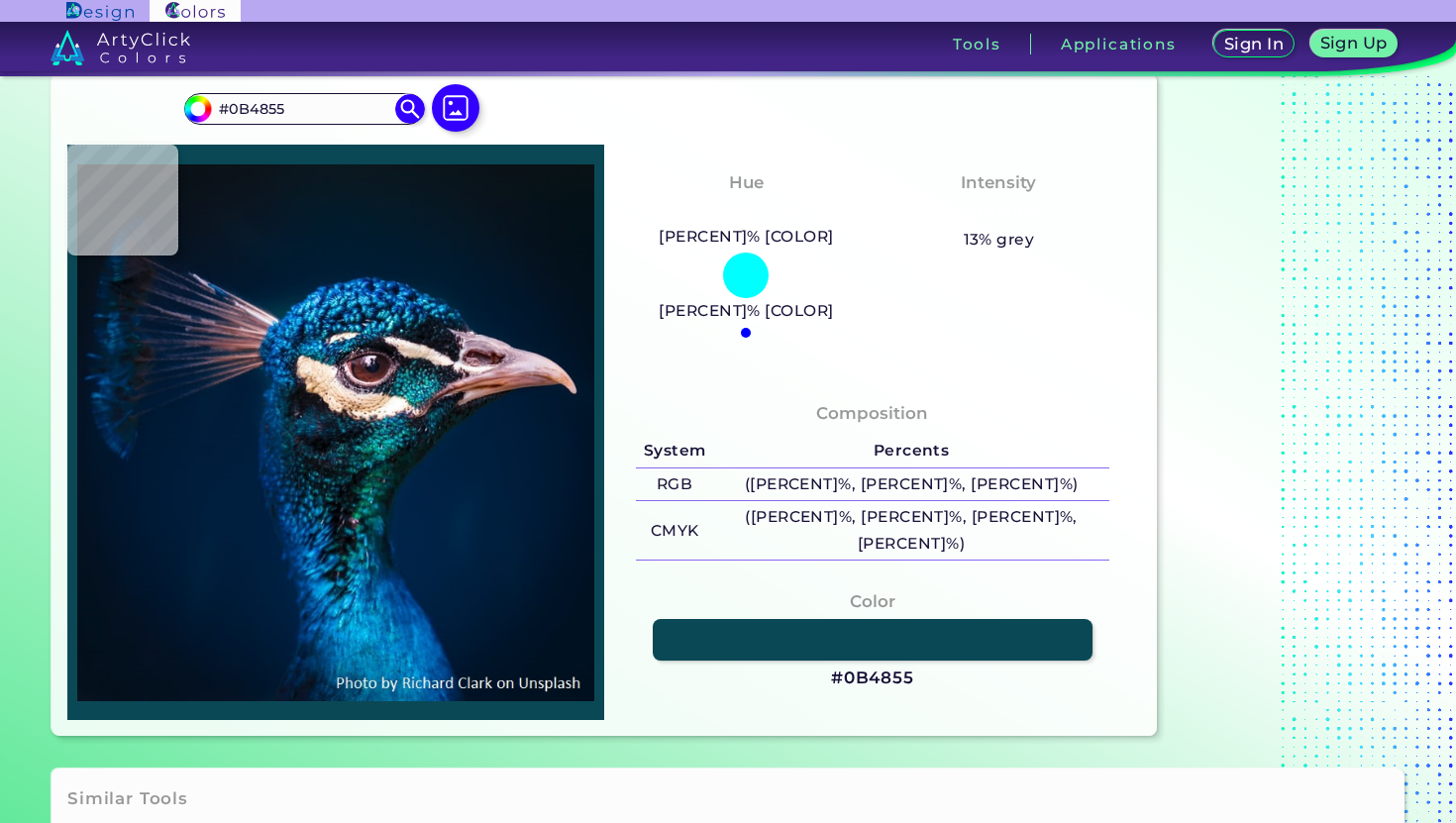 type on "#054754" 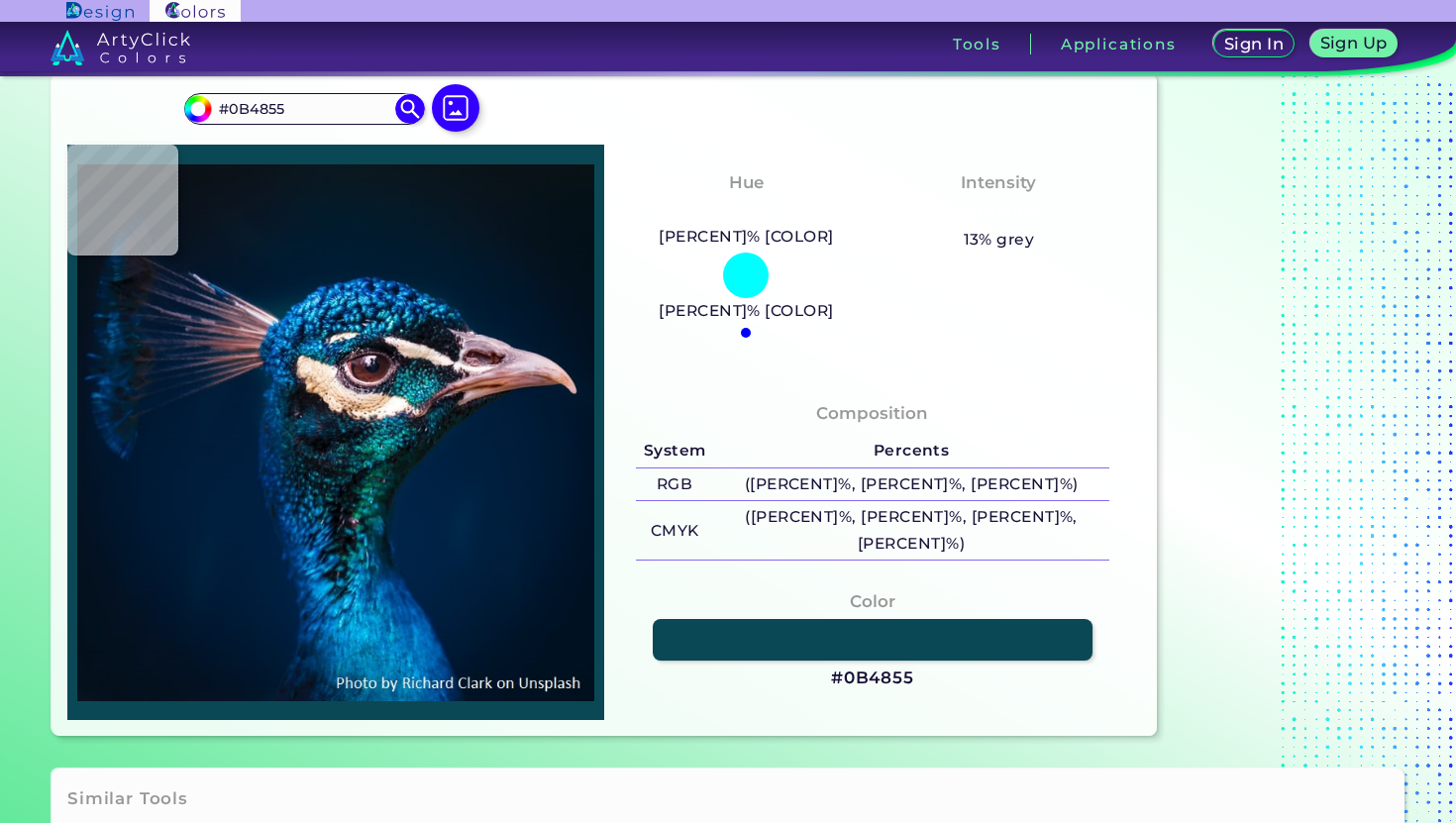 type on "#054754" 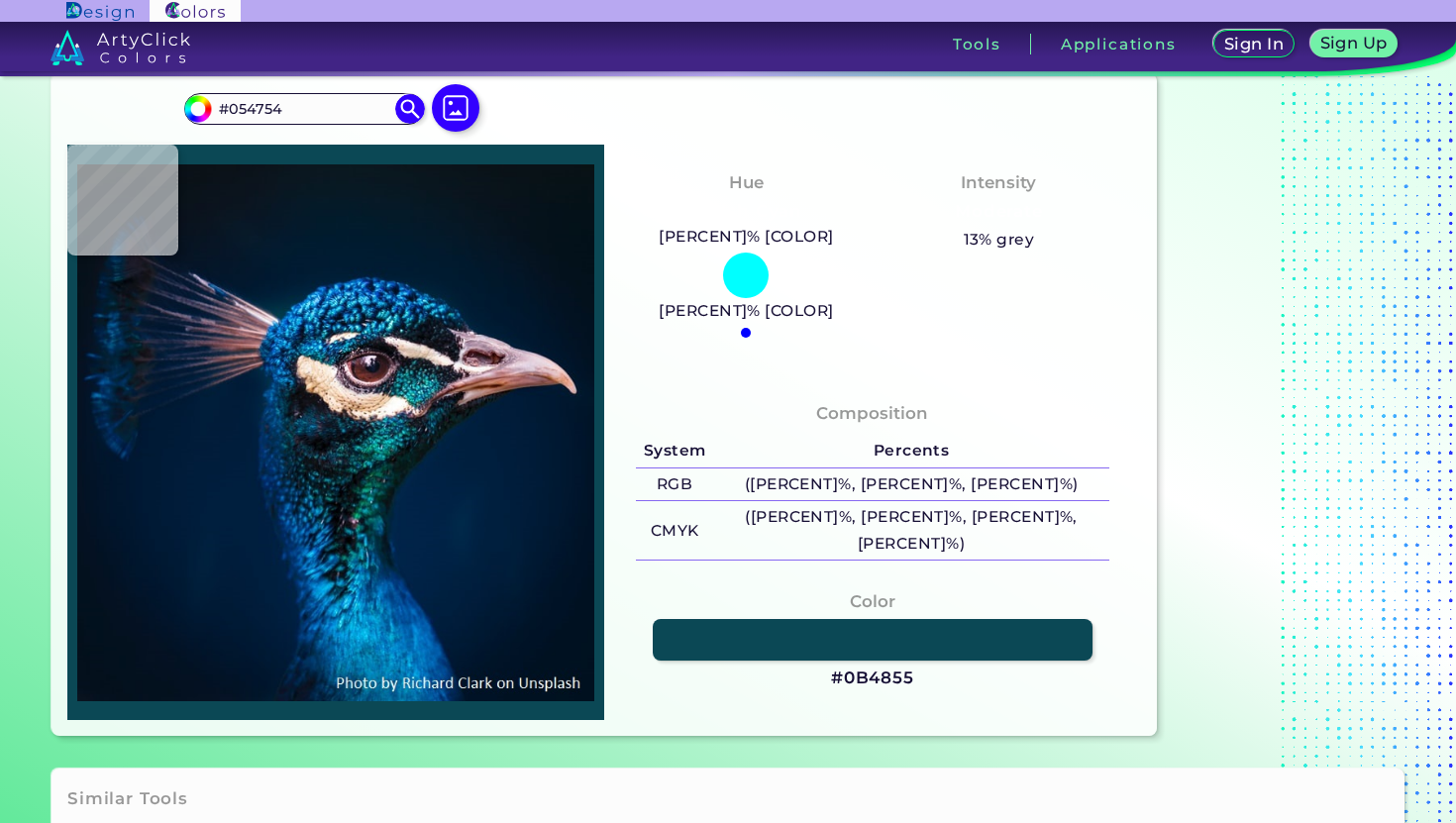 type on "#08666c" 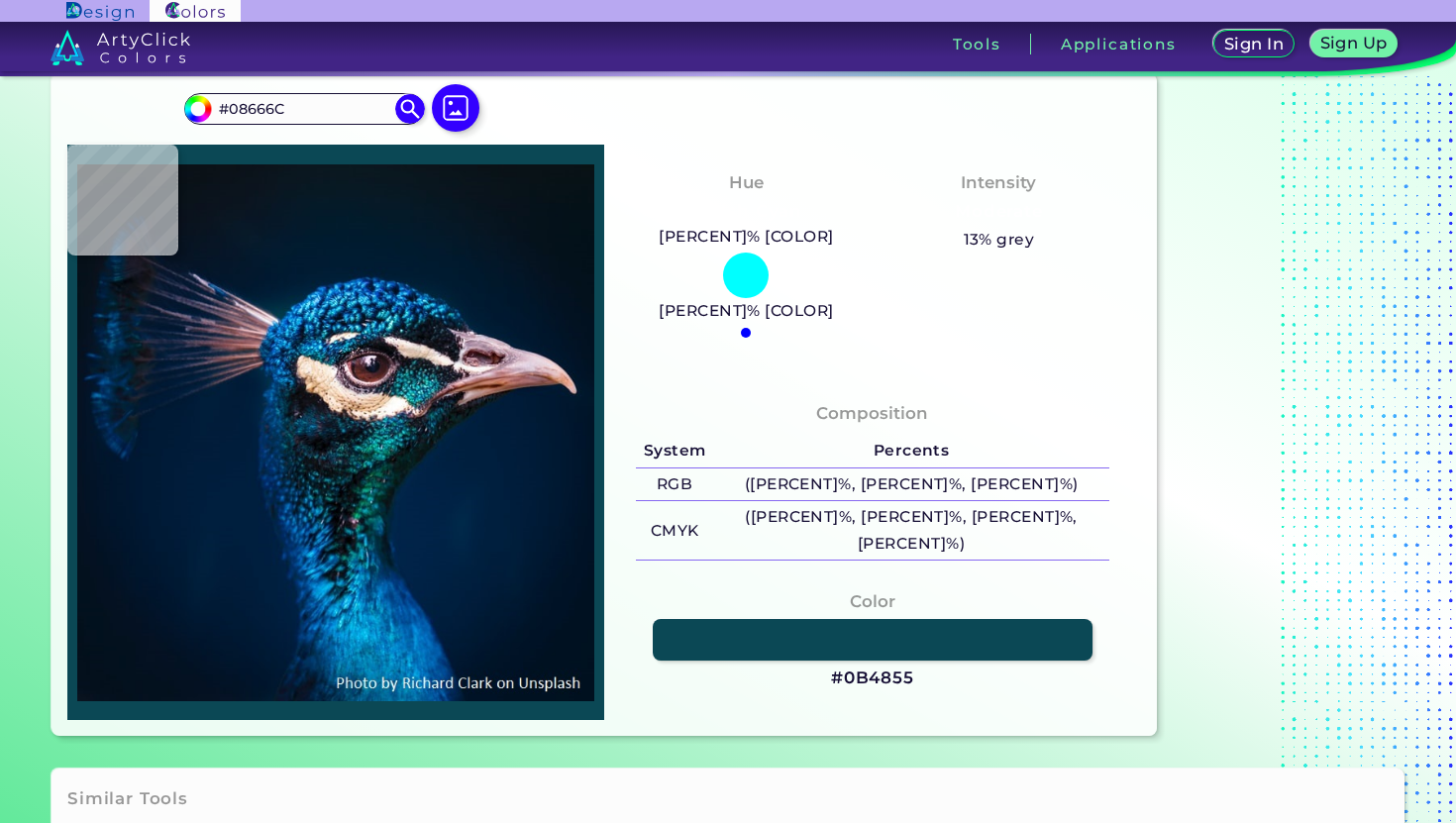 type on "#419697" 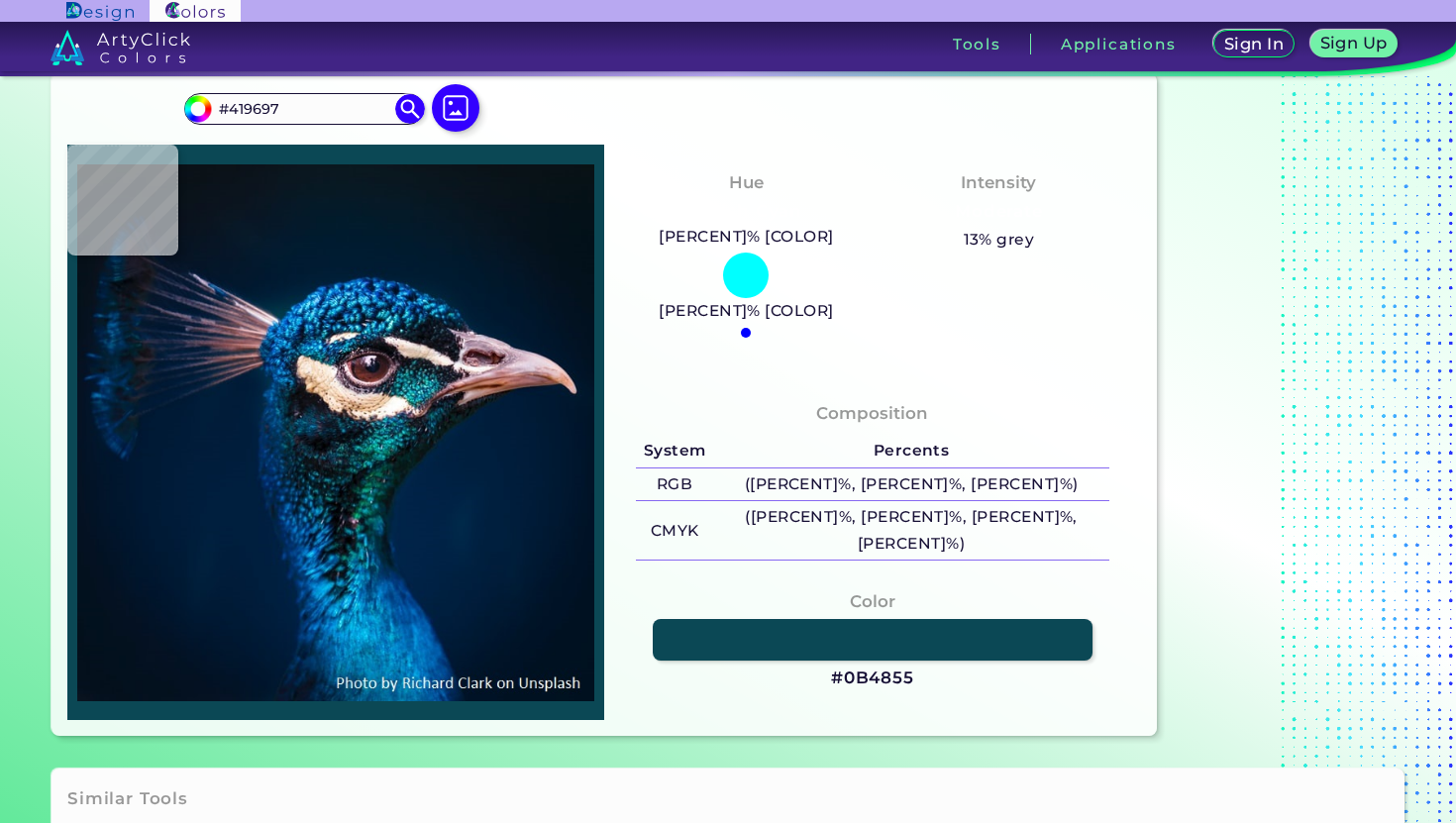 type on "#096262" 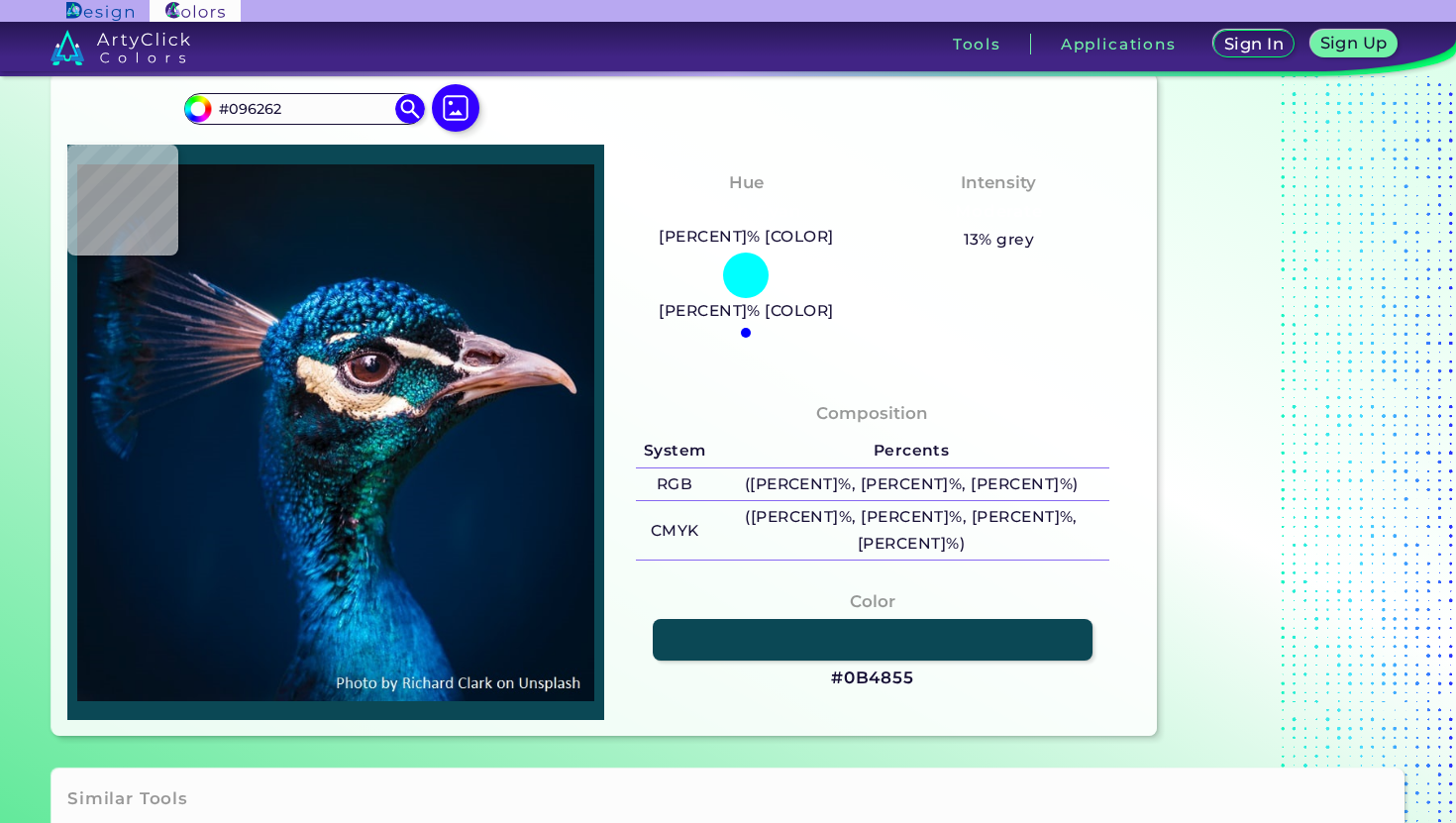 type on "#71e7e6" 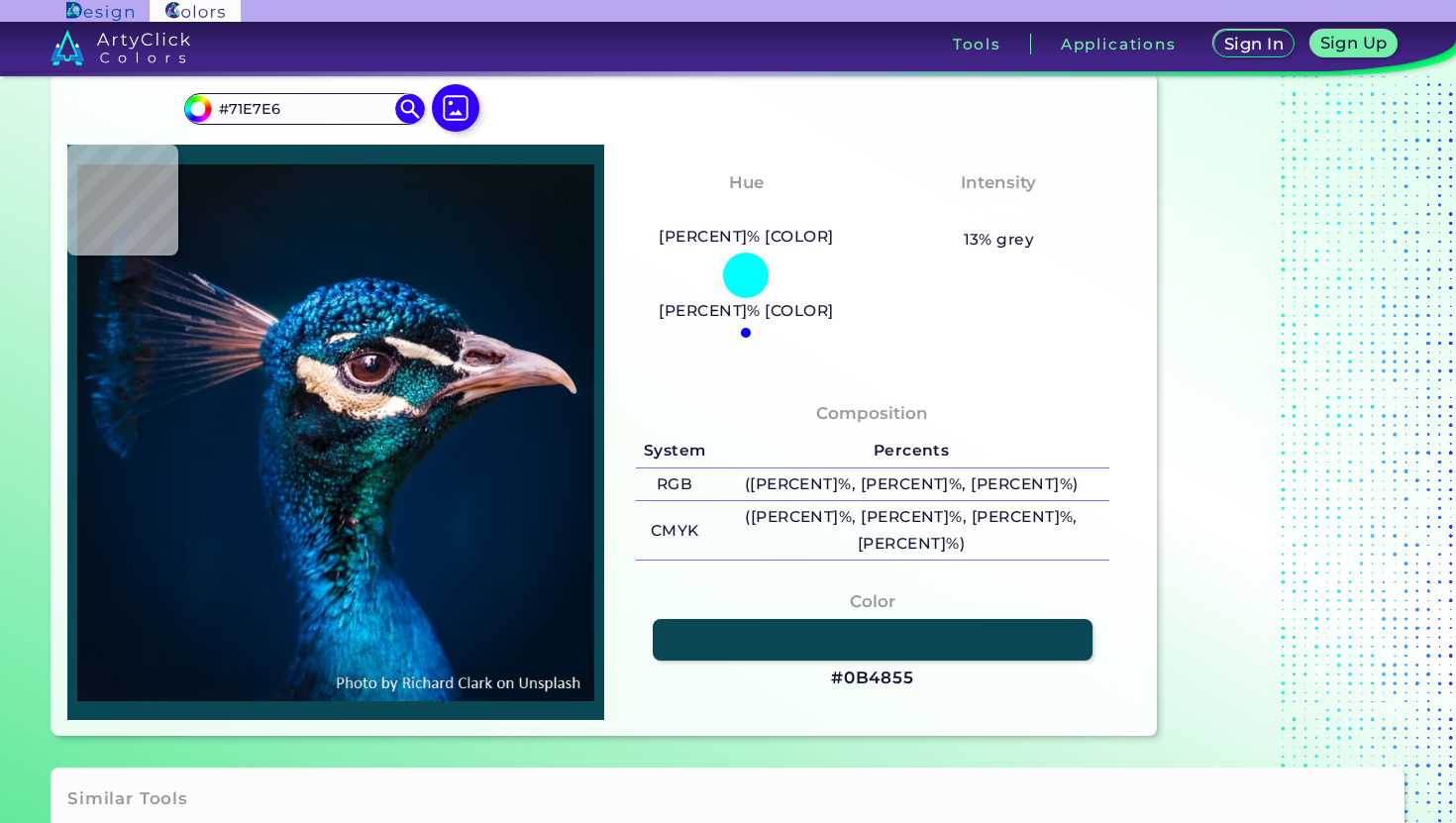 type on "#237993" 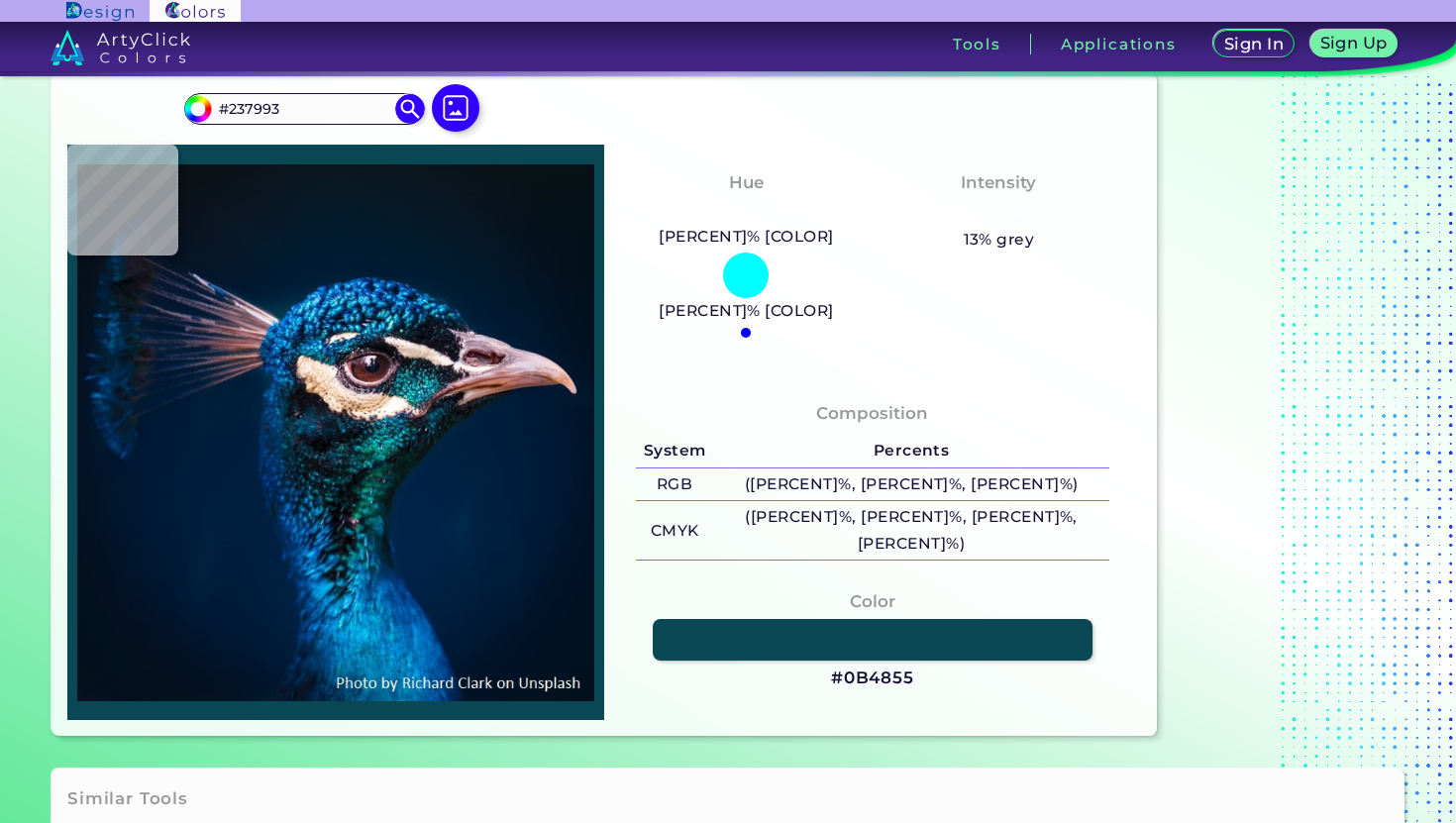 type 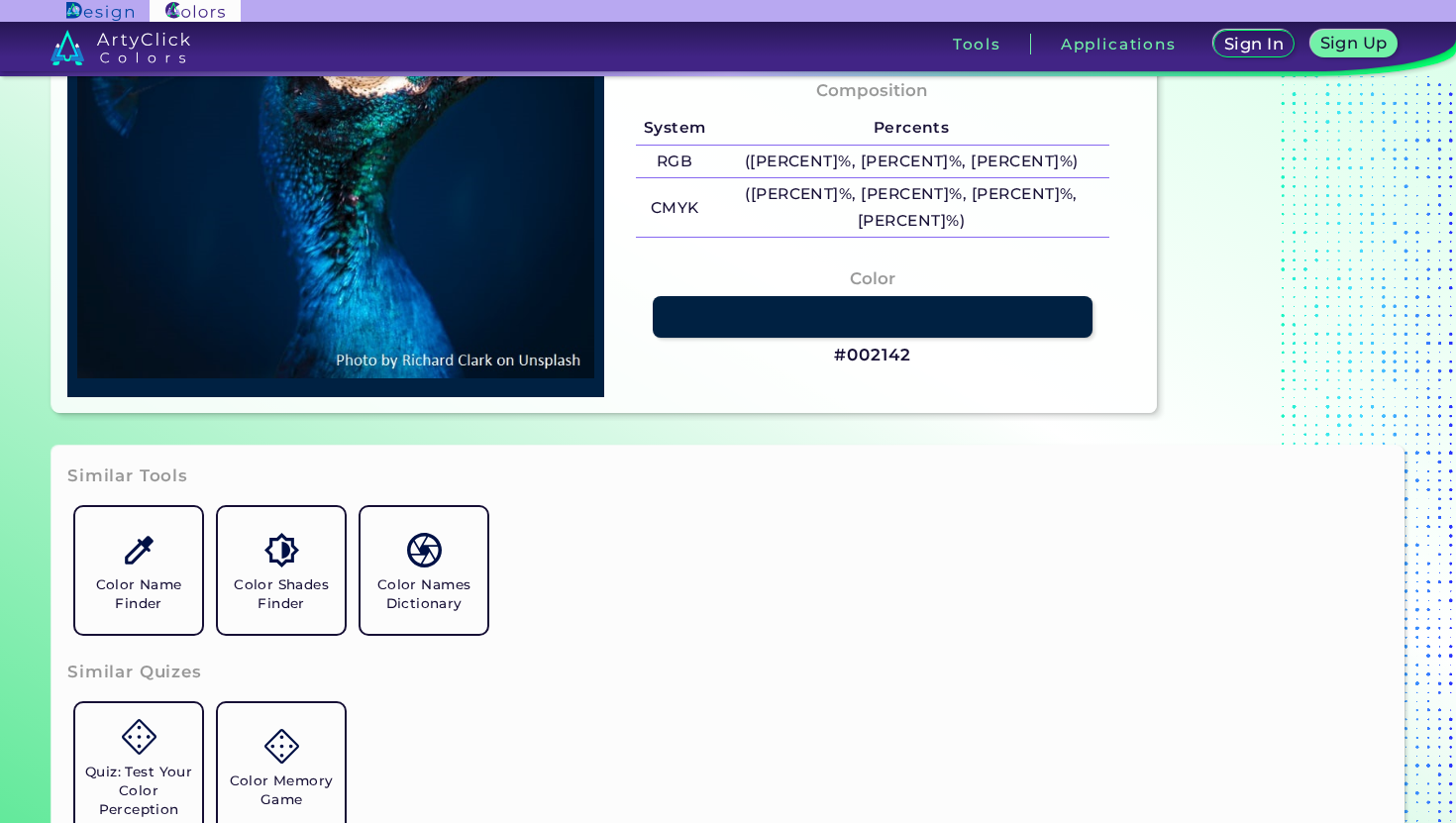 scroll, scrollTop: 389, scrollLeft: 0, axis: vertical 